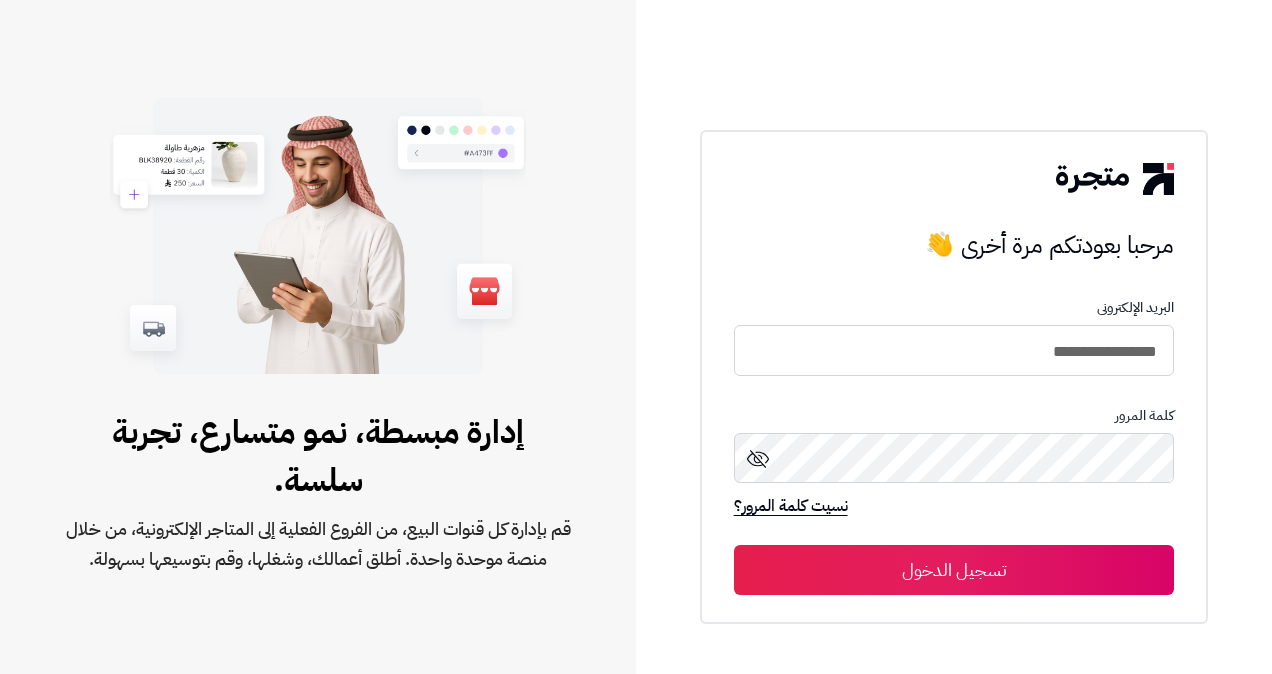 scroll, scrollTop: 0, scrollLeft: 0, axis: both 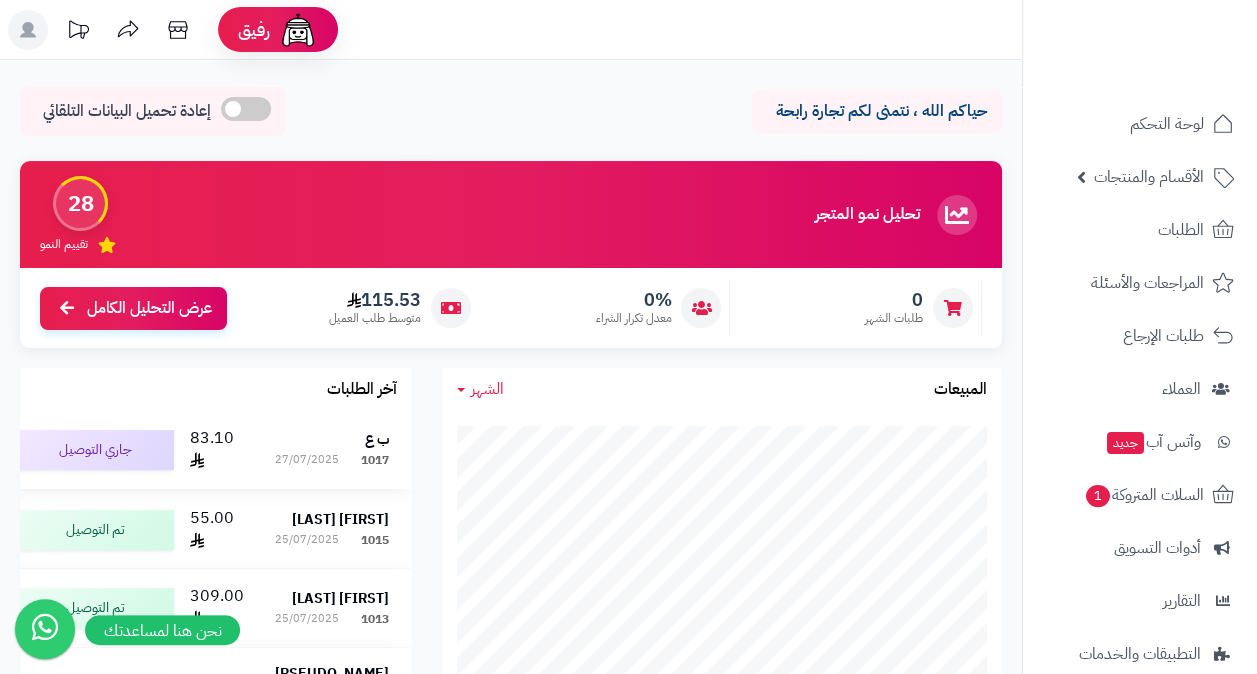 click on "ب ع 1017 27/07/2025" at bounding box center (332, 450) 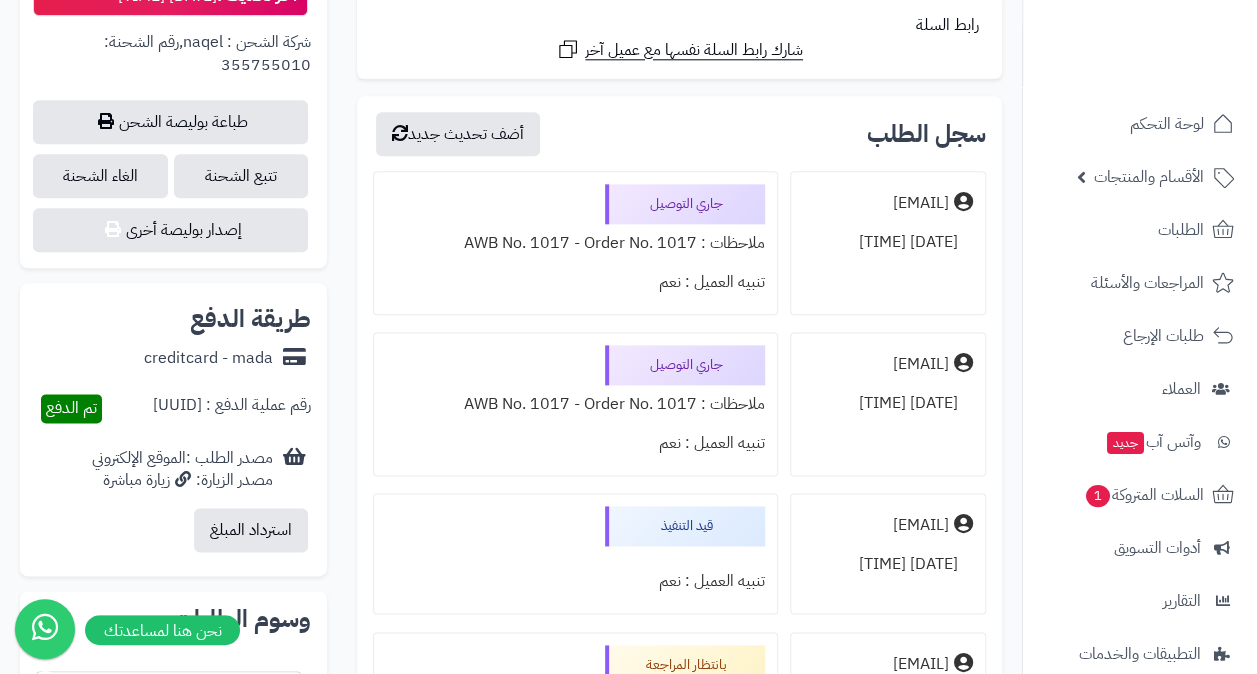 scroll, scrollTop: 1100, scrollLeft: 0, axis: vertical 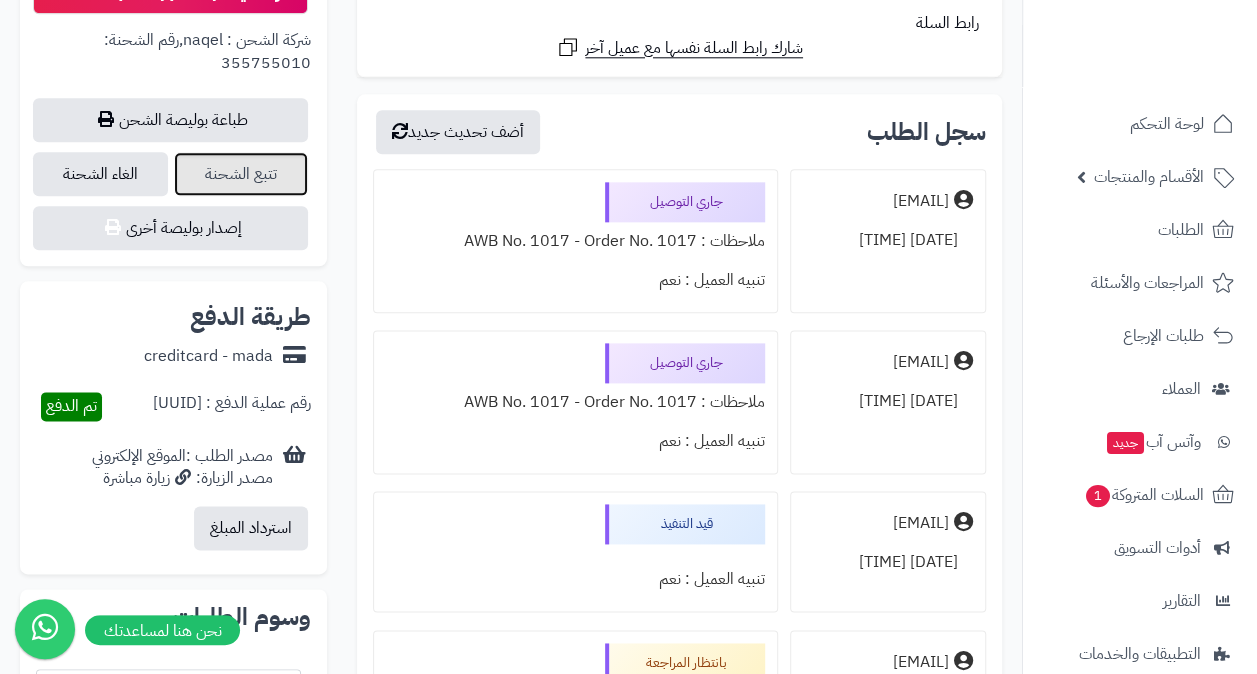 click on "تتبع الشحنة" at bounding box center (241, 174) 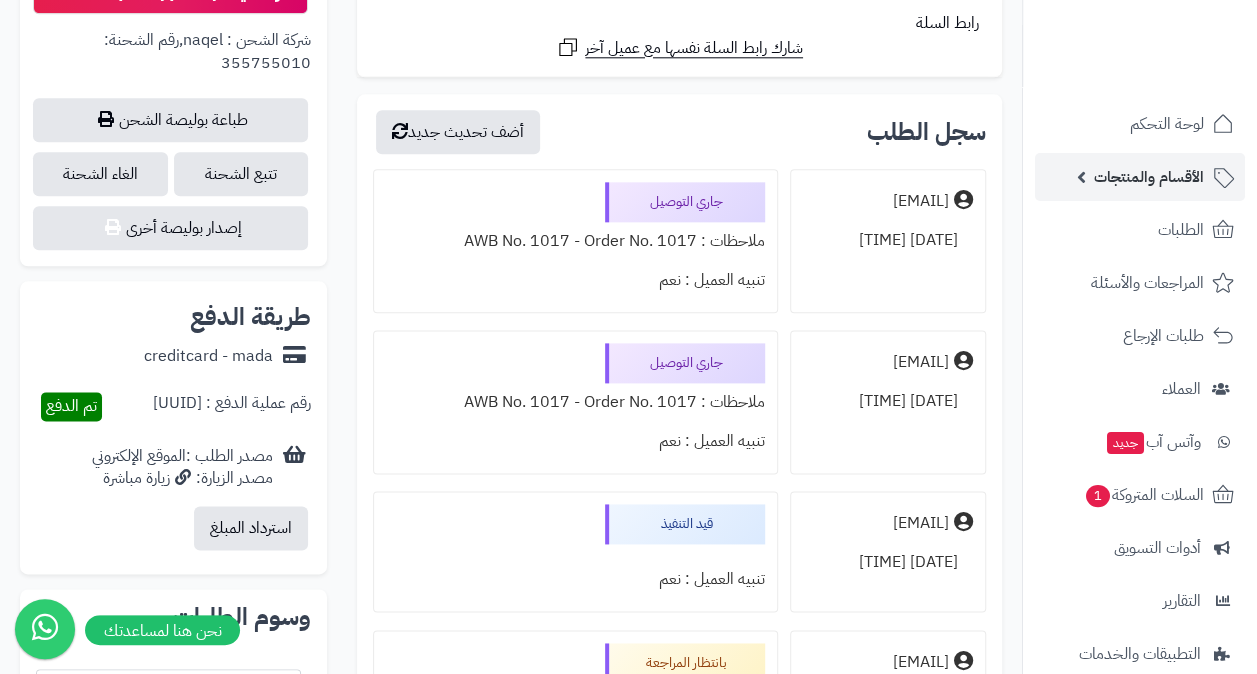 click on "الأقسام والمنتجات" at bounding box center (1149, 177) 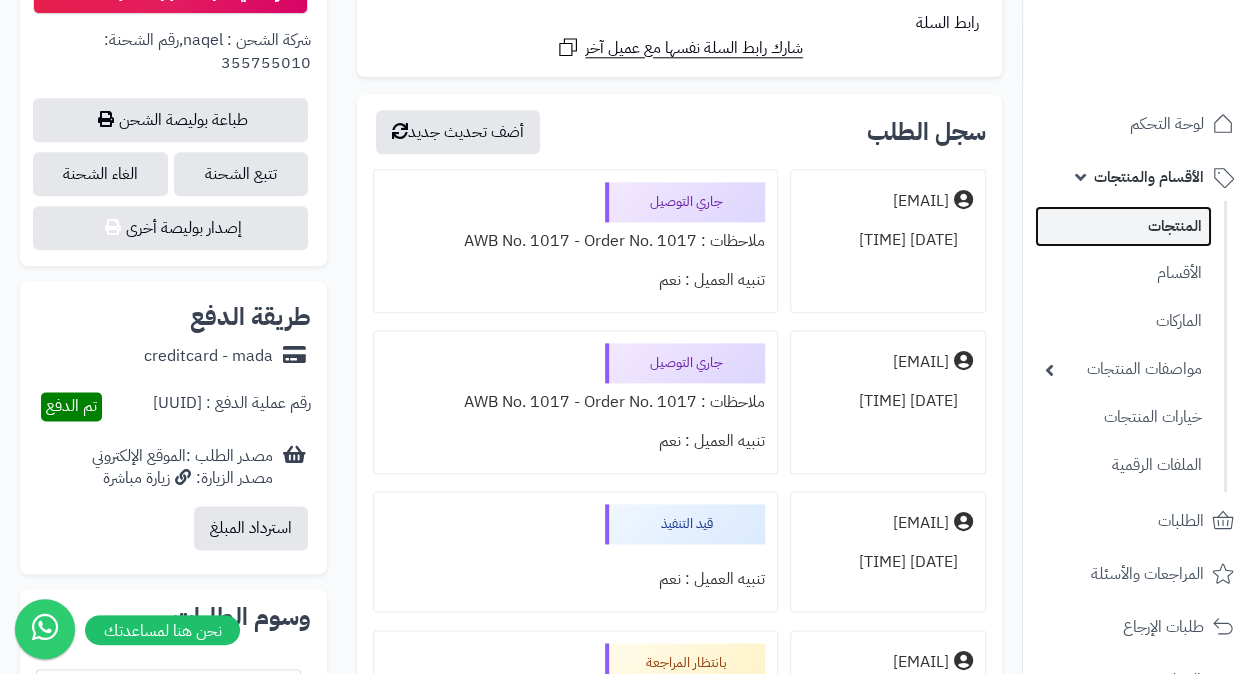 click on "المنتجات" at bounding box center (1123, 226) 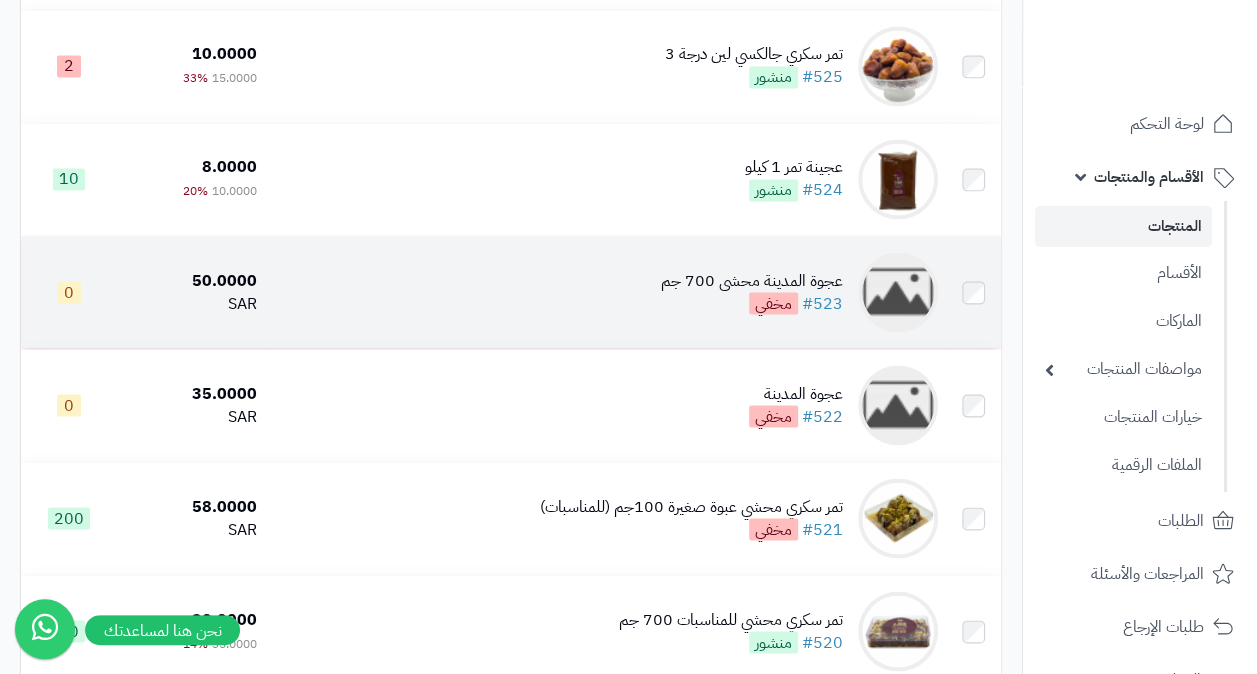 scroll, scrollTop: 1700, scrollLeft: 0, axis: vertical 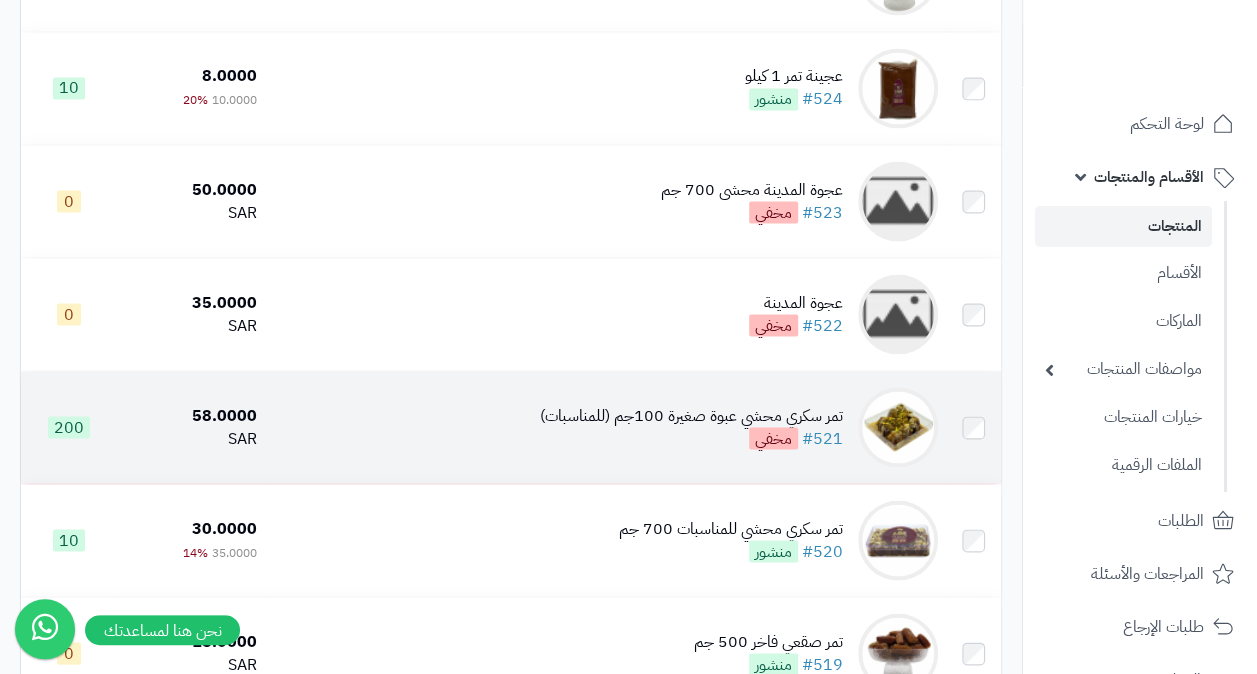 click on "تمر سكري محشي عبوة صغيرة  100جم (للمناسبات)" at bounding box center (691, 415) 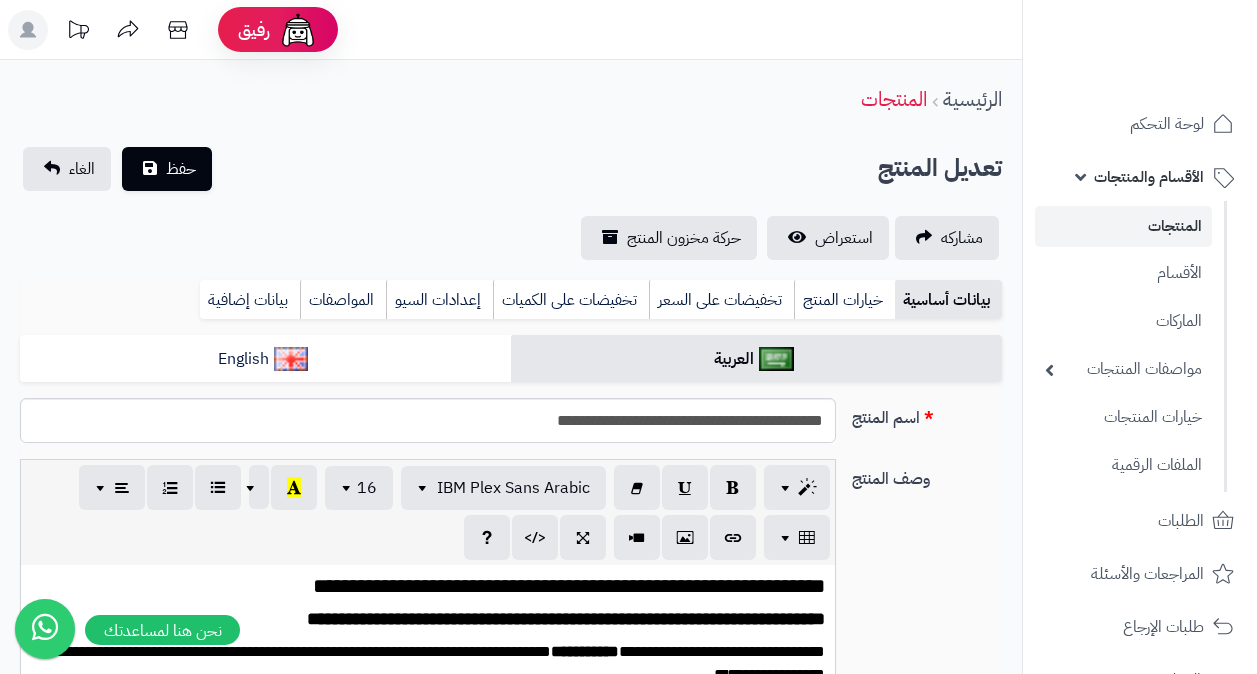 scroll, scrollTop: 0, scrollLeft: 0, axis: both 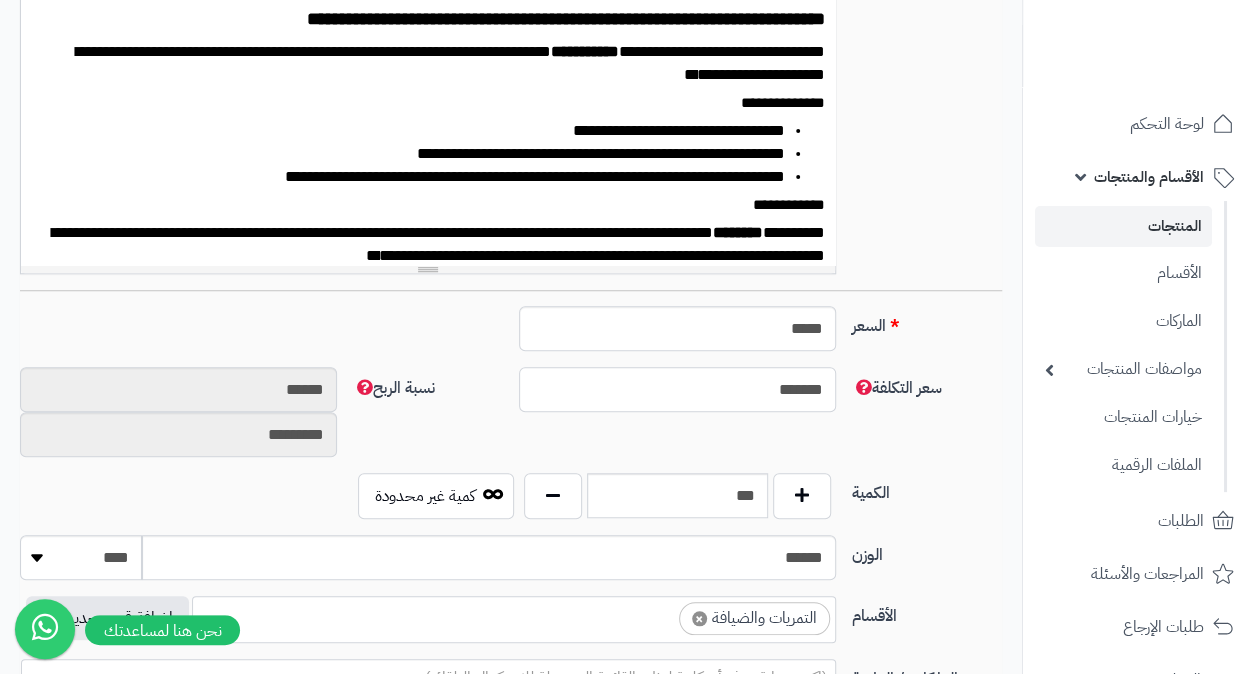 click on "*******" at bounding box center [677, 389] 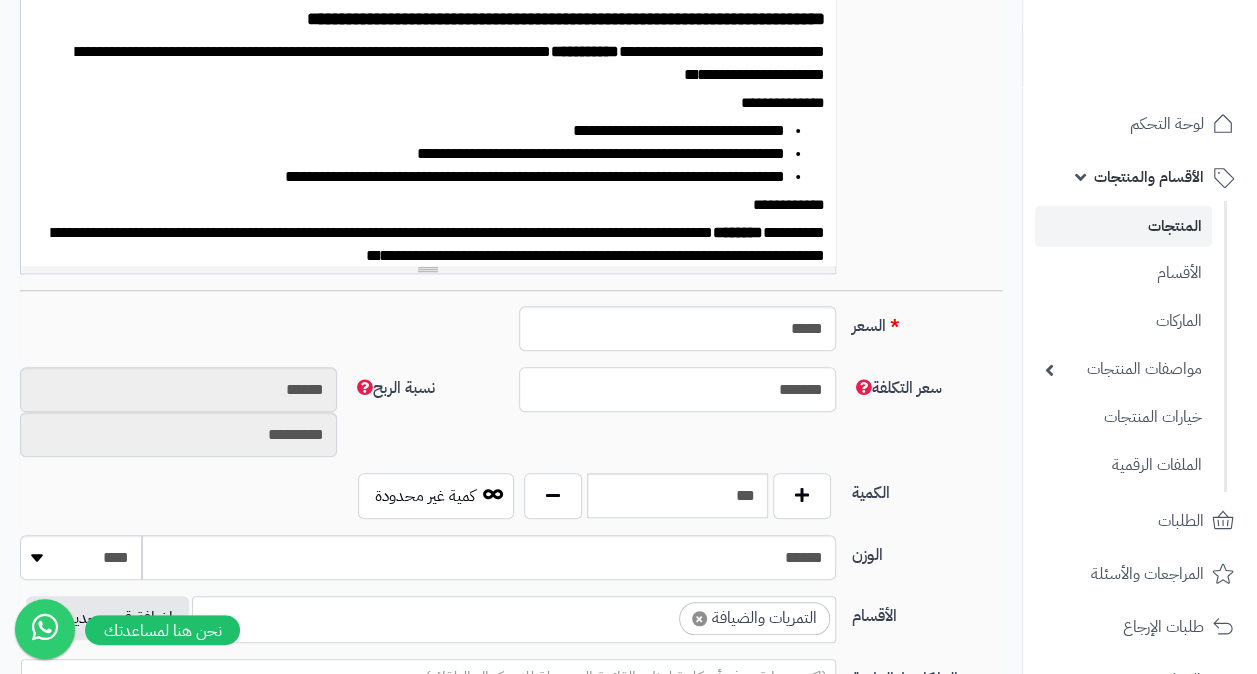 type on "*" 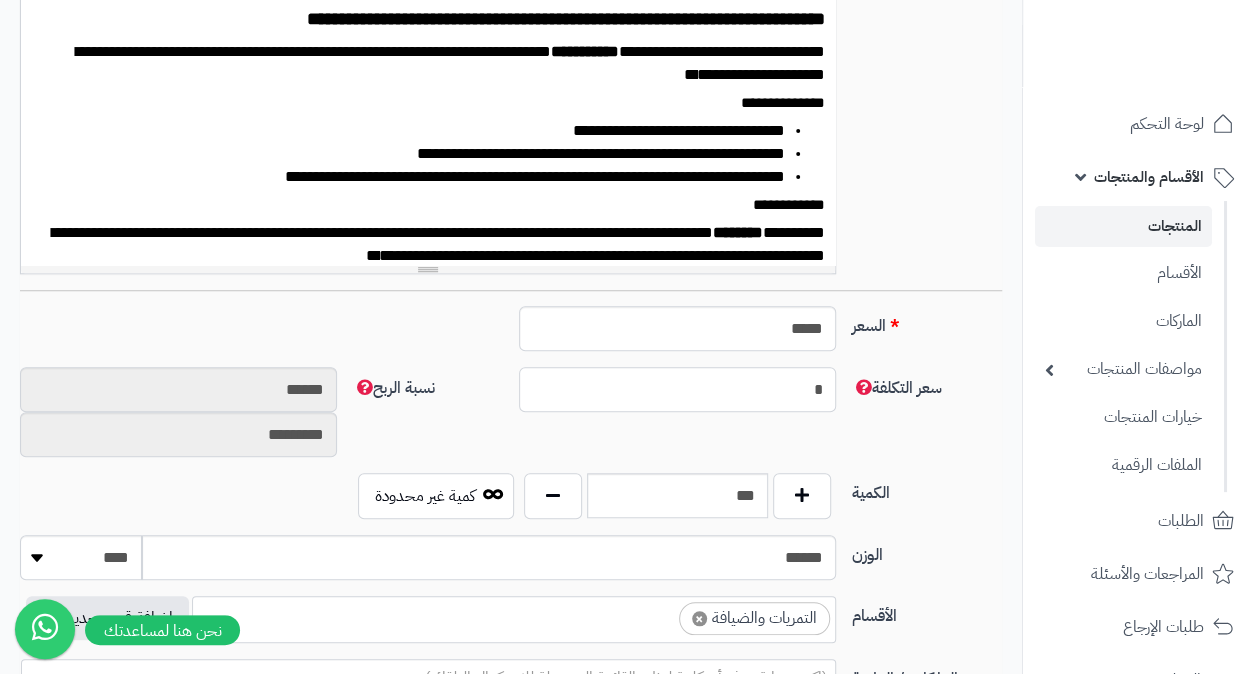 type on "********" 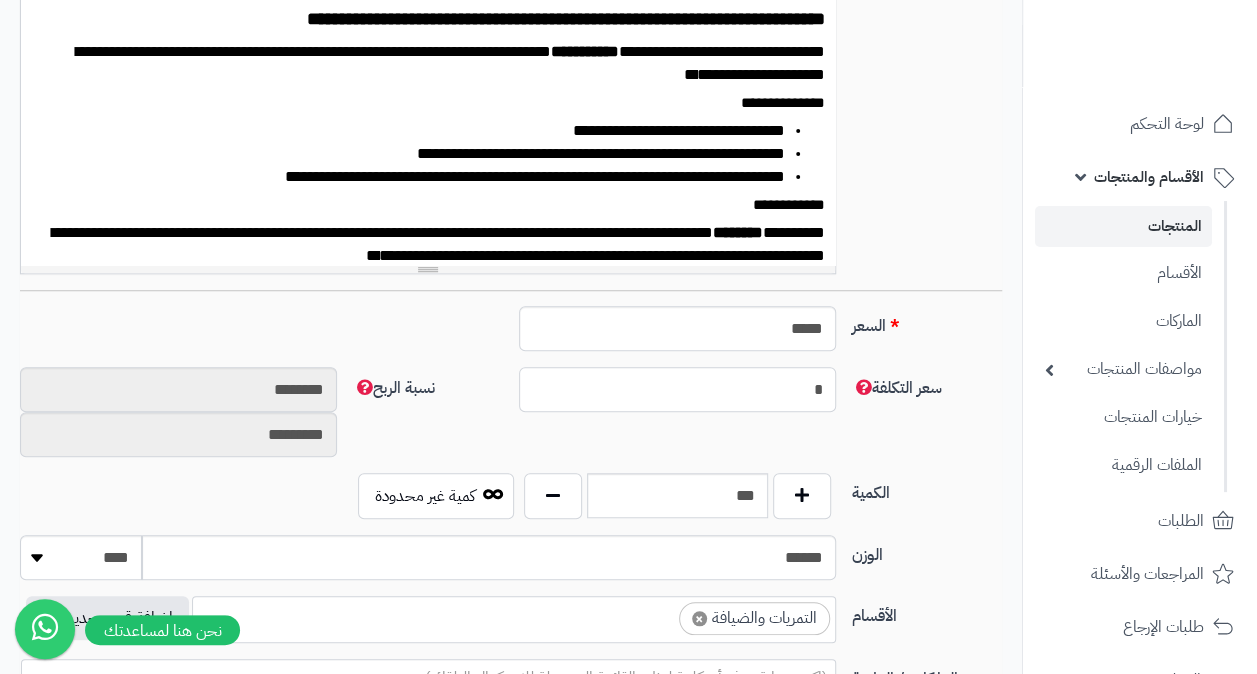 type on "**" 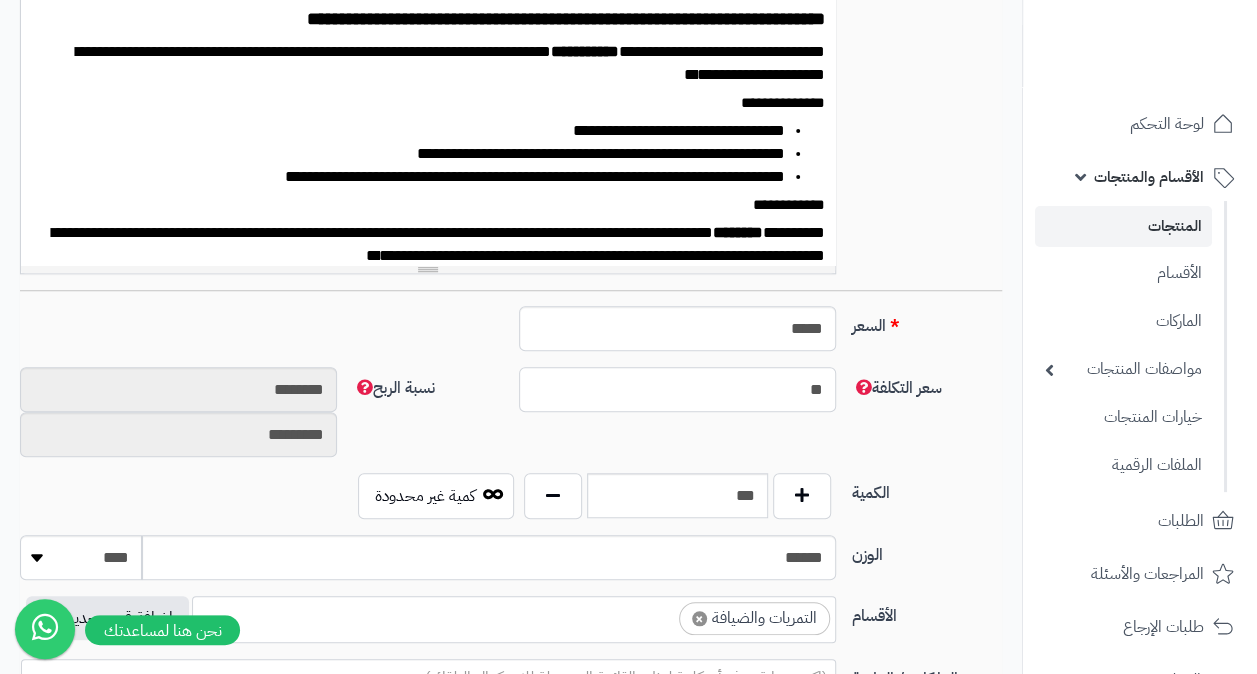 type on "******" 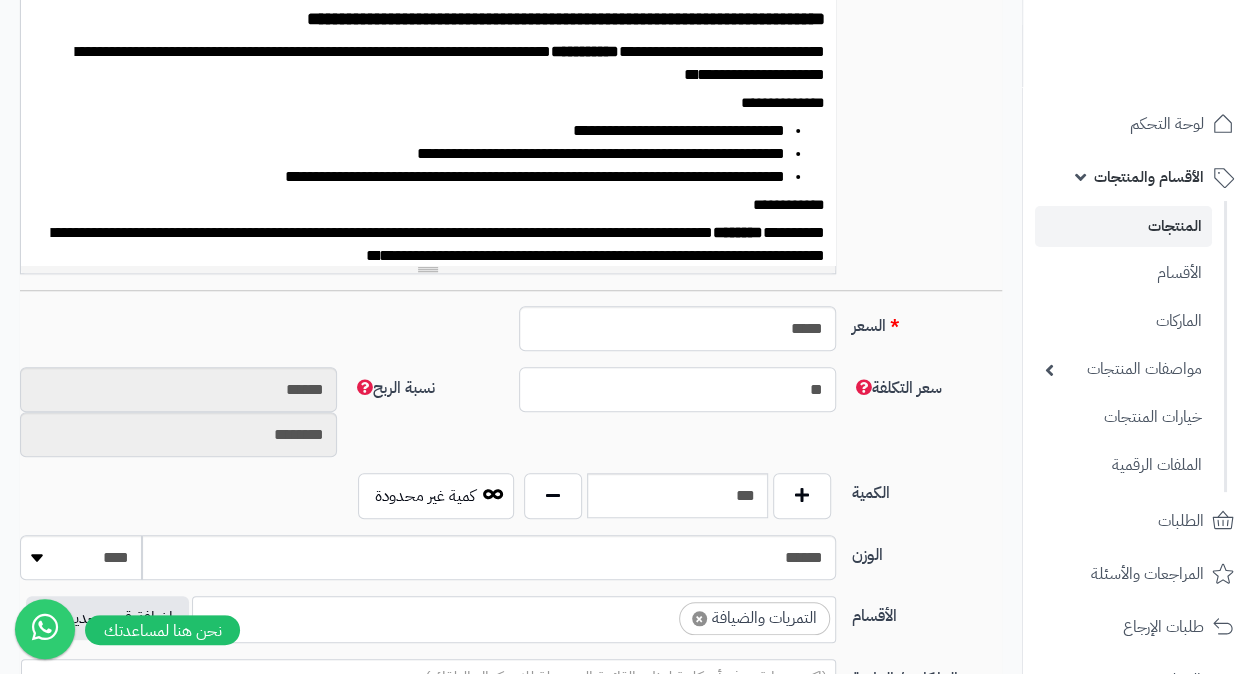 type on "*" 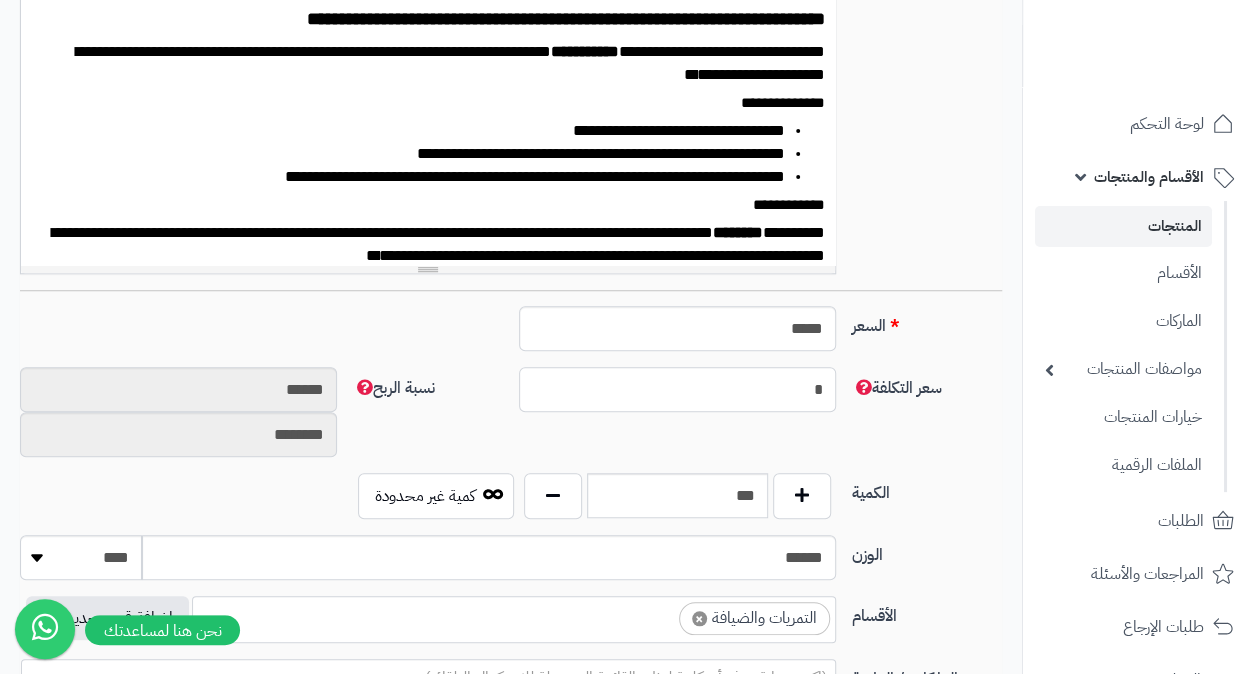 type on "********" 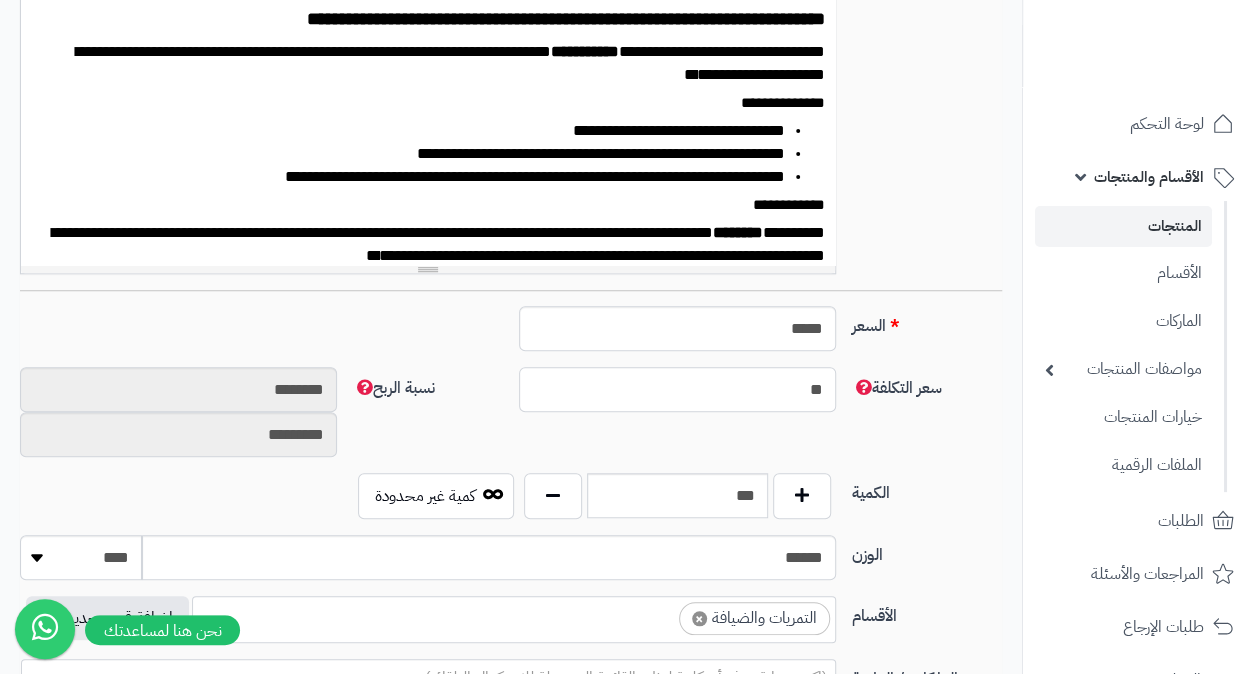 type on "***" 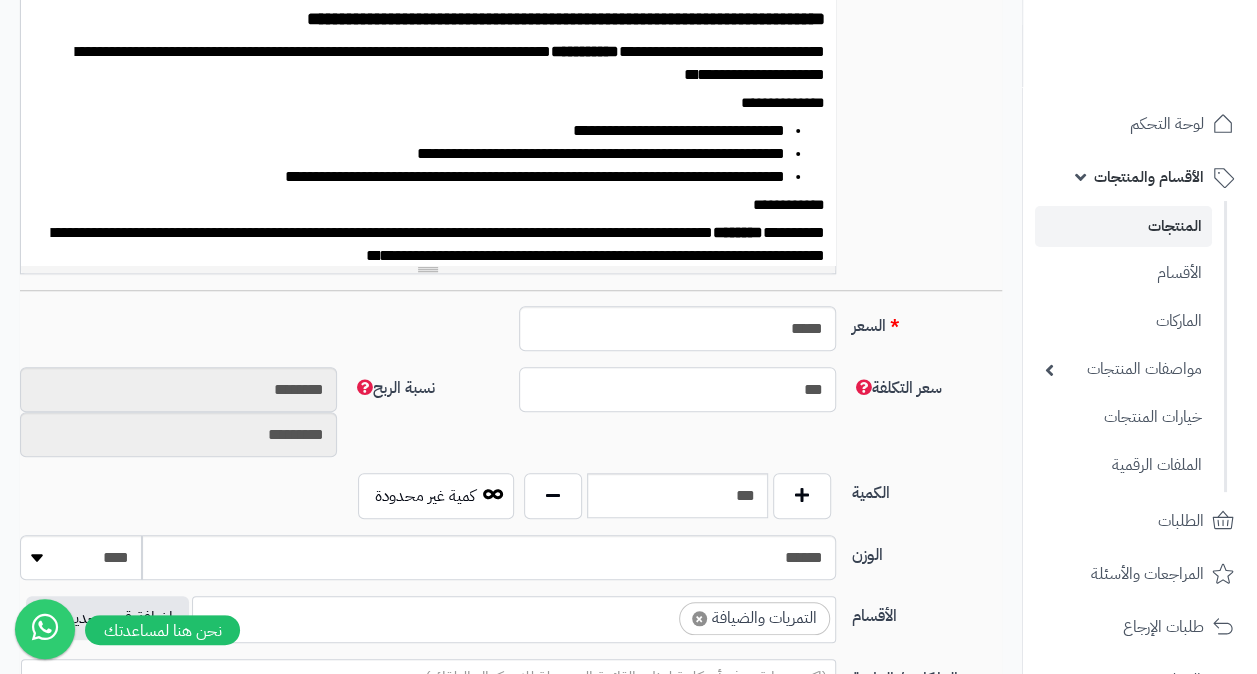 type on "********" 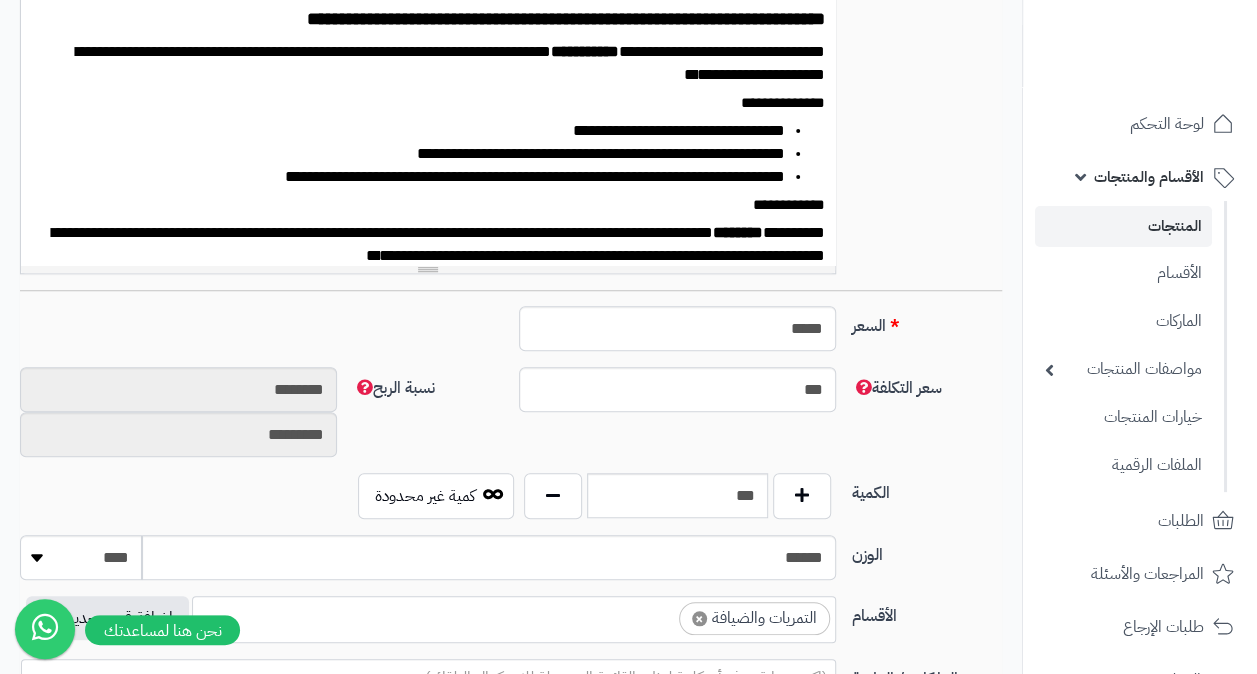 click on "السعر
*****
اختار الضريبة اولا لحساب السعر" at bounding box center [511, 336] 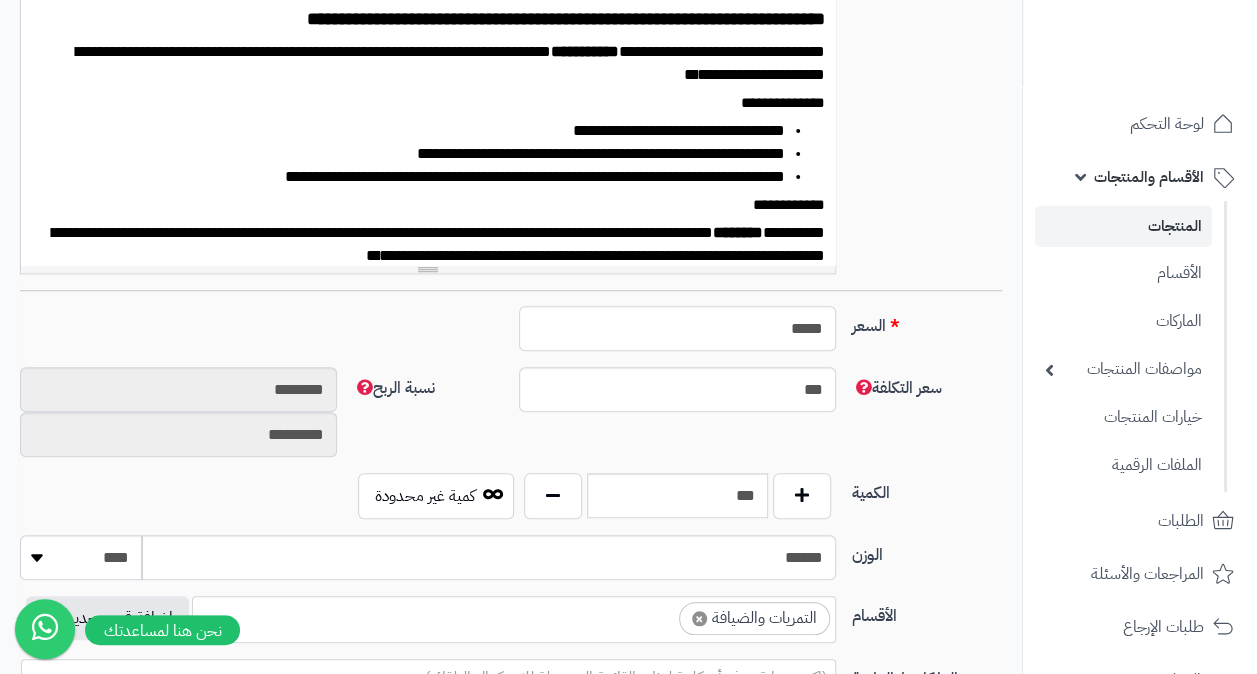 click on "*****" at bounding box center (677, 328) 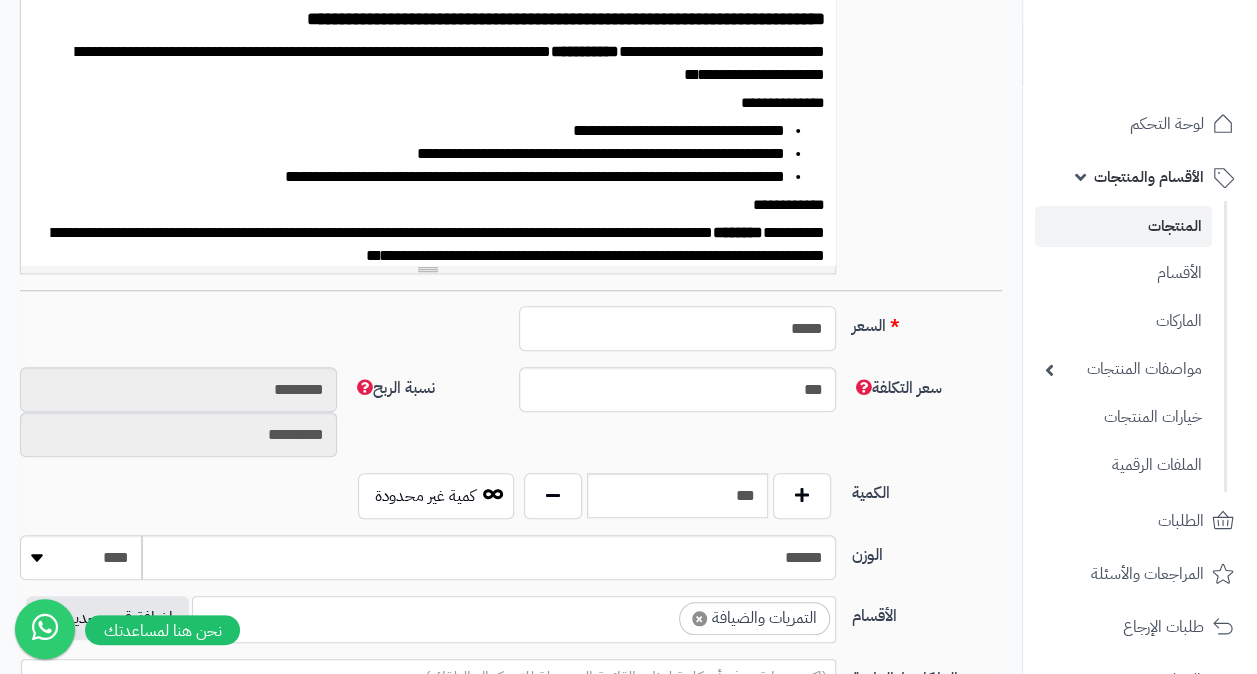 type on "*" 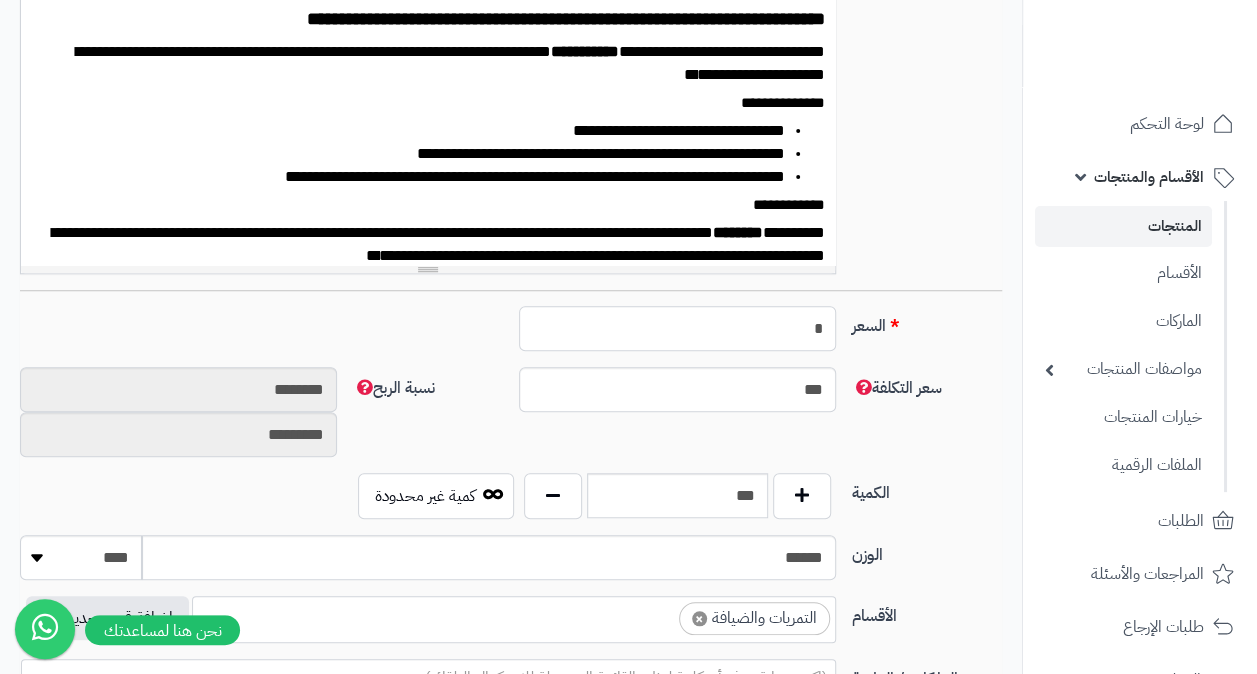 type on "*****" 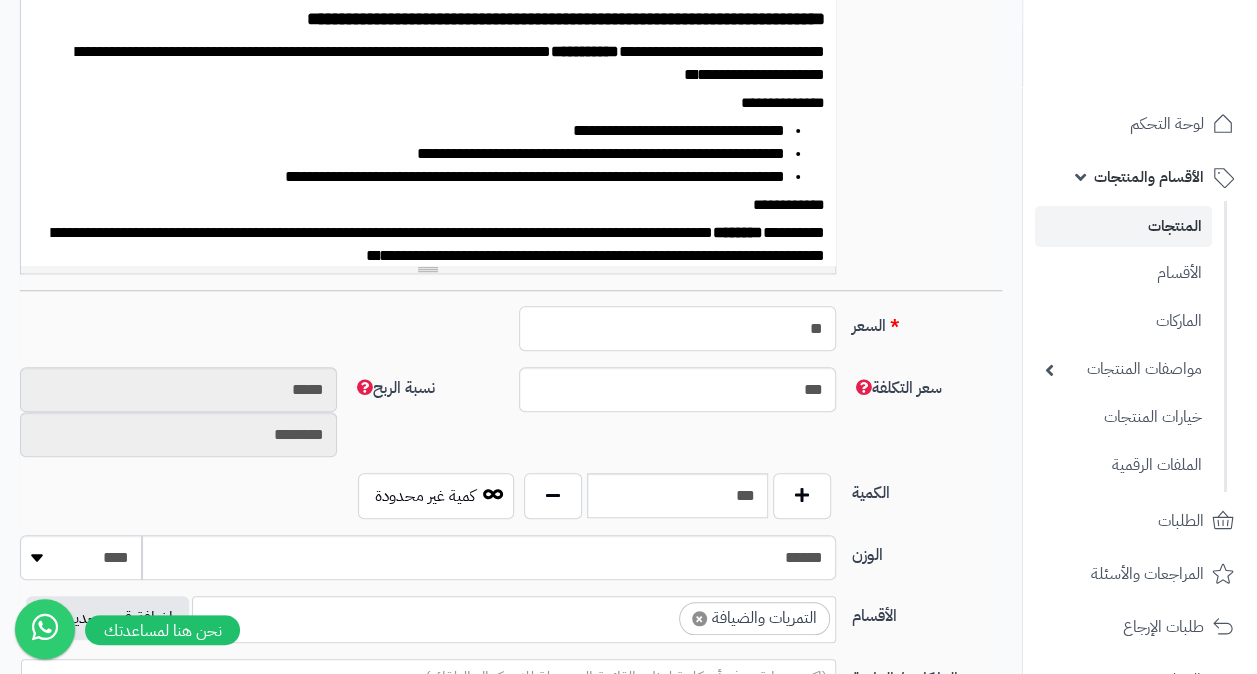 type on "***" 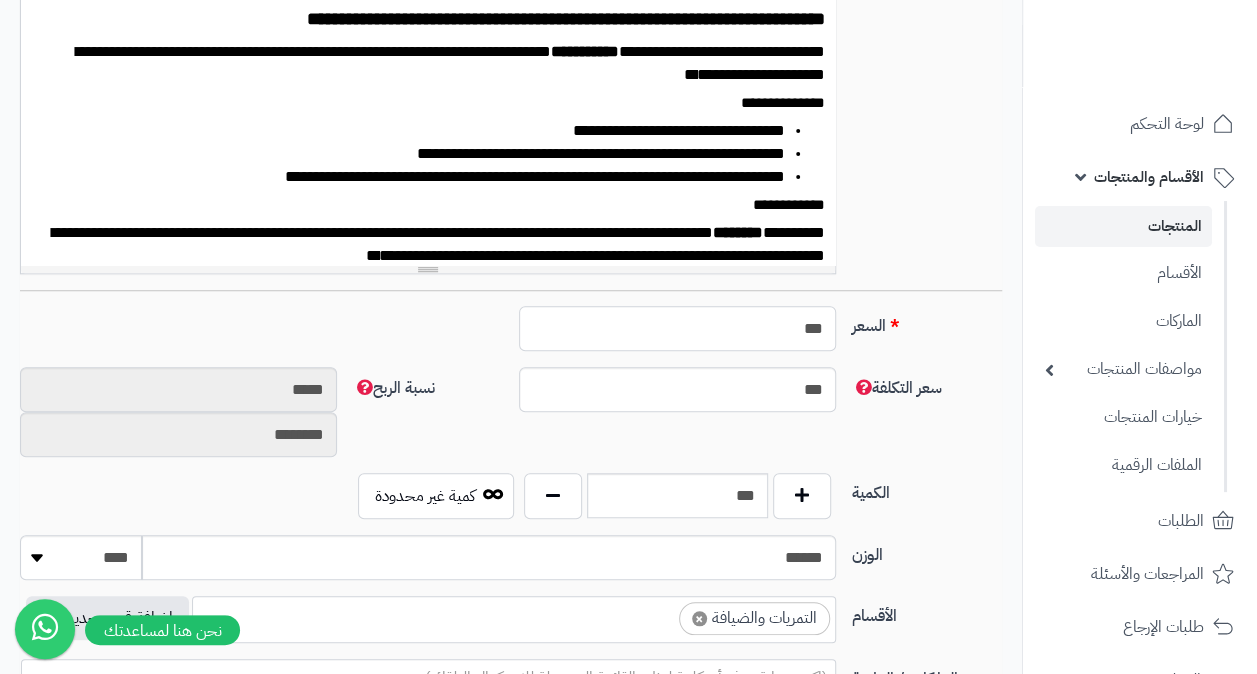 type on "******" 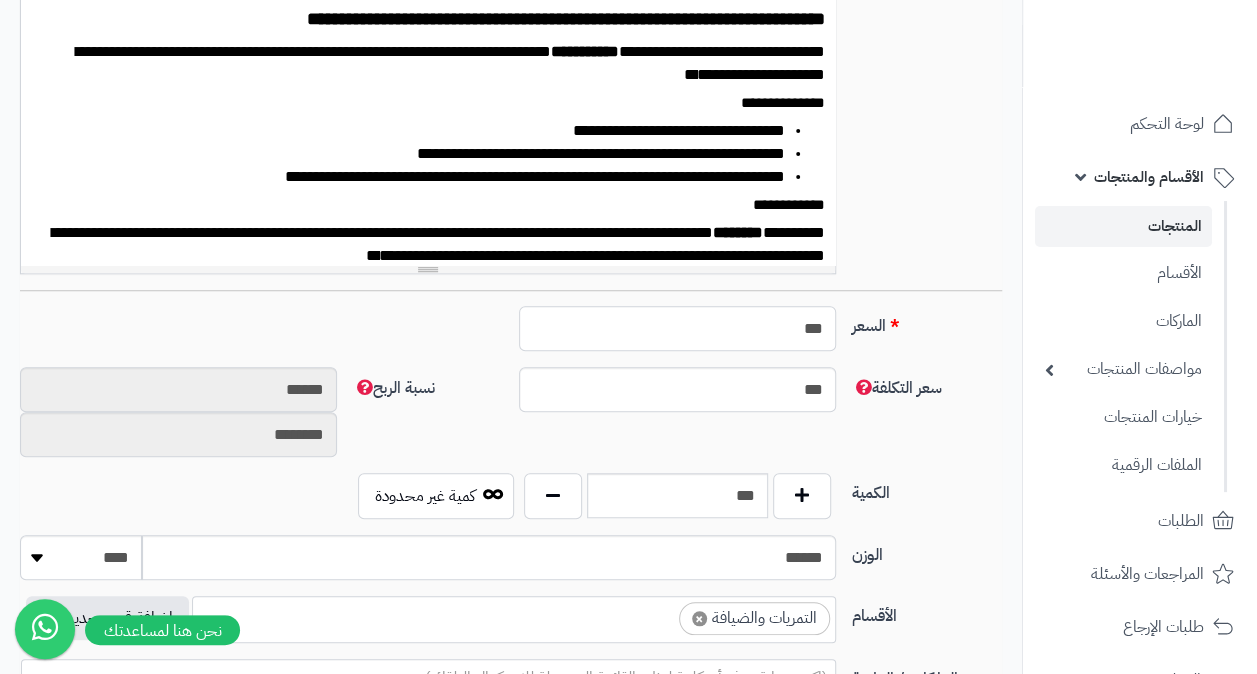 click on "***" at bounding box center (677, 328) 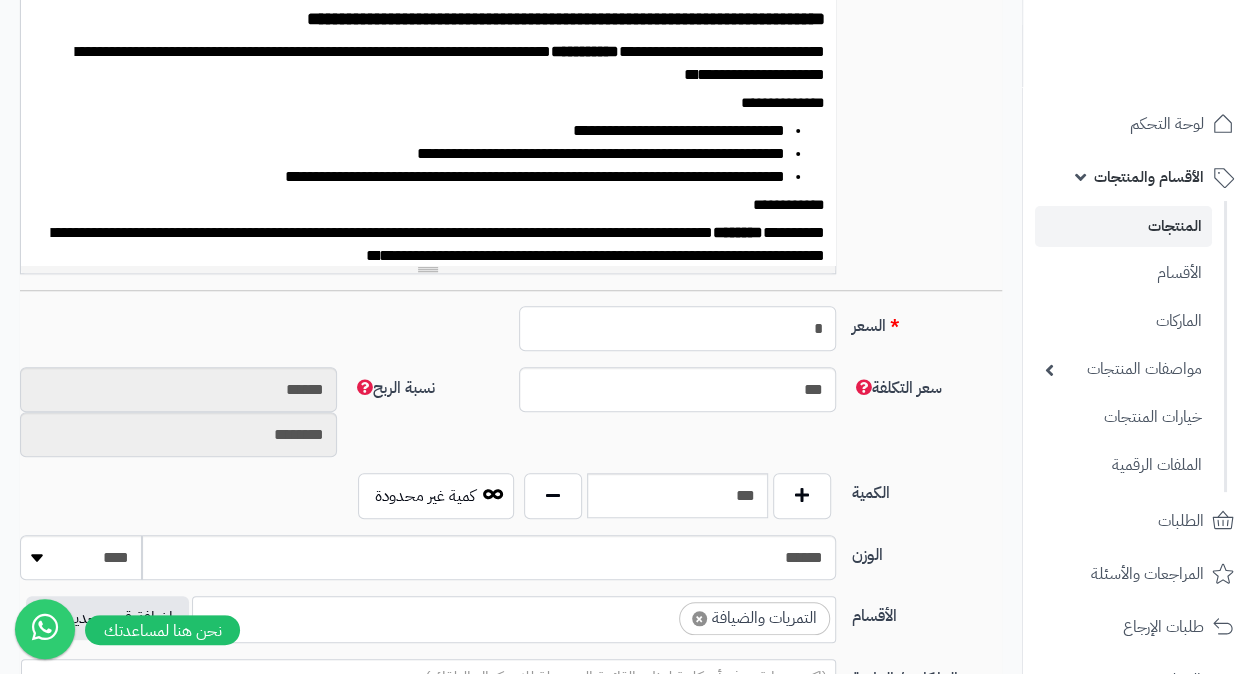 type on "******" 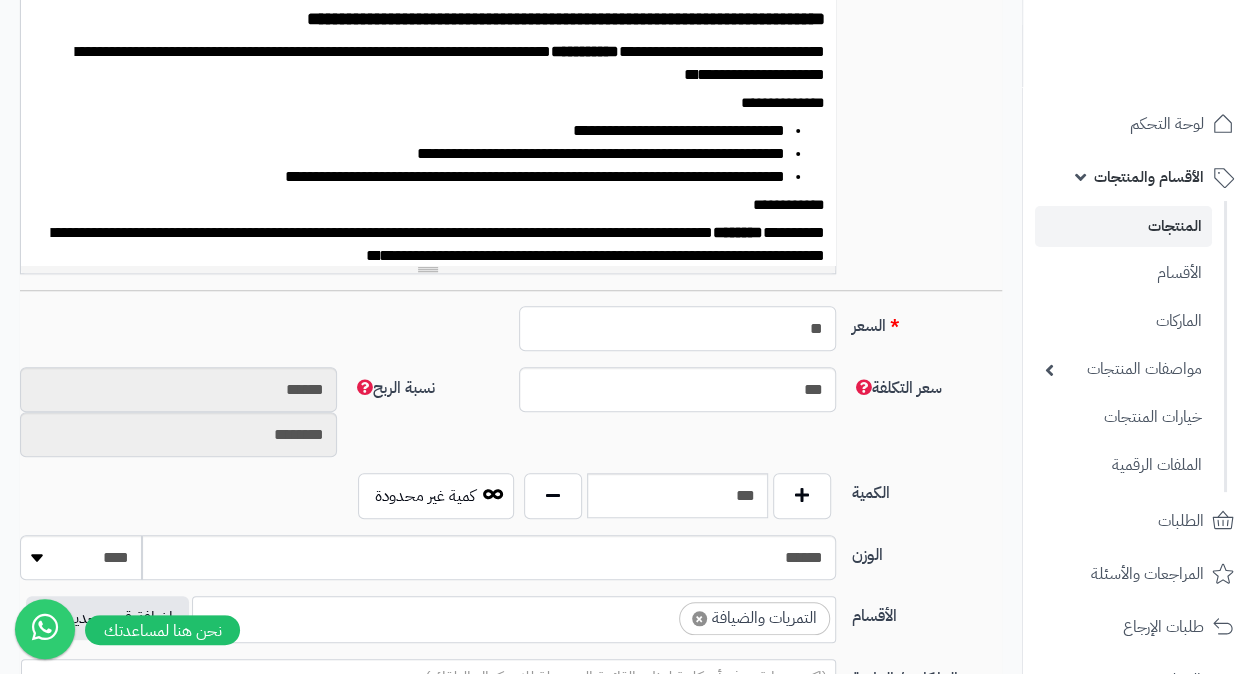 type on "***" 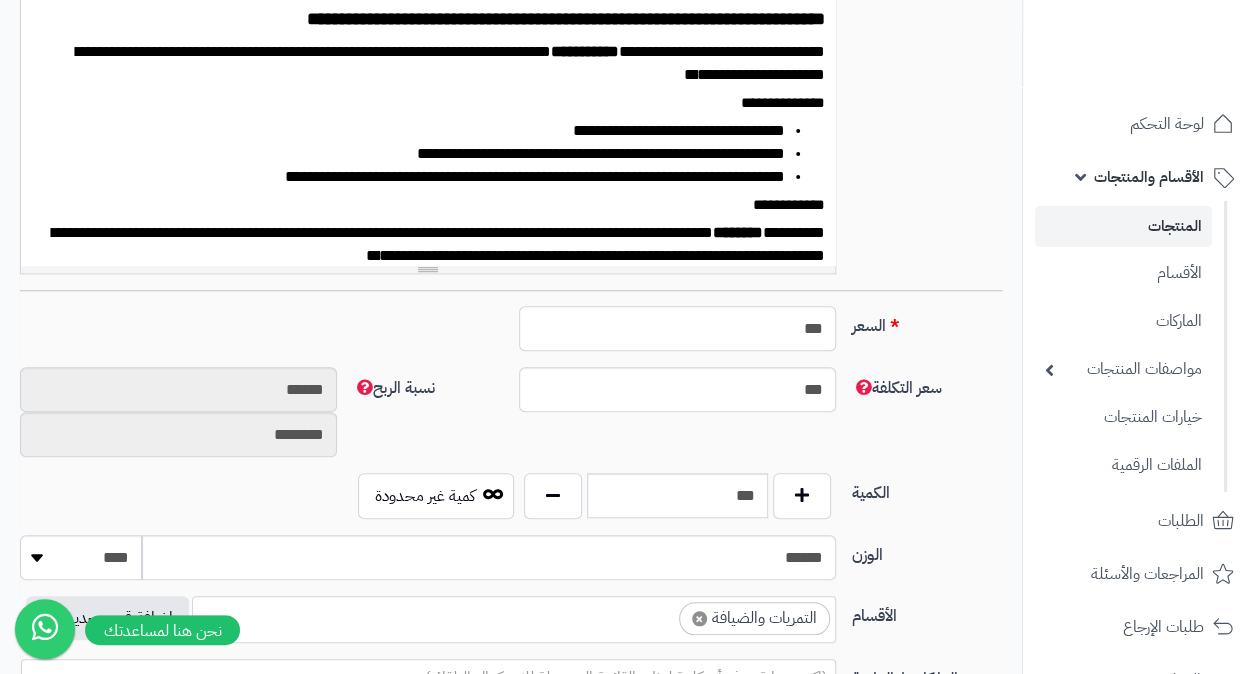 type on "******" 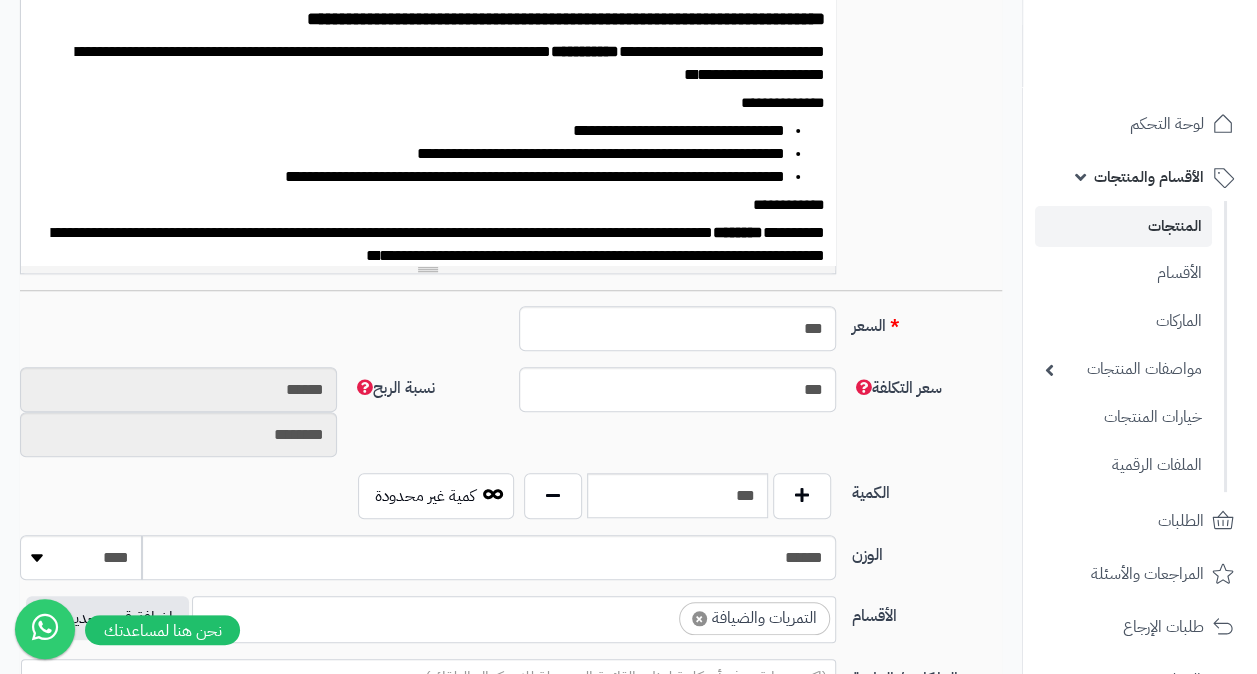 click on "**********" at bounding box center (511, 561) 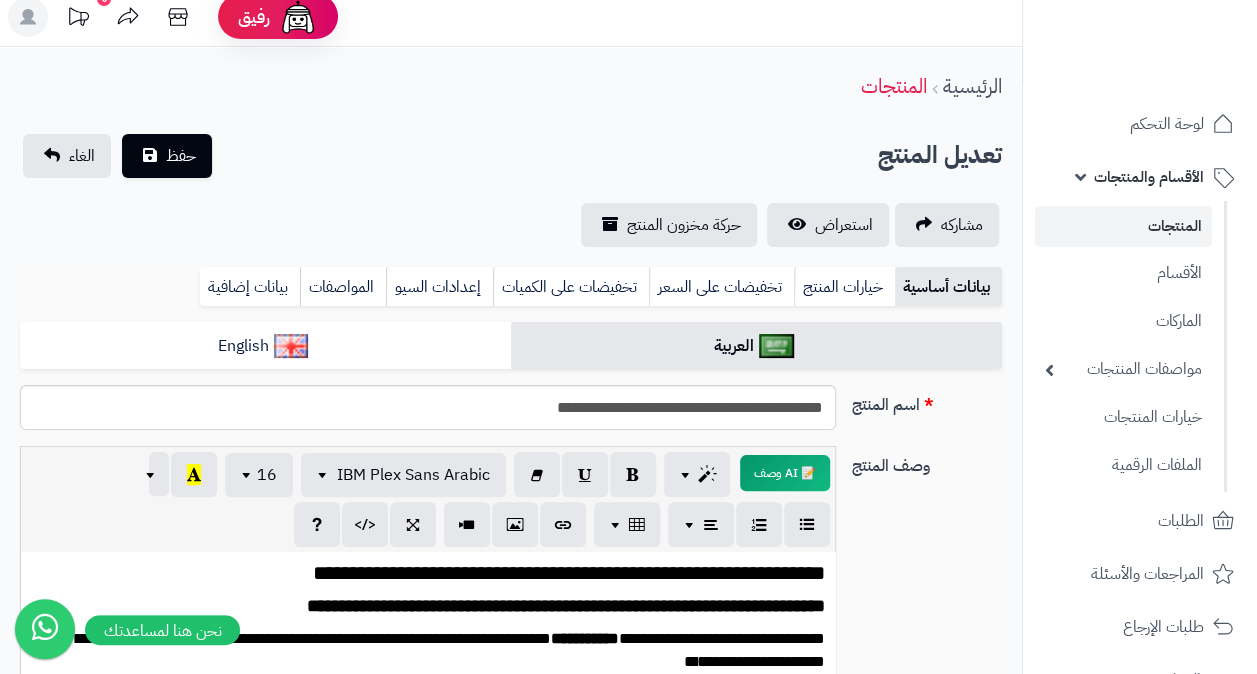 scroll, scrollTop: 0, scrollLeft: 0, axis: both 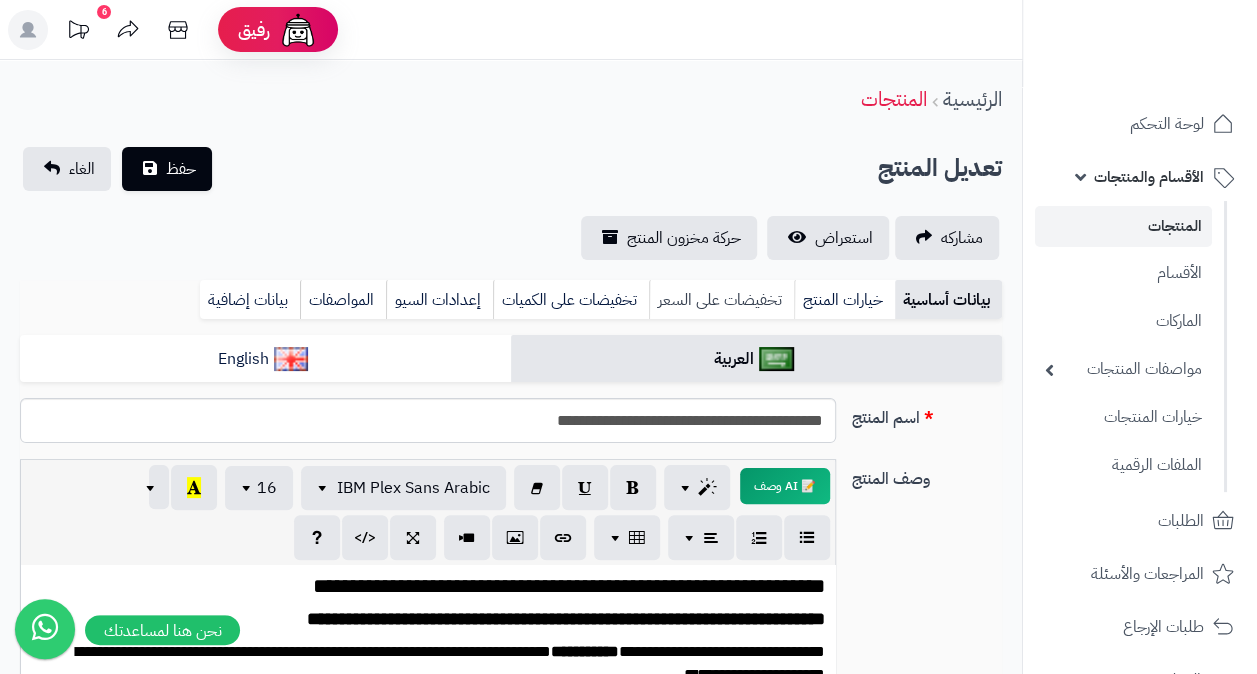 click on "تخفيضات على السعر" at bounding box center [721, 300] 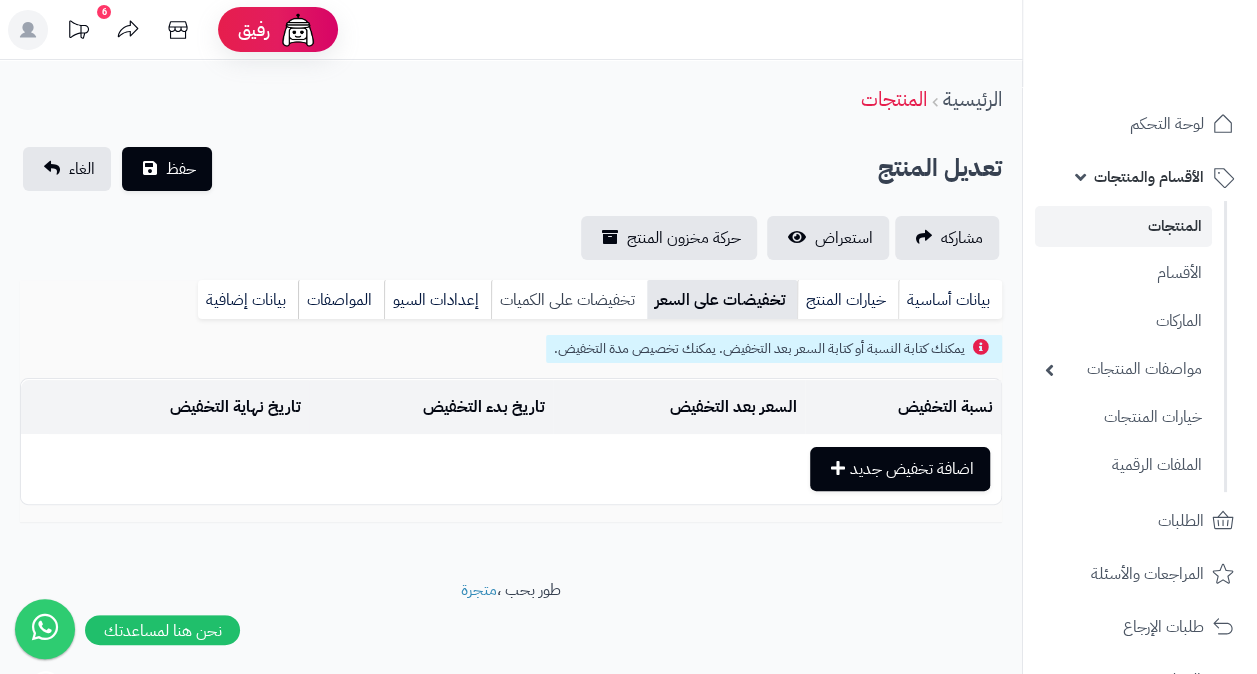 click on "تخفيضات على الكميات" at bounding box center [569, 300] 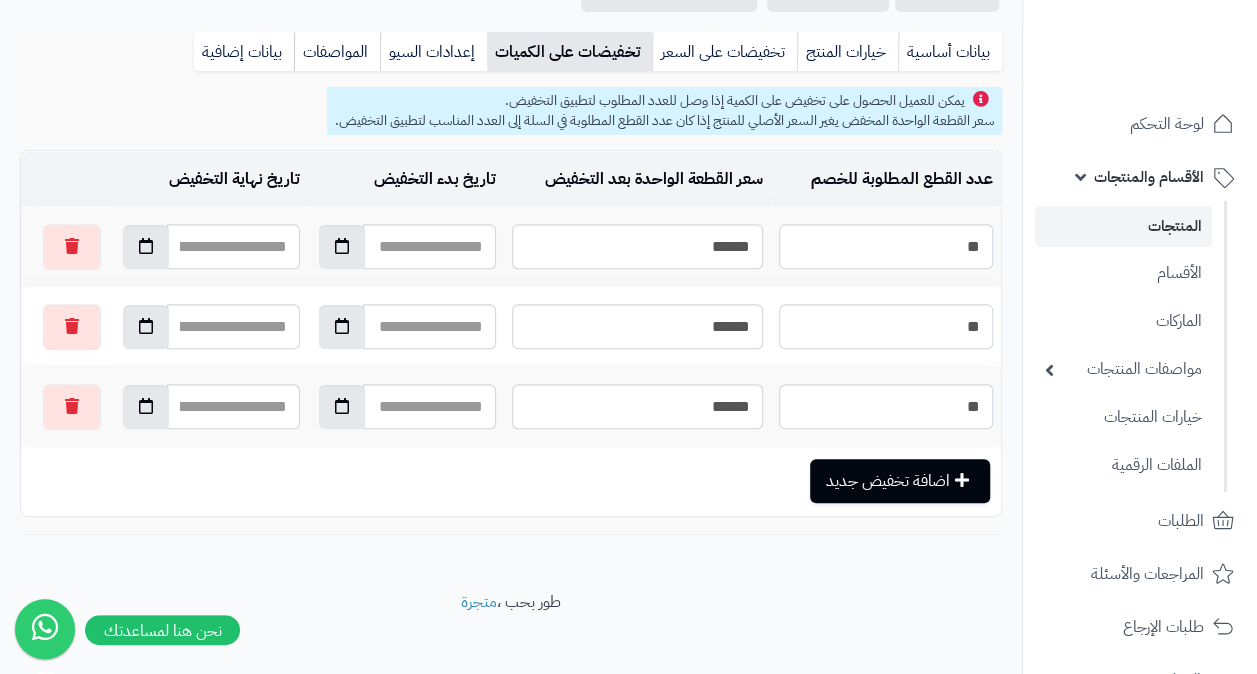 scroll, scrollTop: 268, scrollLeft: 0, axis: vertical 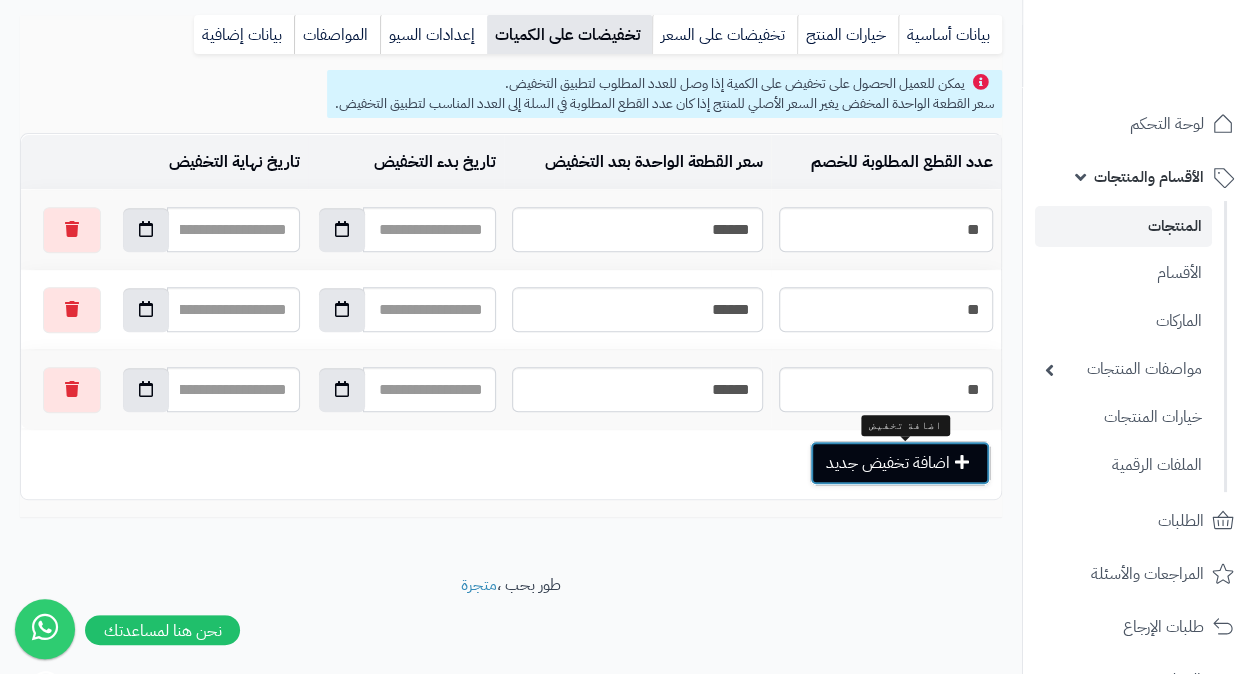 click on "اضافة تخفيض جديد" at bounding box center [900, 463] 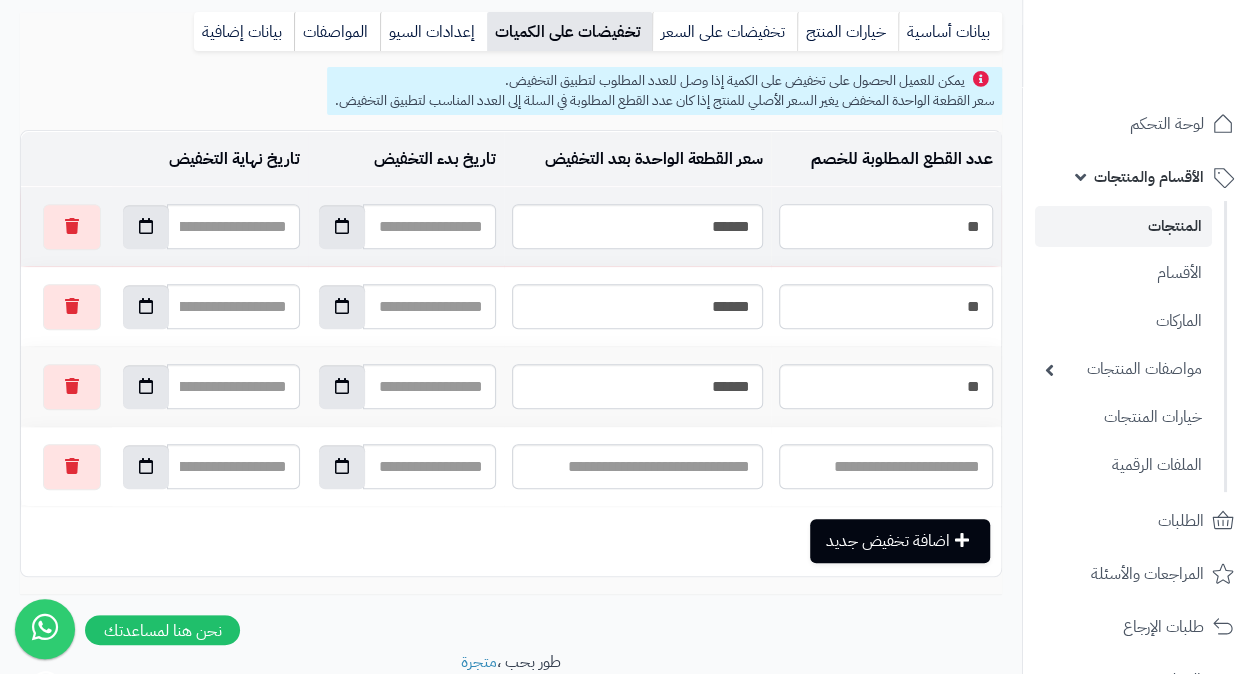 click on "**" at bounding box center [886, 226] 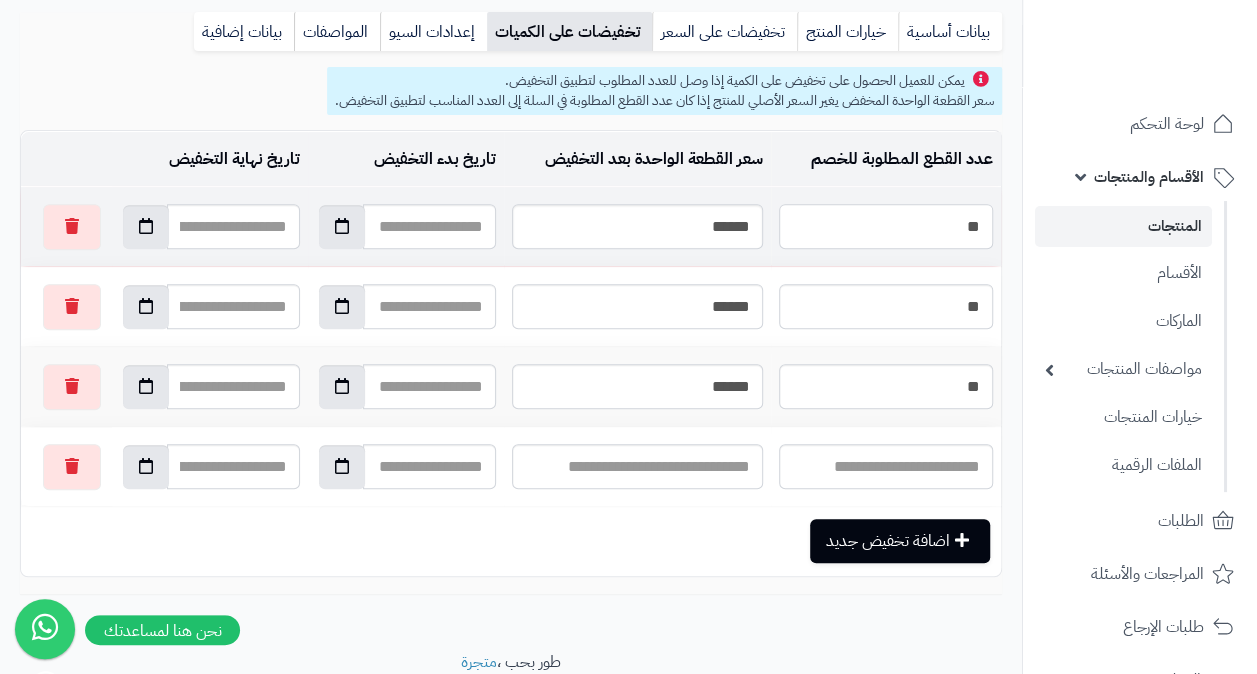 type on "**" 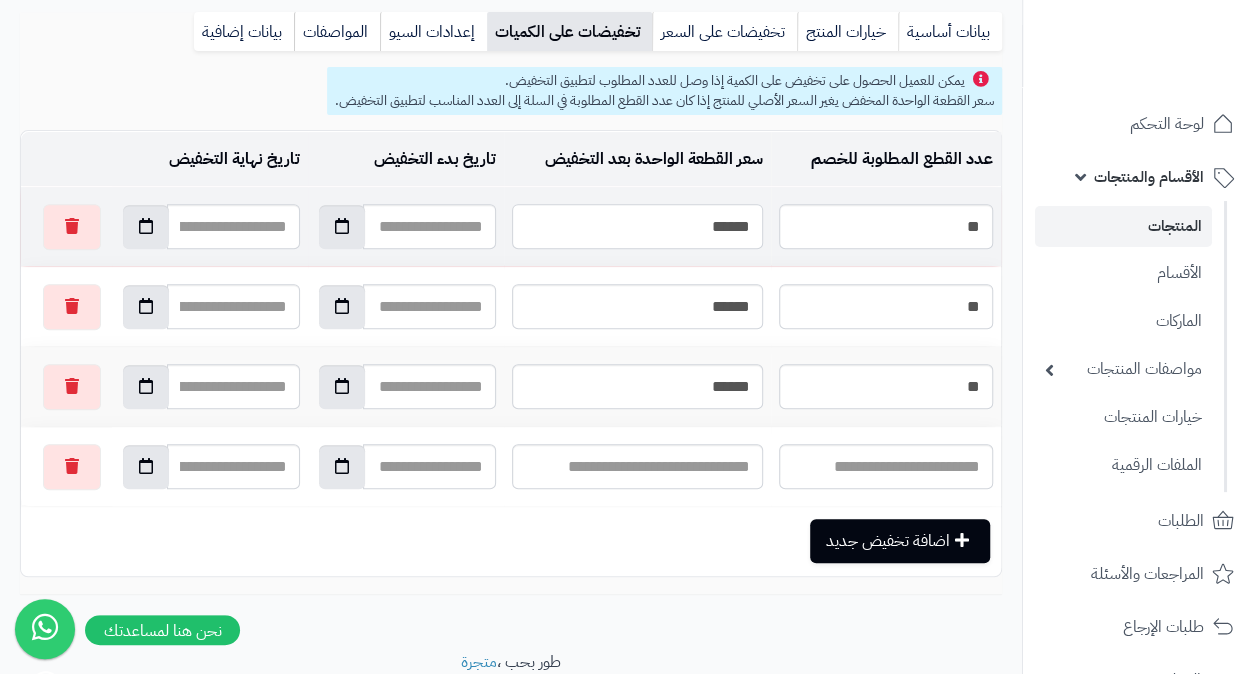 click on "******" at bounding box center (637, 226) 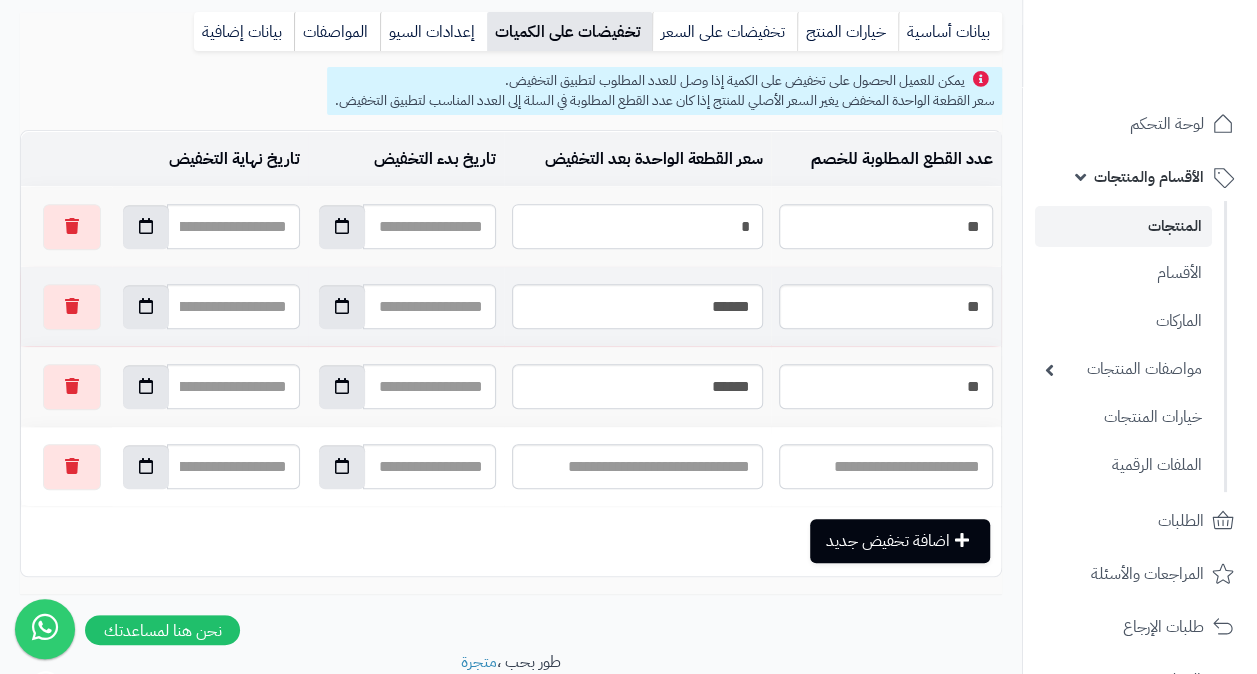 type on "*" 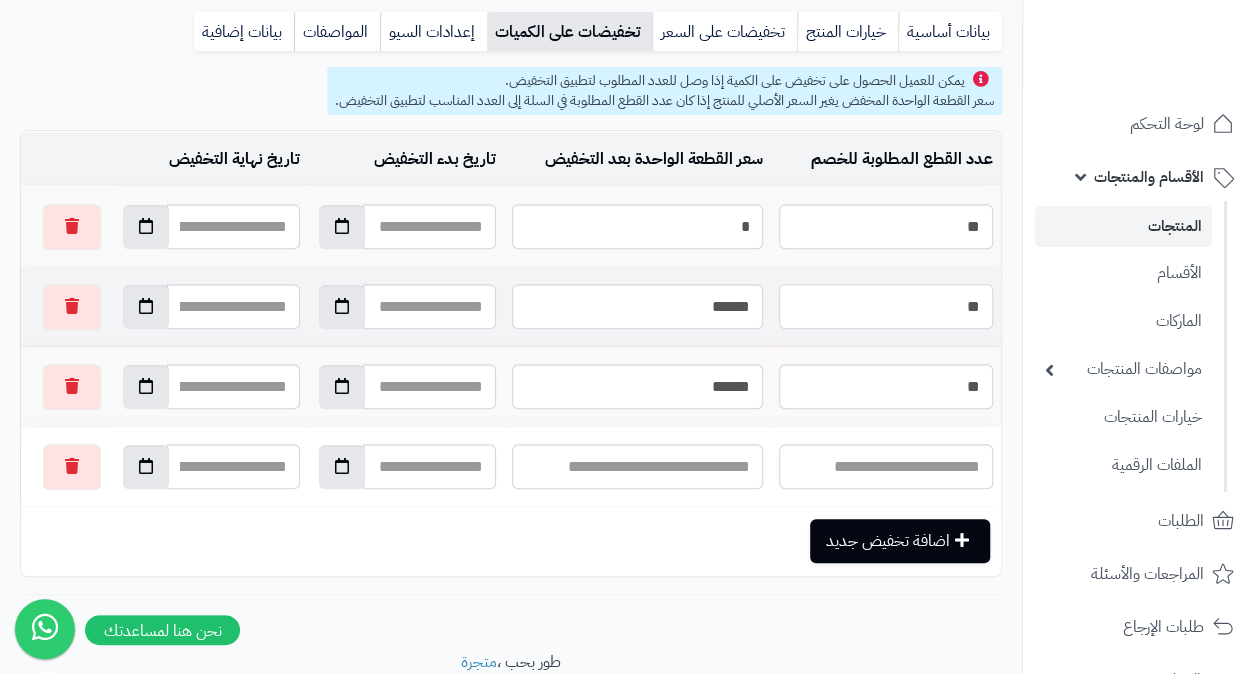 click on "**" at bounding box center [886, 306] 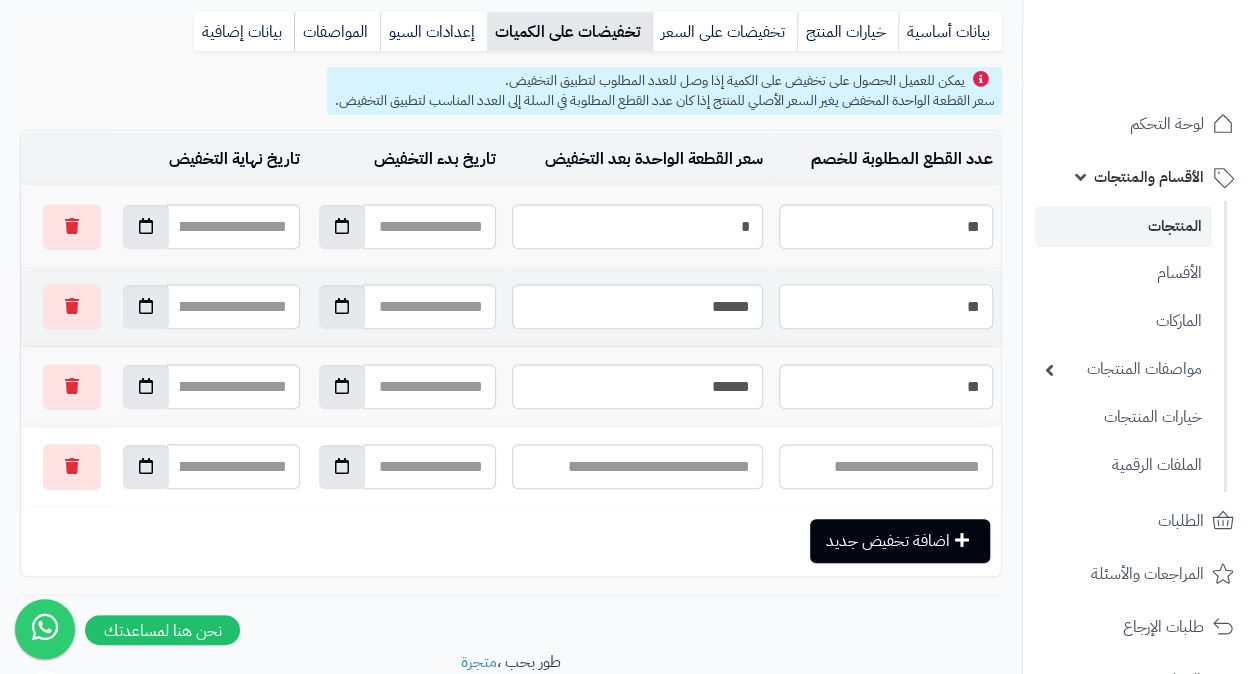 type on "**" 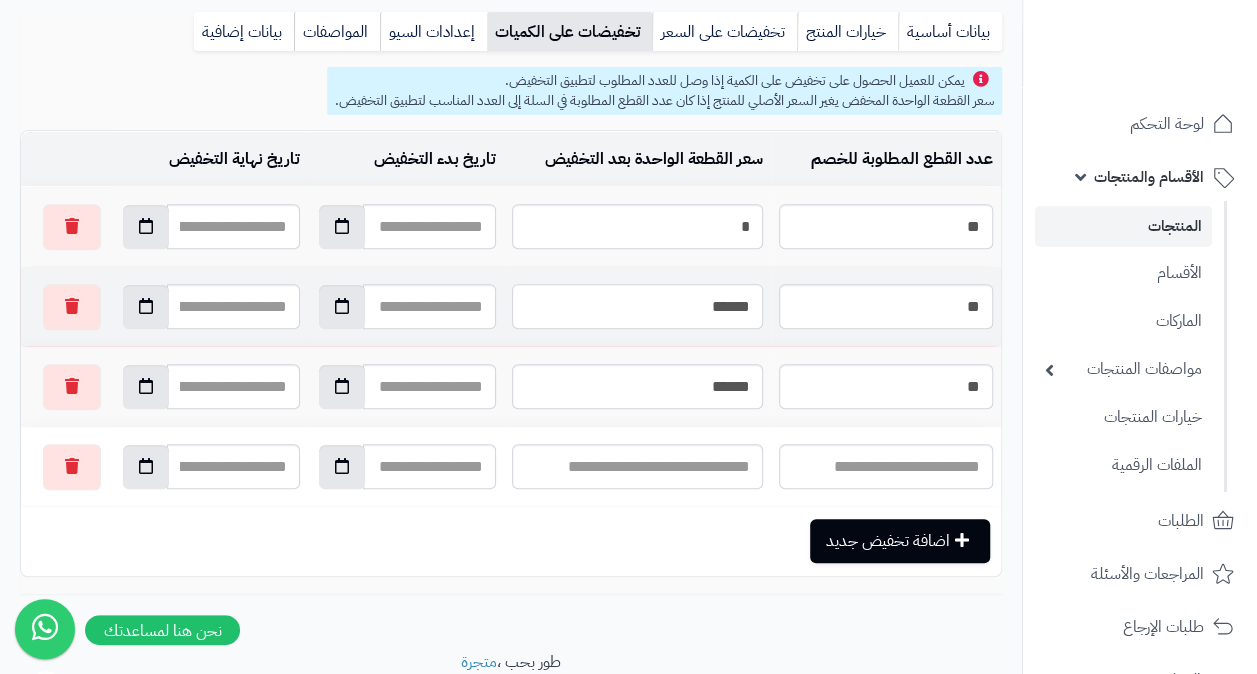 click on "******" at bounding box center (637, 306) 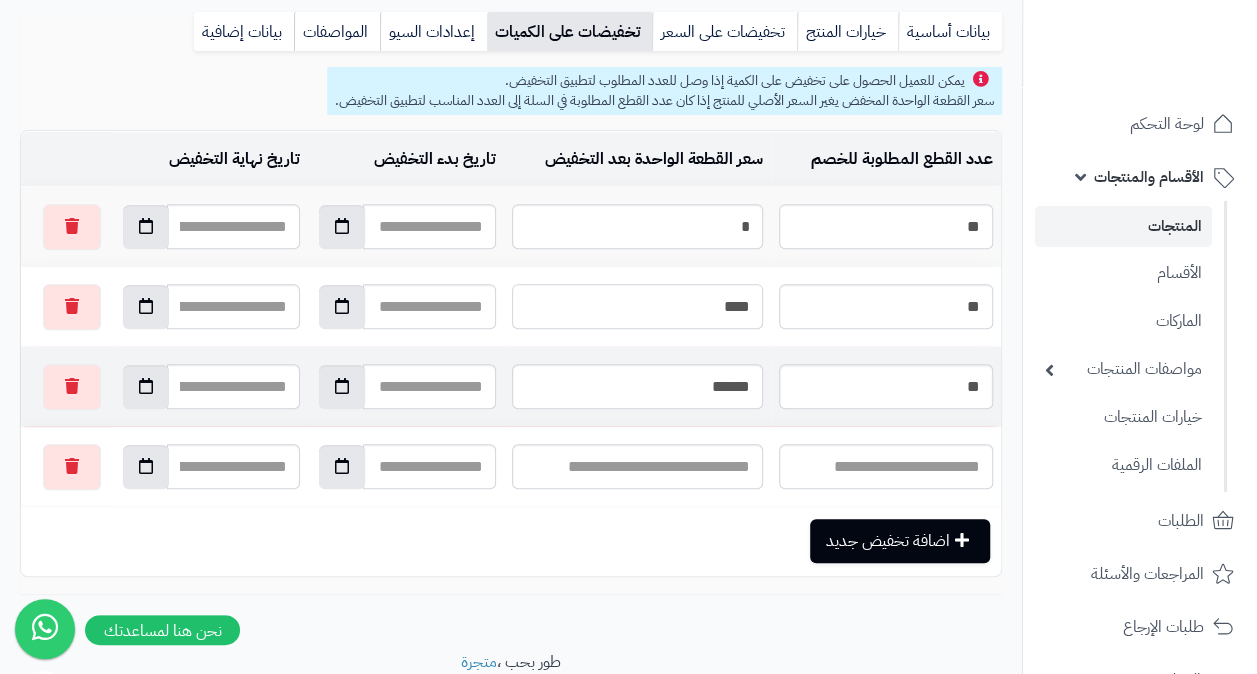 type on "****" 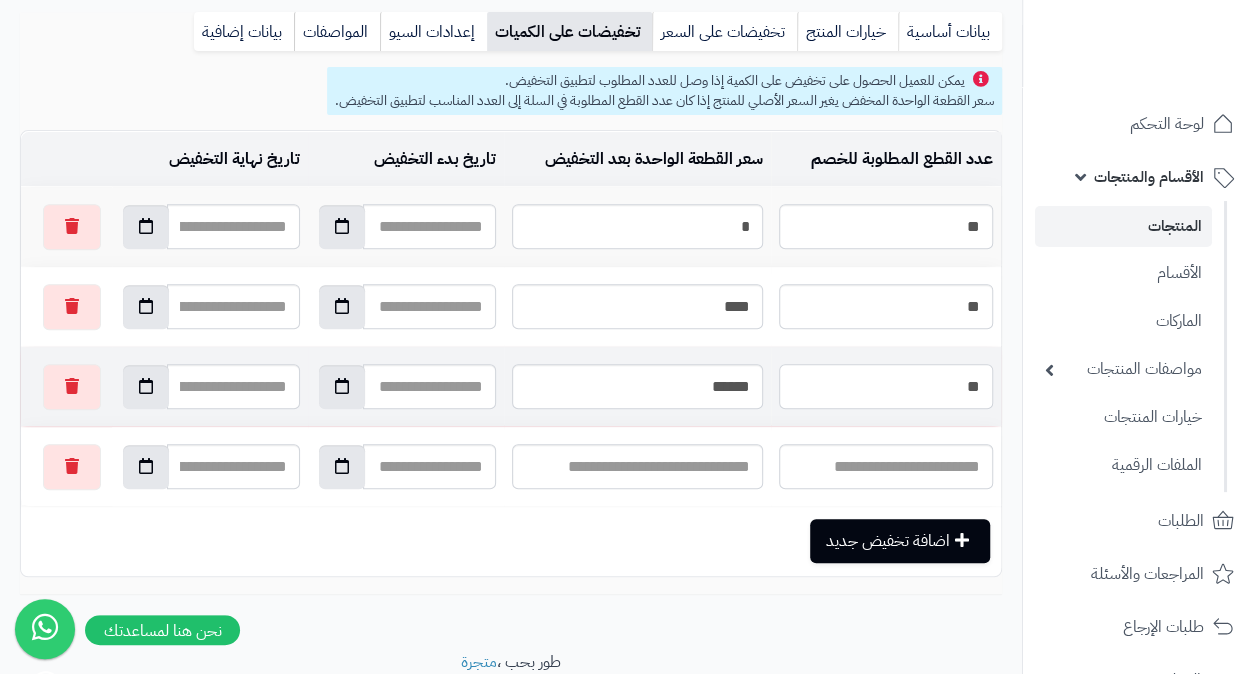 click on "**" at bounding box center [886, 386] 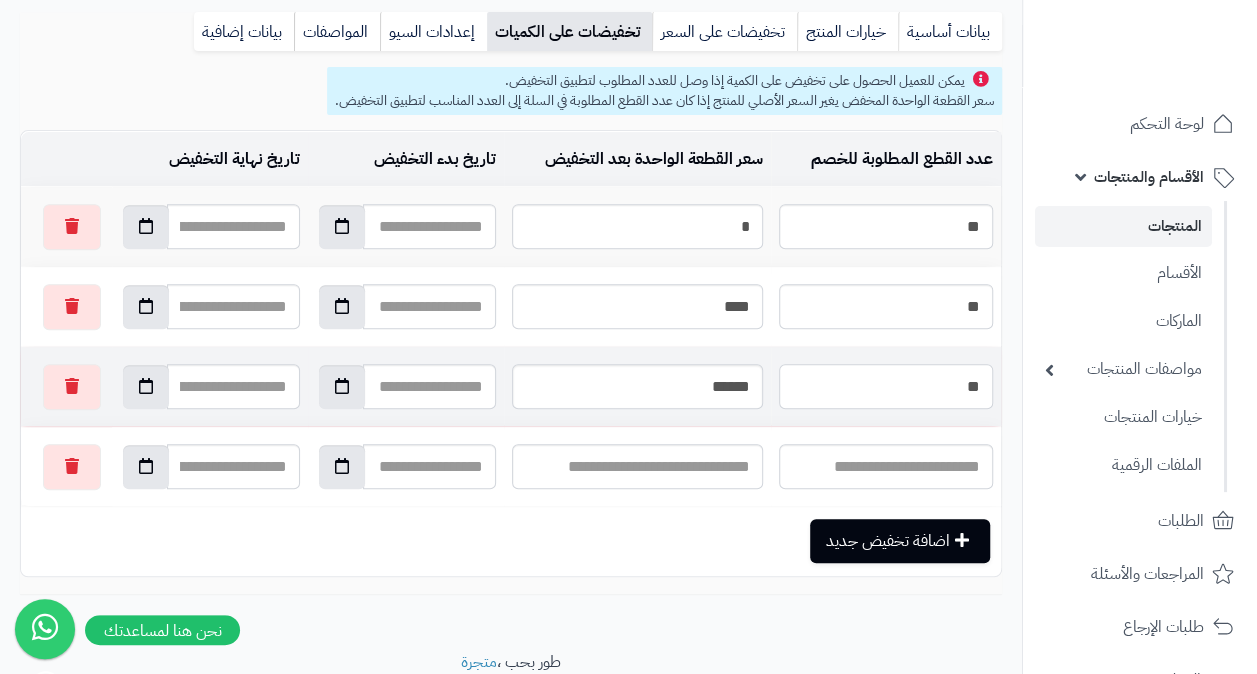 type on "**" 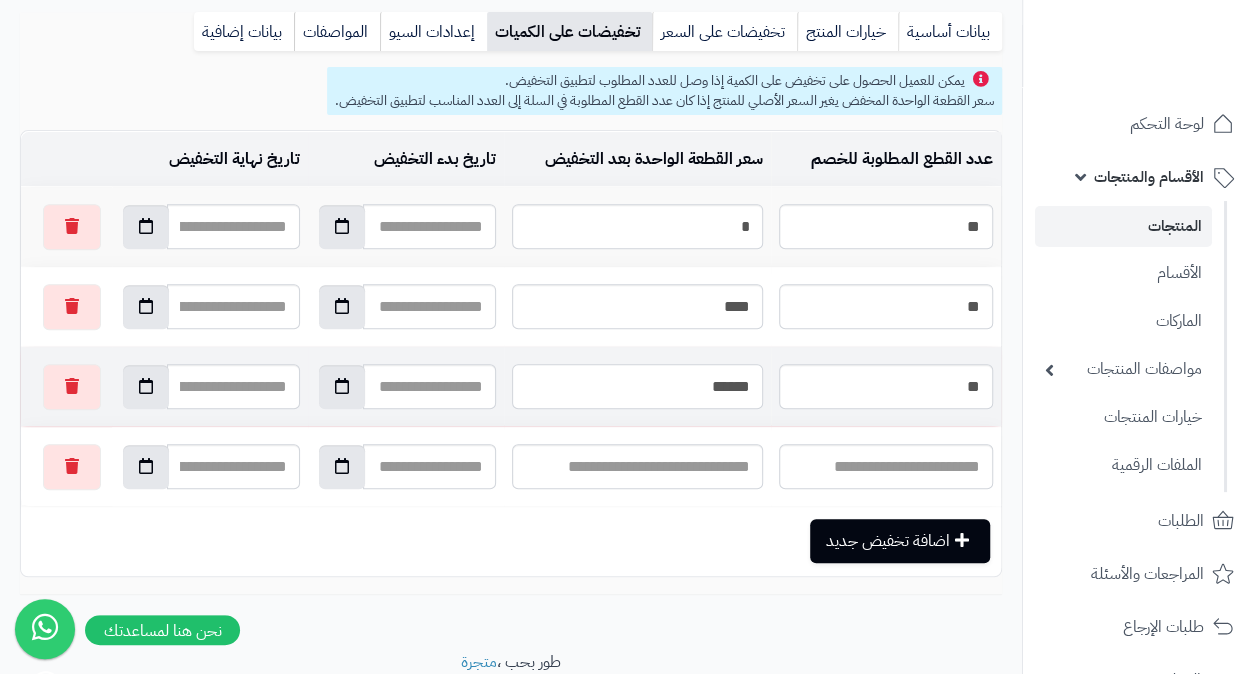 click on "******" at bounding box center (637, 386) 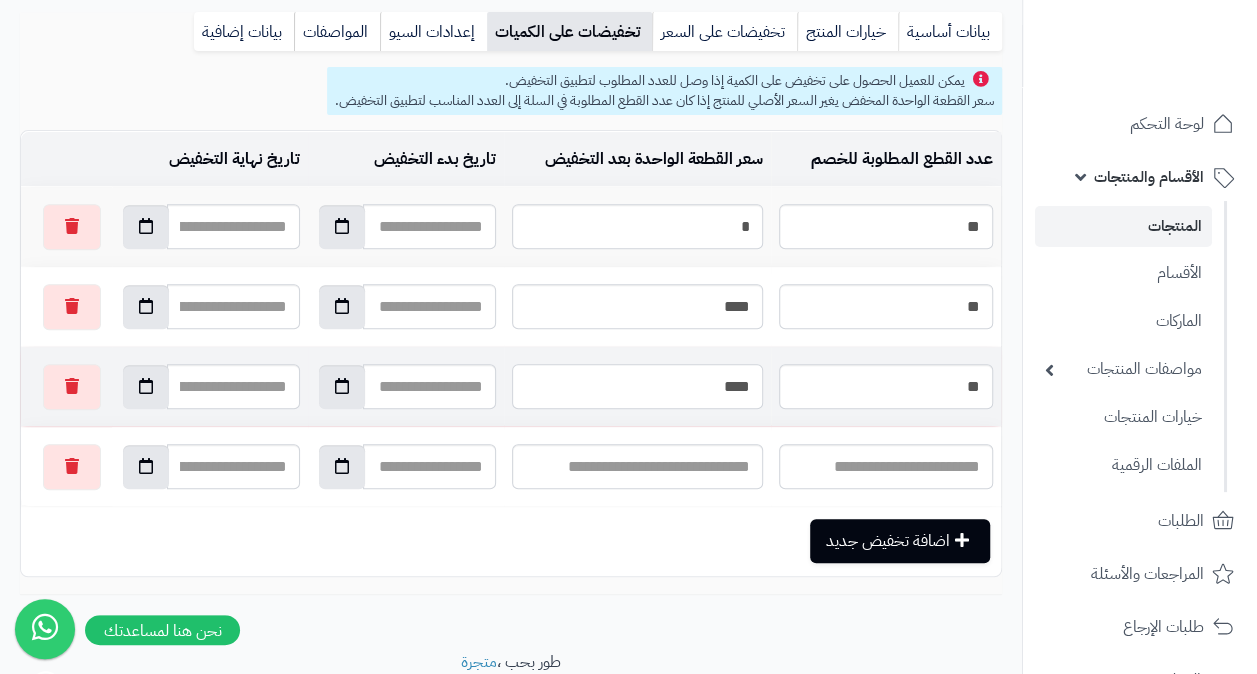 click on "****" at bounding box center [637, 386] 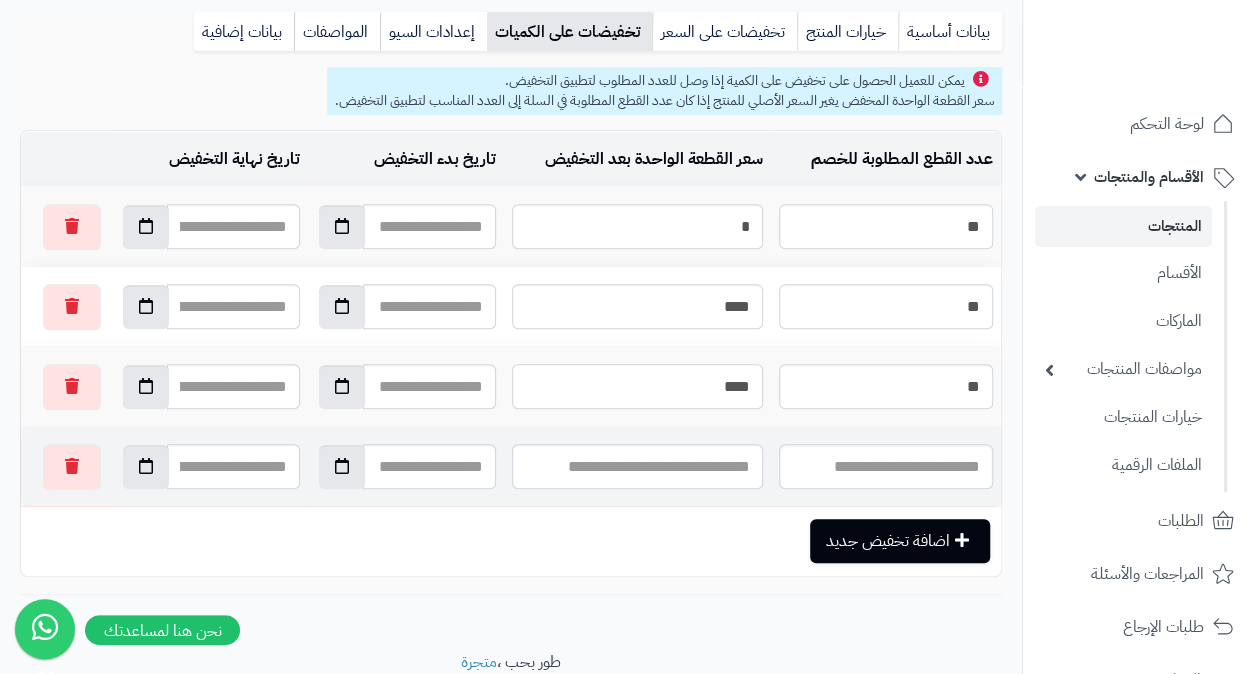 type on "****" 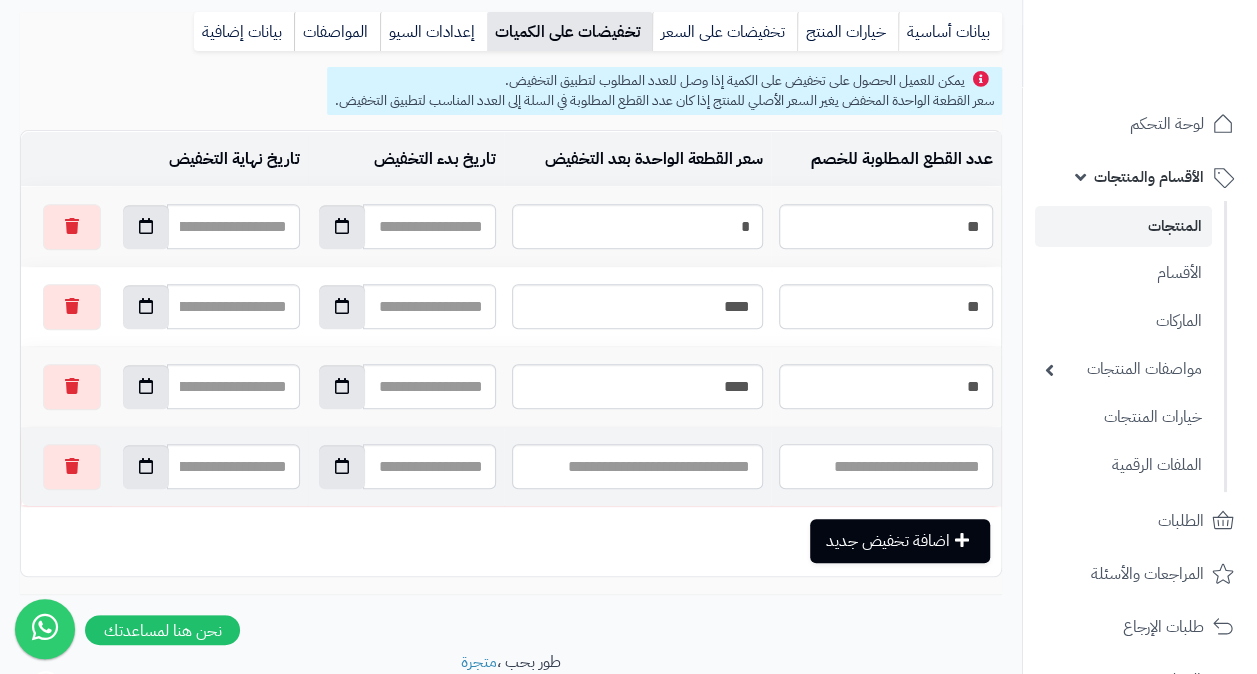 click at bounding box center [886, 466] 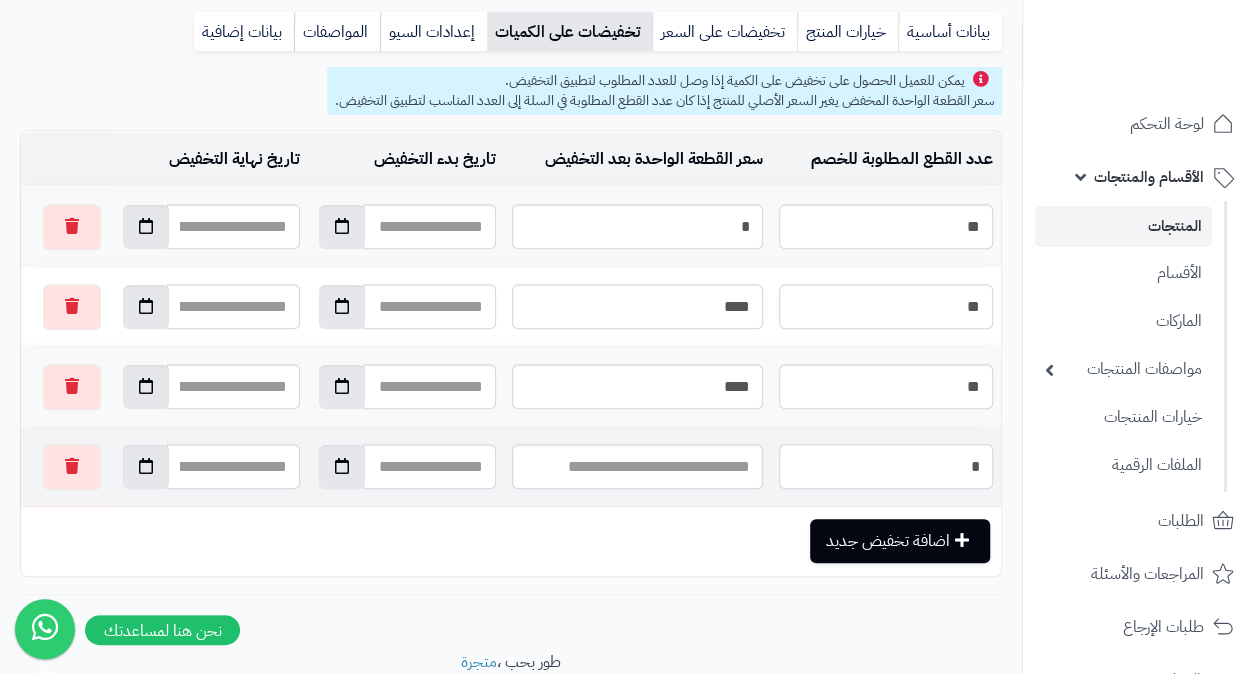type on "*" 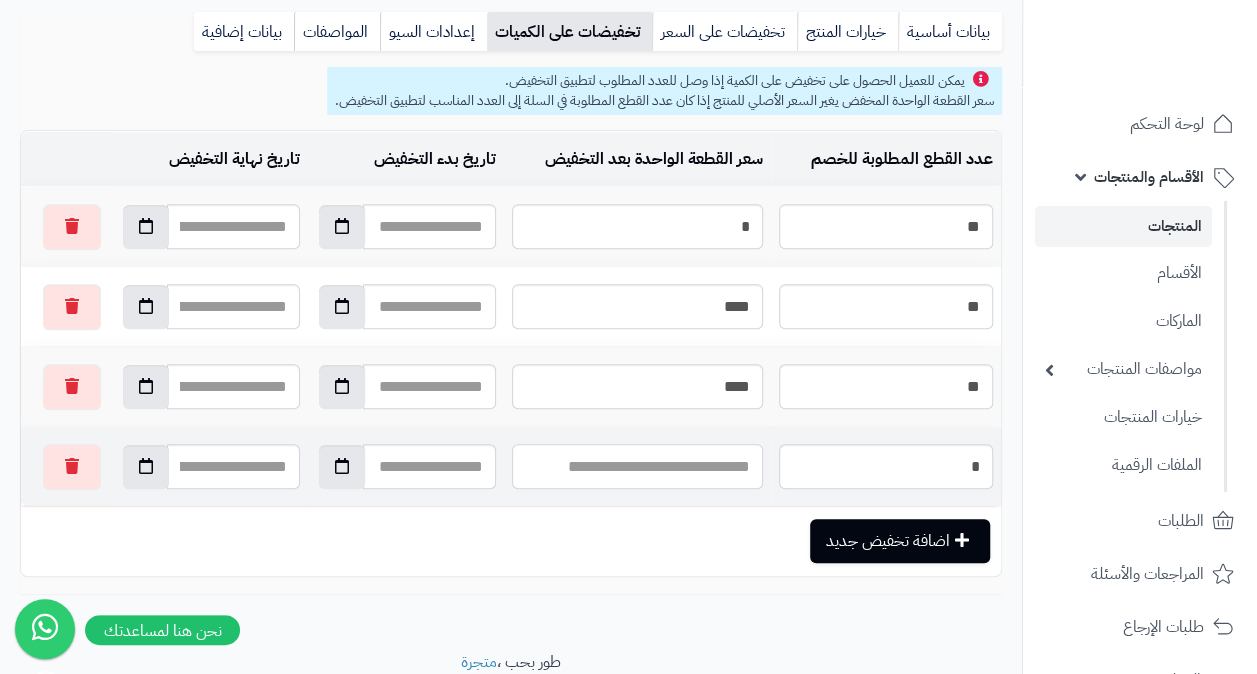 click at bounding box center (637, 466) 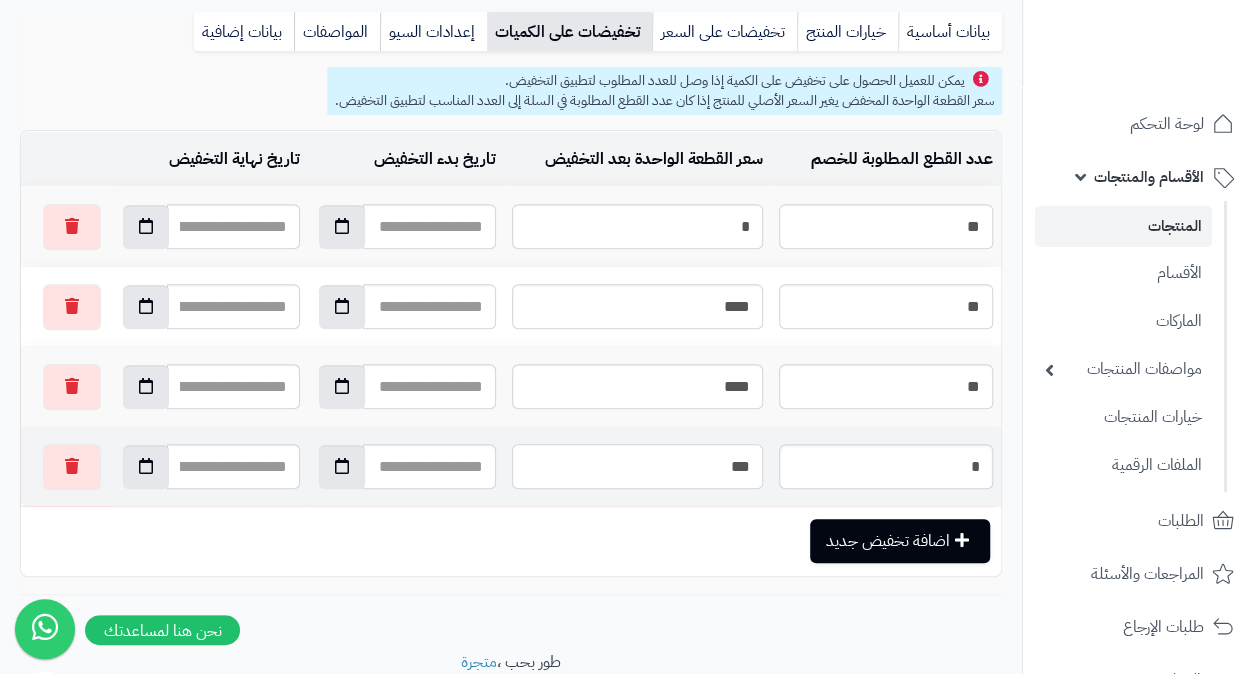 type on "***" 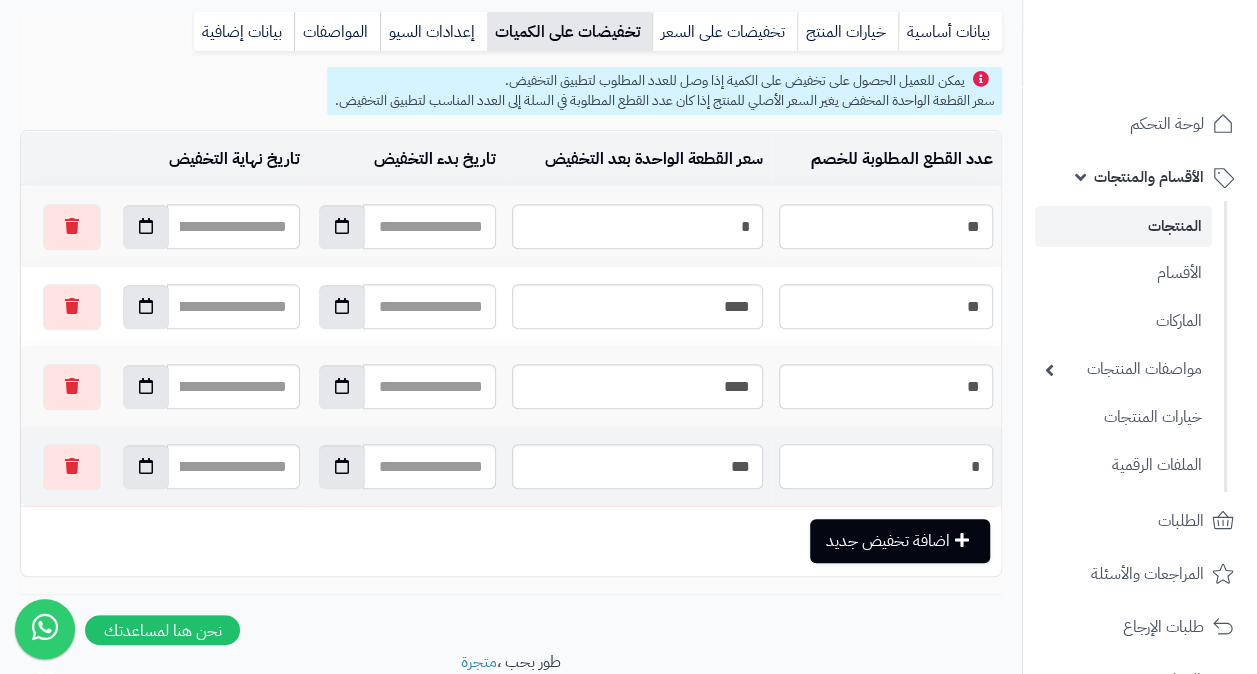 click on "*" at bounding box center (886, 466) 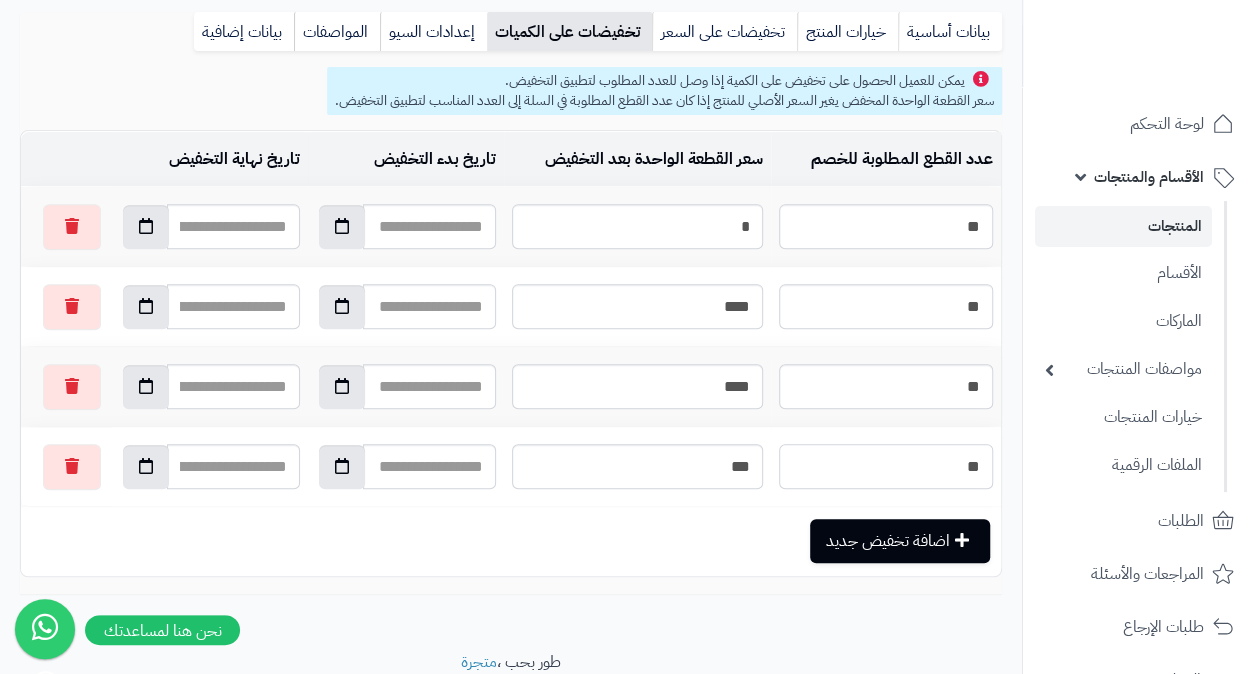 type on "*" 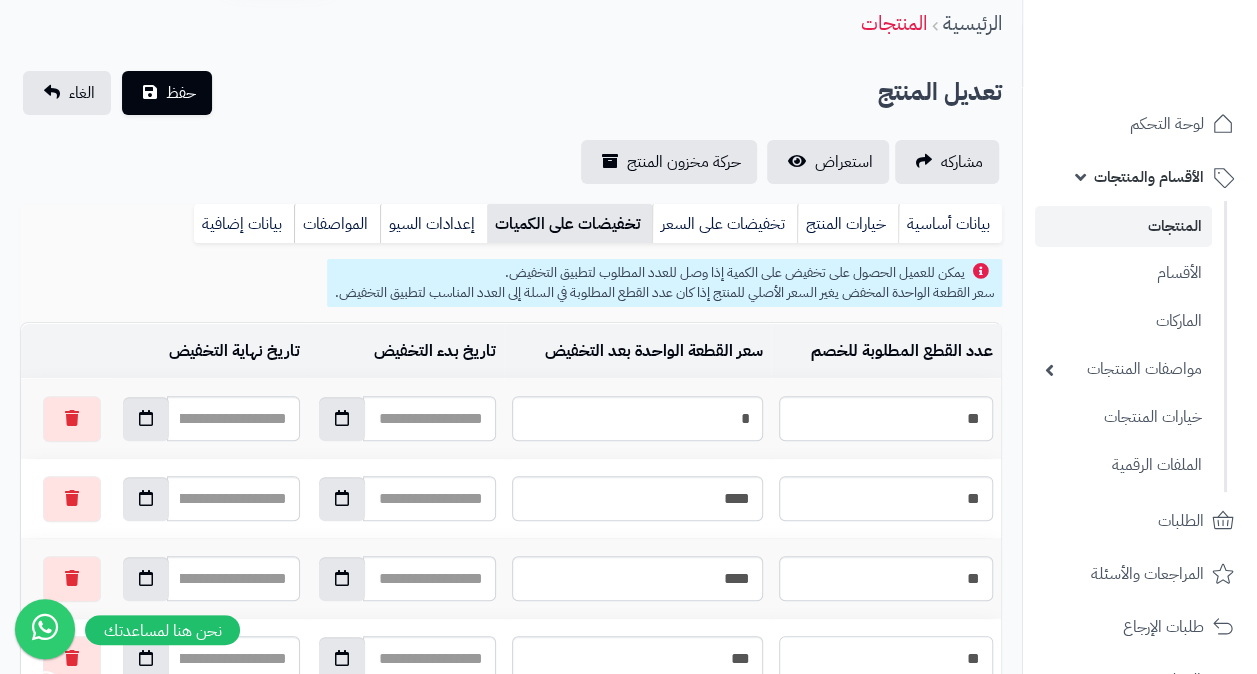 scroll, scrollTop: 68, scrollLeft: 0, axis: vertical 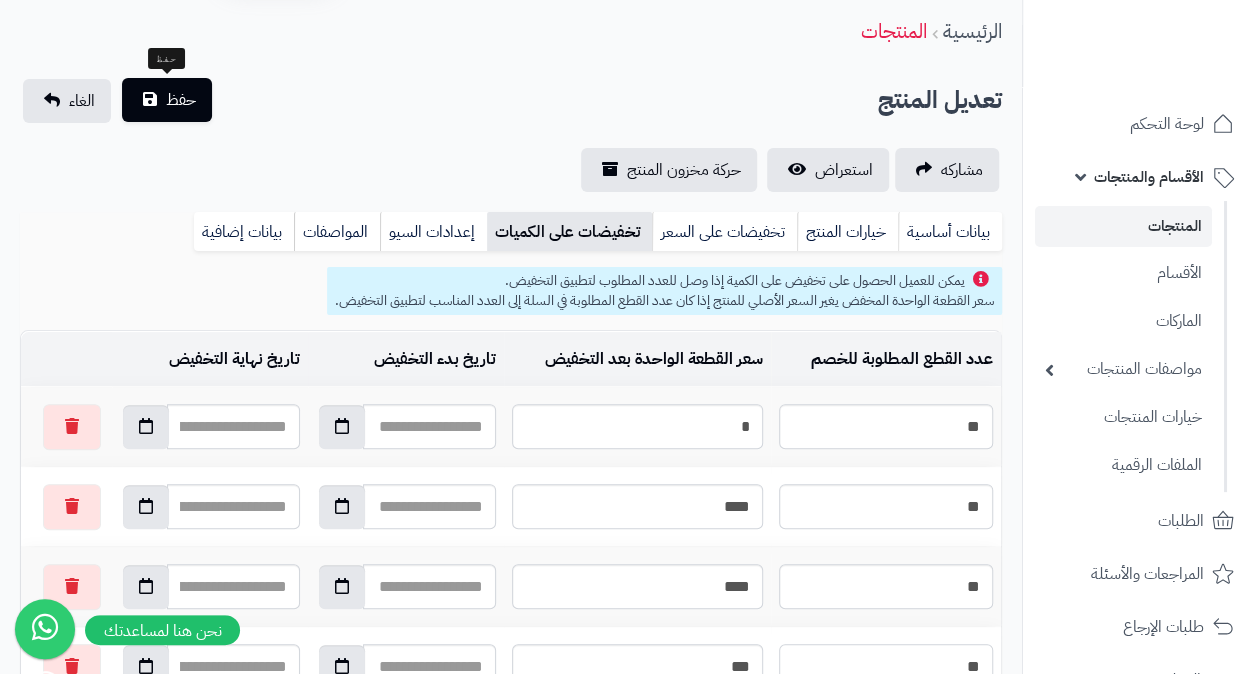 type on "**" 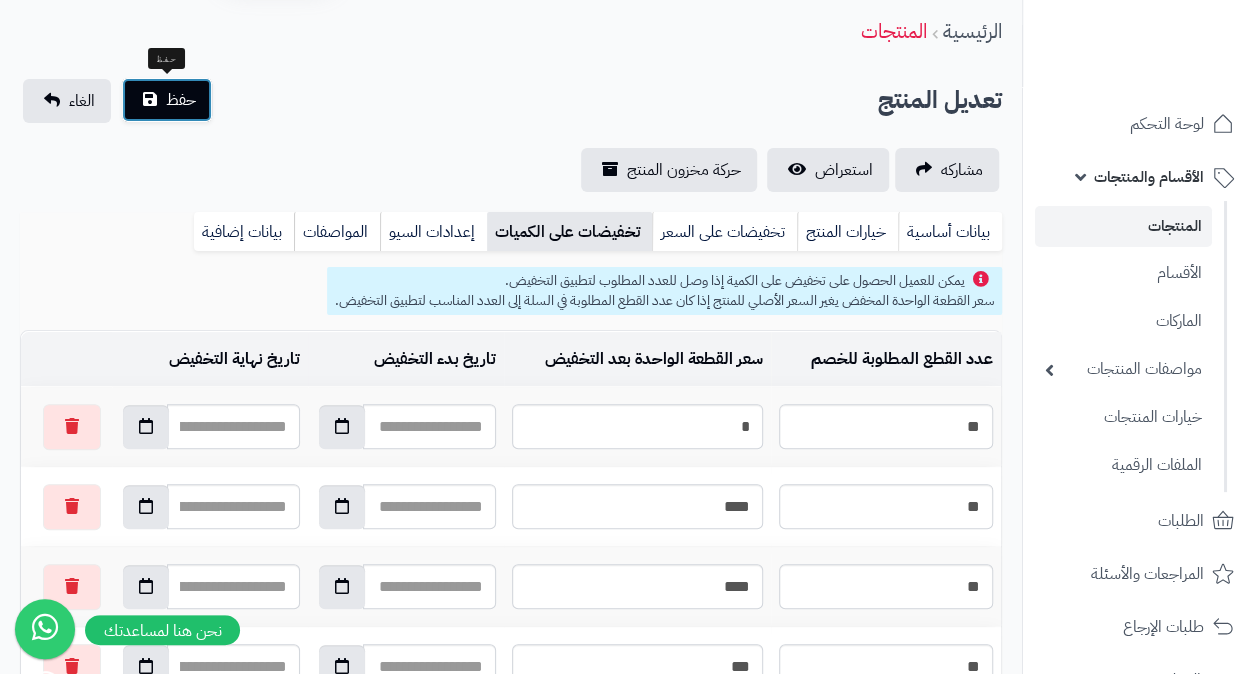 click on "حفظ" at bounding box center (181, 100) 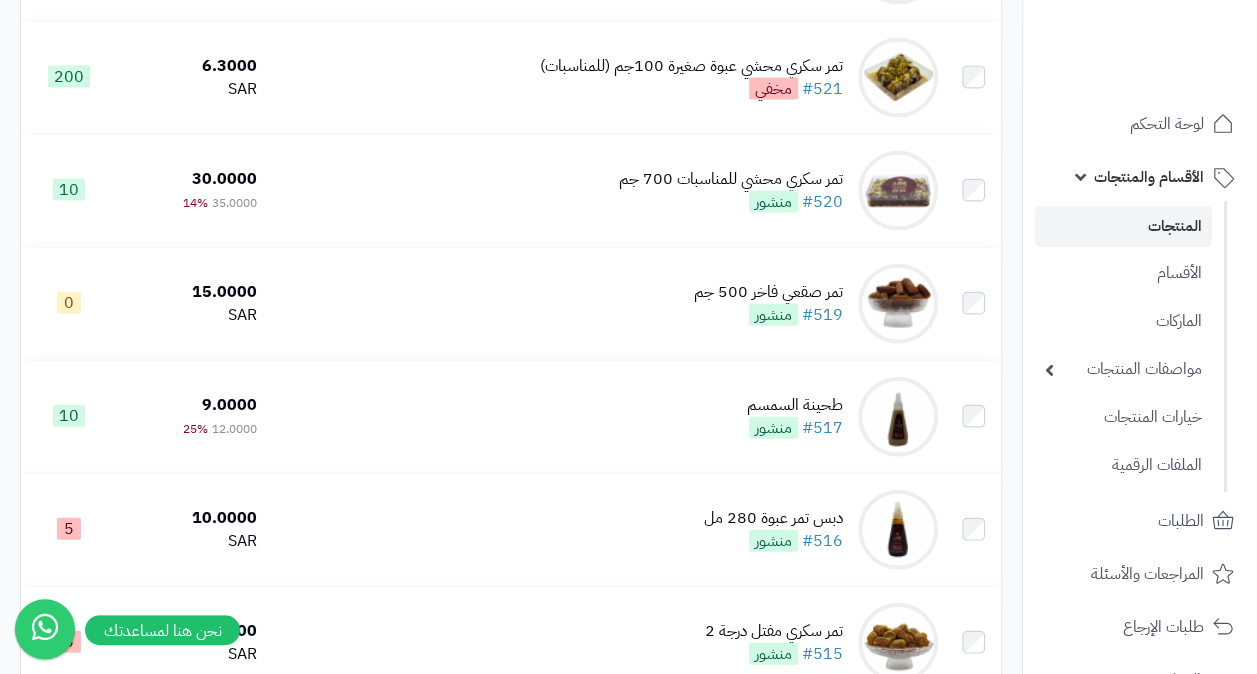 scroll, scrollTop: 2000, scrollLeft: 0, axis: vertical 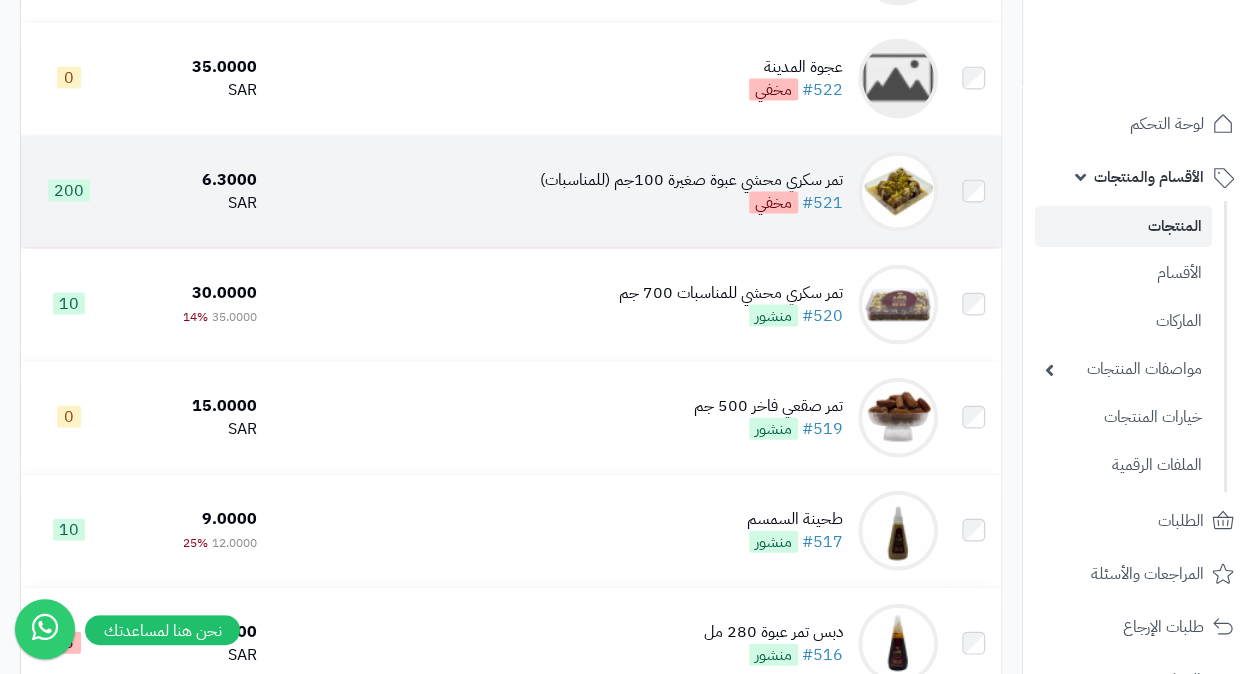 click on "تمر سكري محشي عبوة صغيرة  100جم (للمناسبات)" at bounding box center (691, 180) 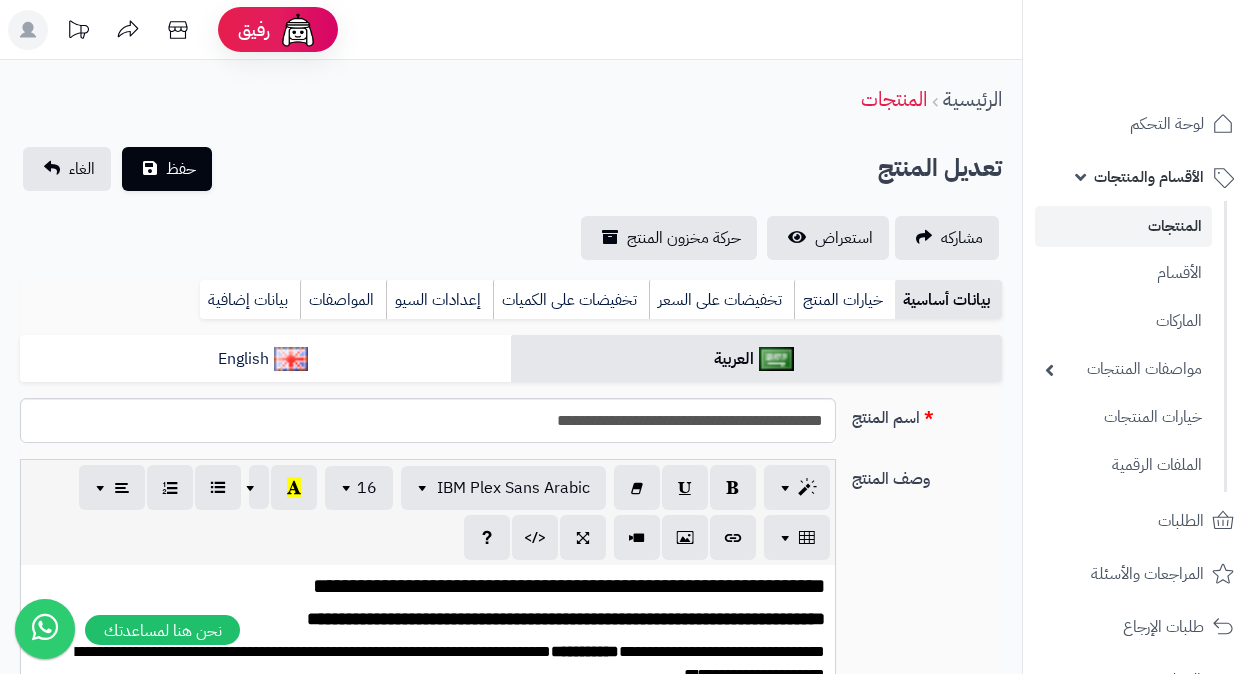 scroll, scrollTop: 0, scrollLeft: 0, axis: both 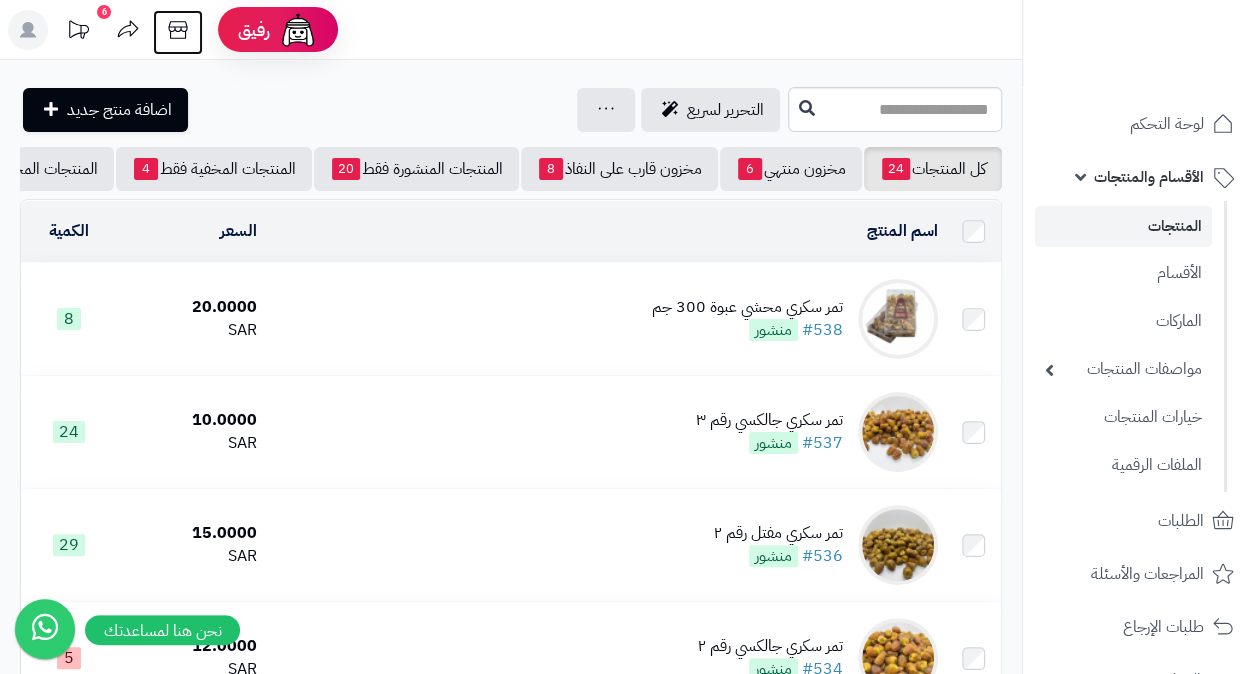 click 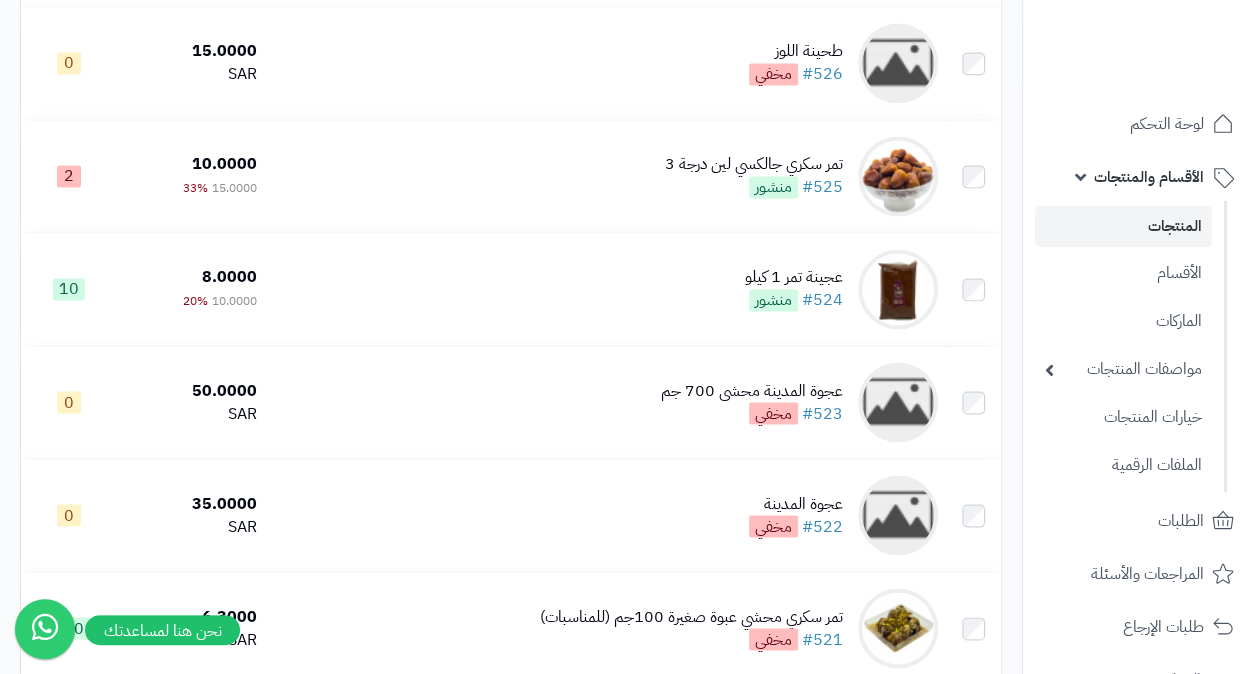 scroll, scrollTop: 1500, scrollLeft: 0, axis: vertical 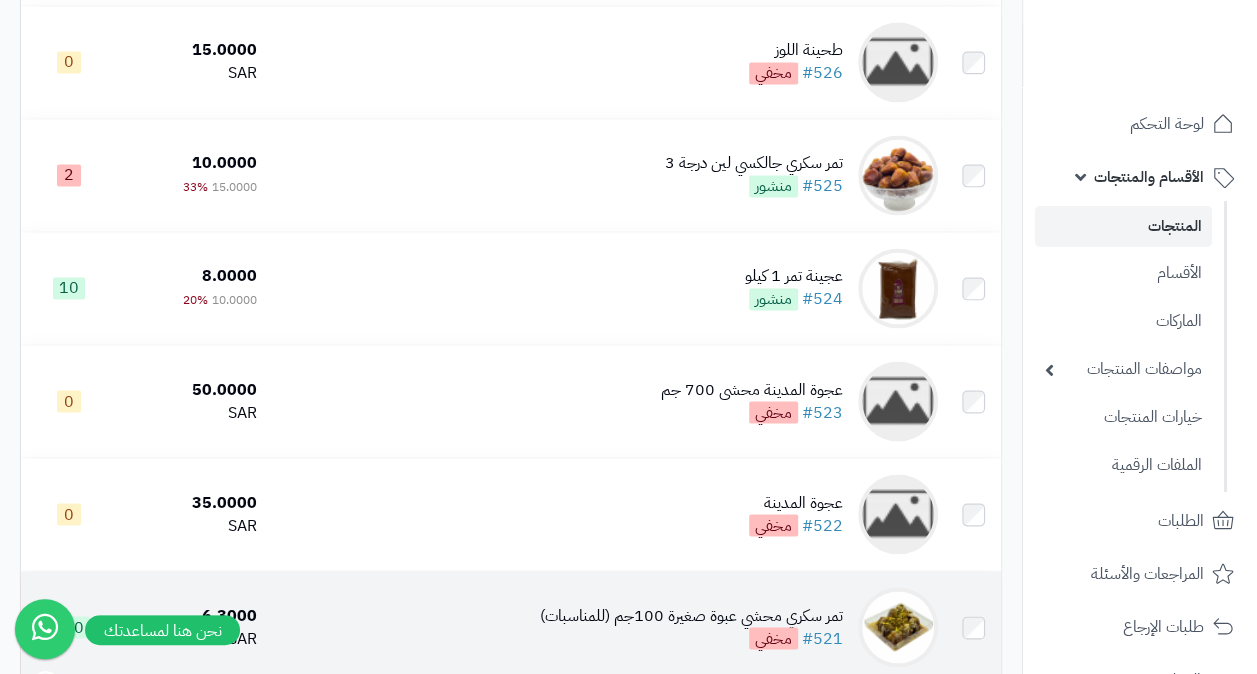 click on "تمر سكري محشي عبوة صغيرة  100جم (للمناسبات)
#521
مخفي" at bounding box center (605, 627) 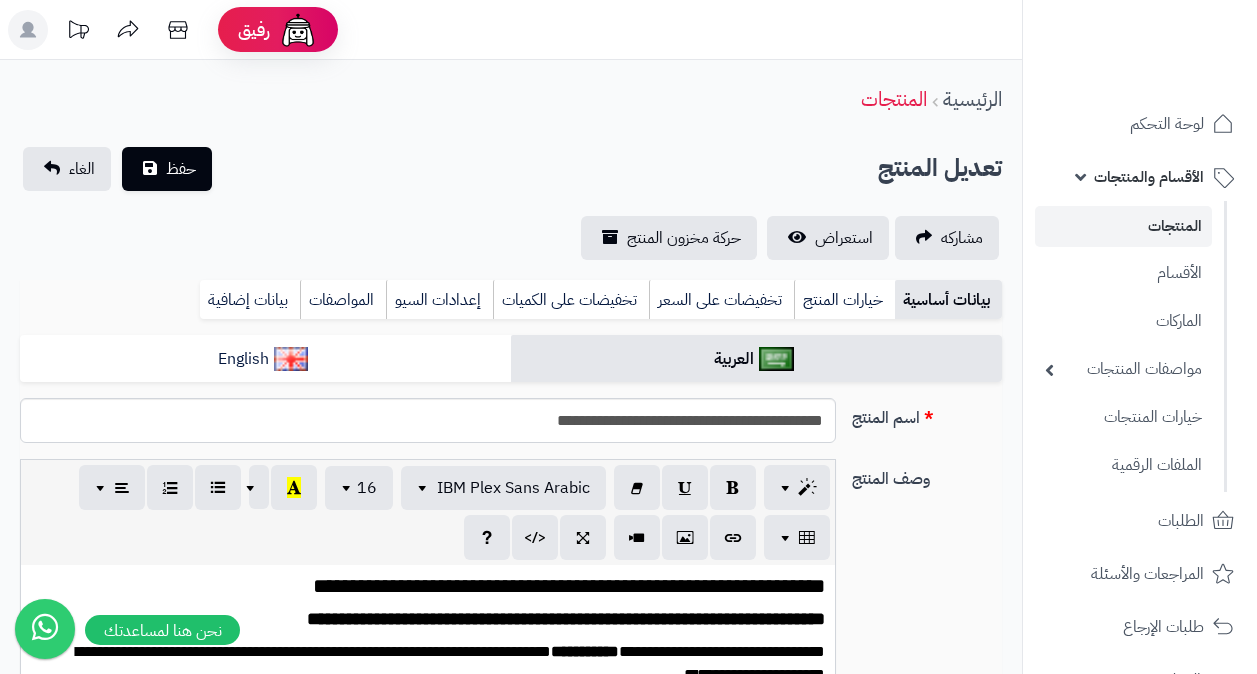 scroll, scrollTop: 900, scrollLeft: 0, axis: vertical 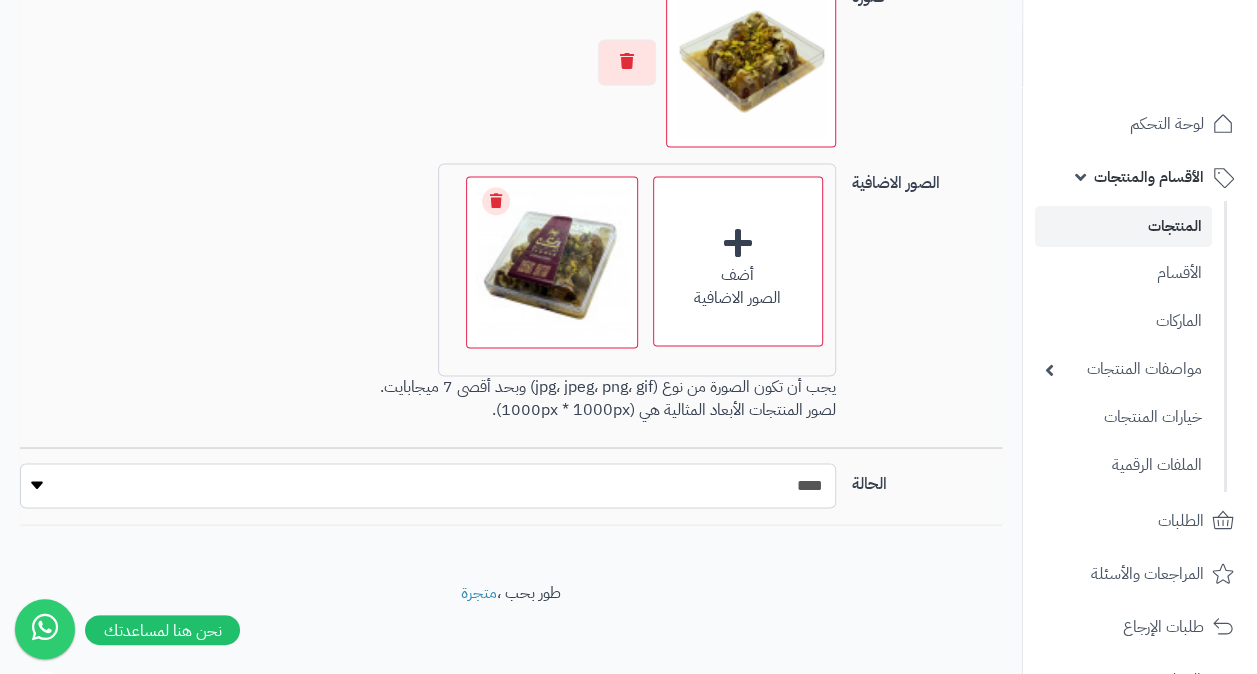 click on "***** ****" at bounding box center (427, 485) 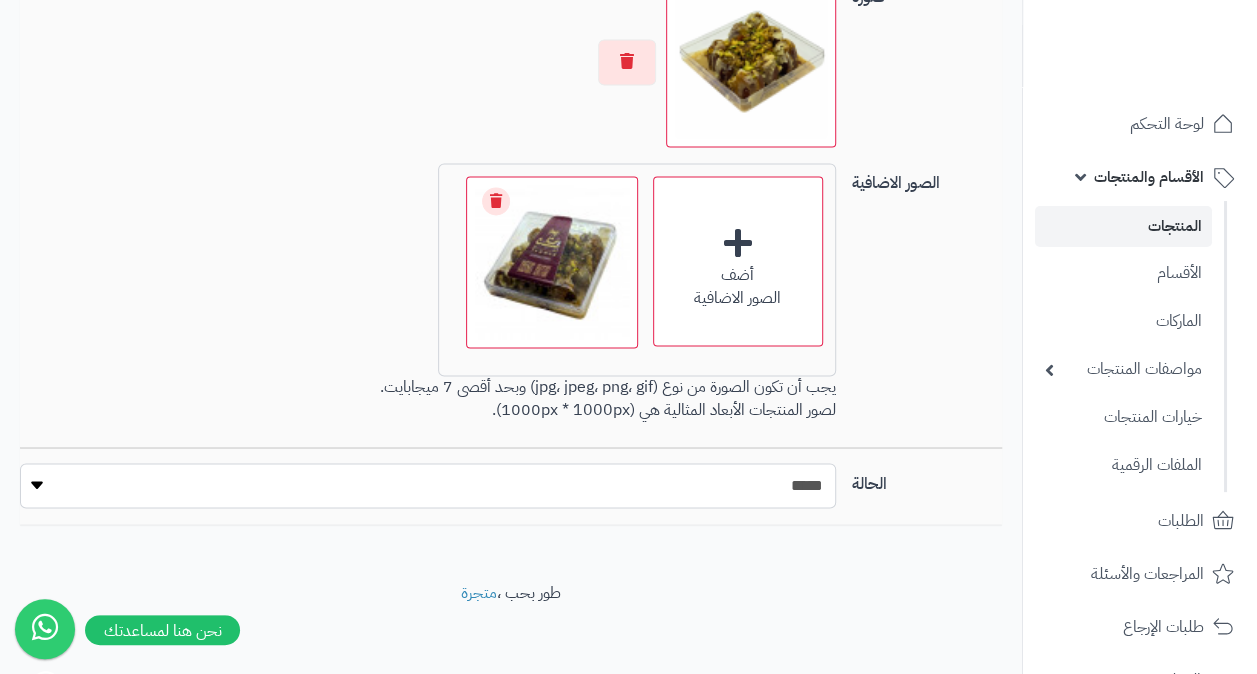 click on "***** ****" at bounding box center (427, 485) 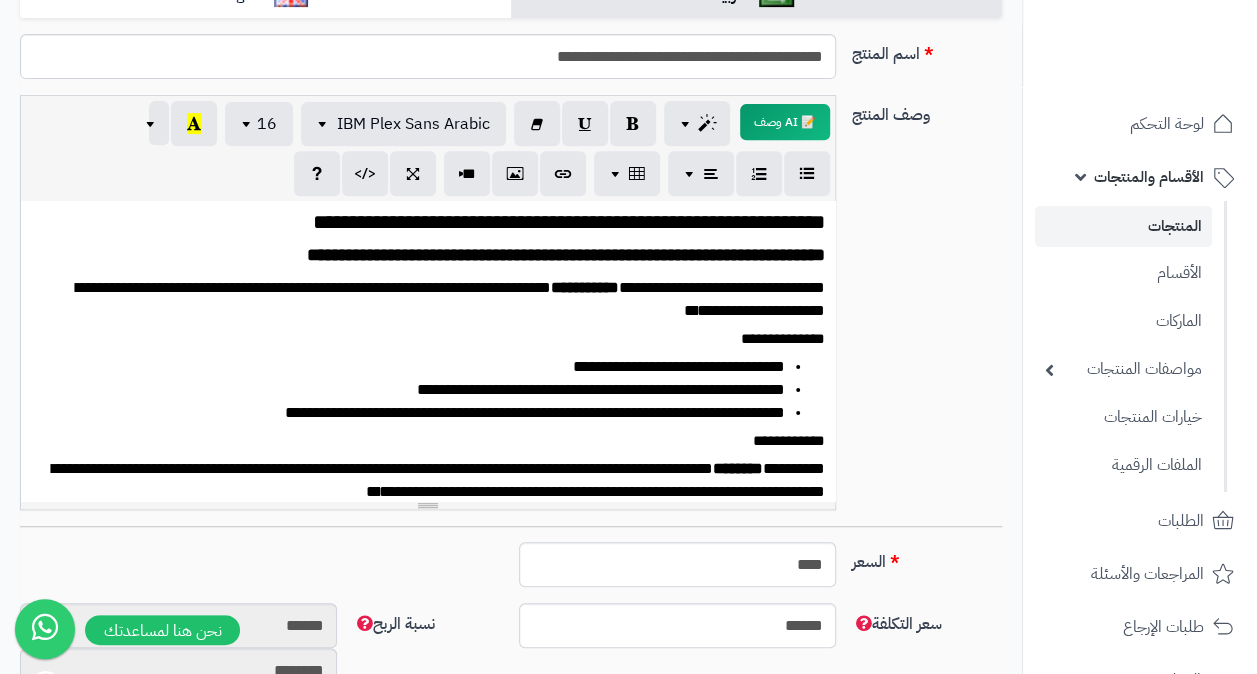 scroll, scrollTop: 0, scrollLeft: 0, axis: both 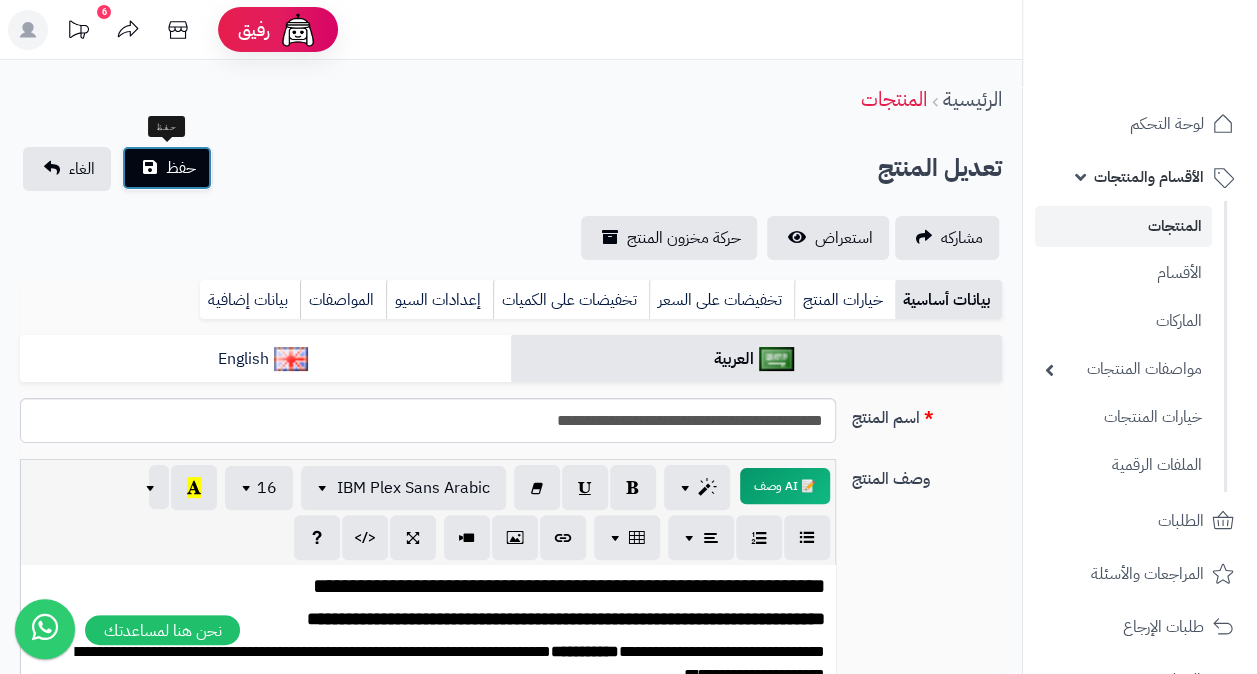 click on "حفظ" at bounding box center (181, 168) 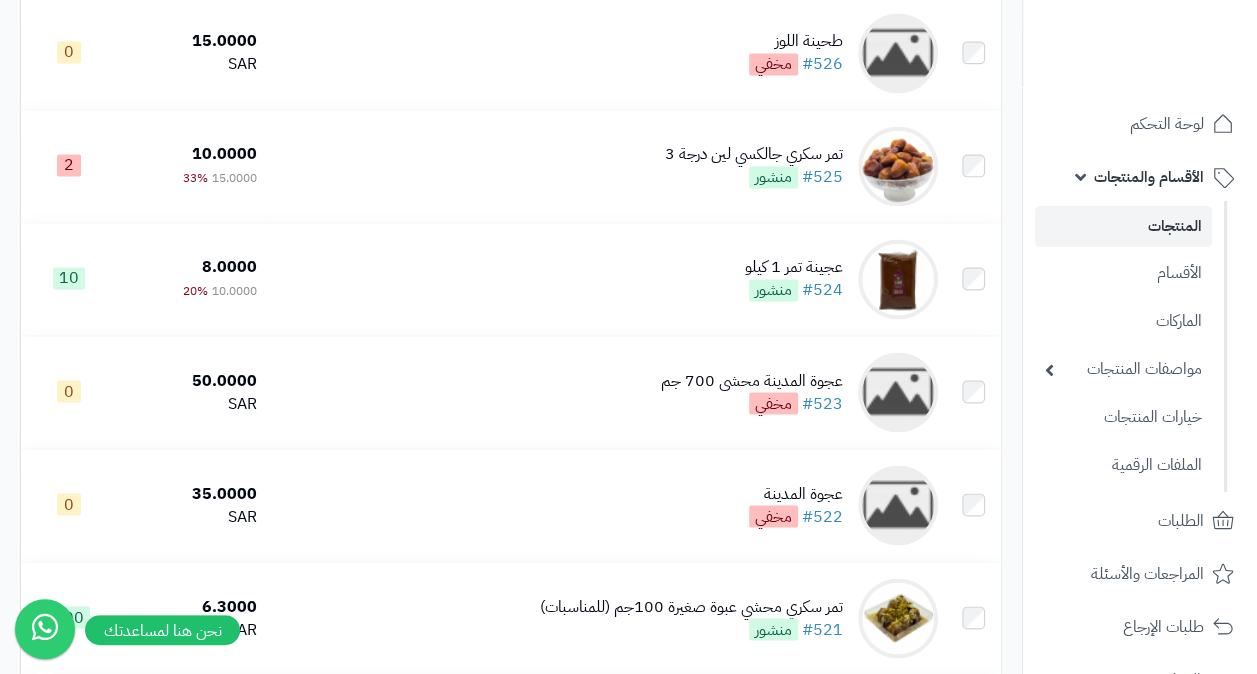 scroll, scrollTop: 1600, scrollLeft: 0, axis: vertical 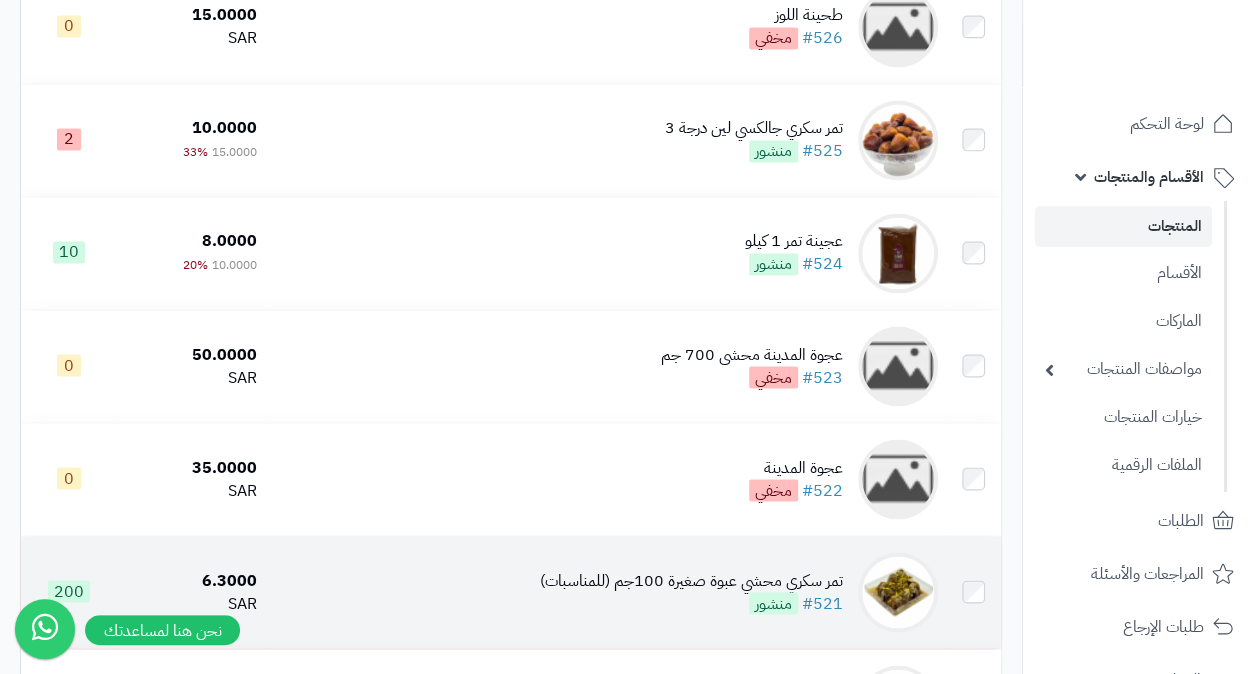 click on "تمر سكري محشي عبوة صغيرة  100جم (للمناسبات)" at bounding box center [691, 580] 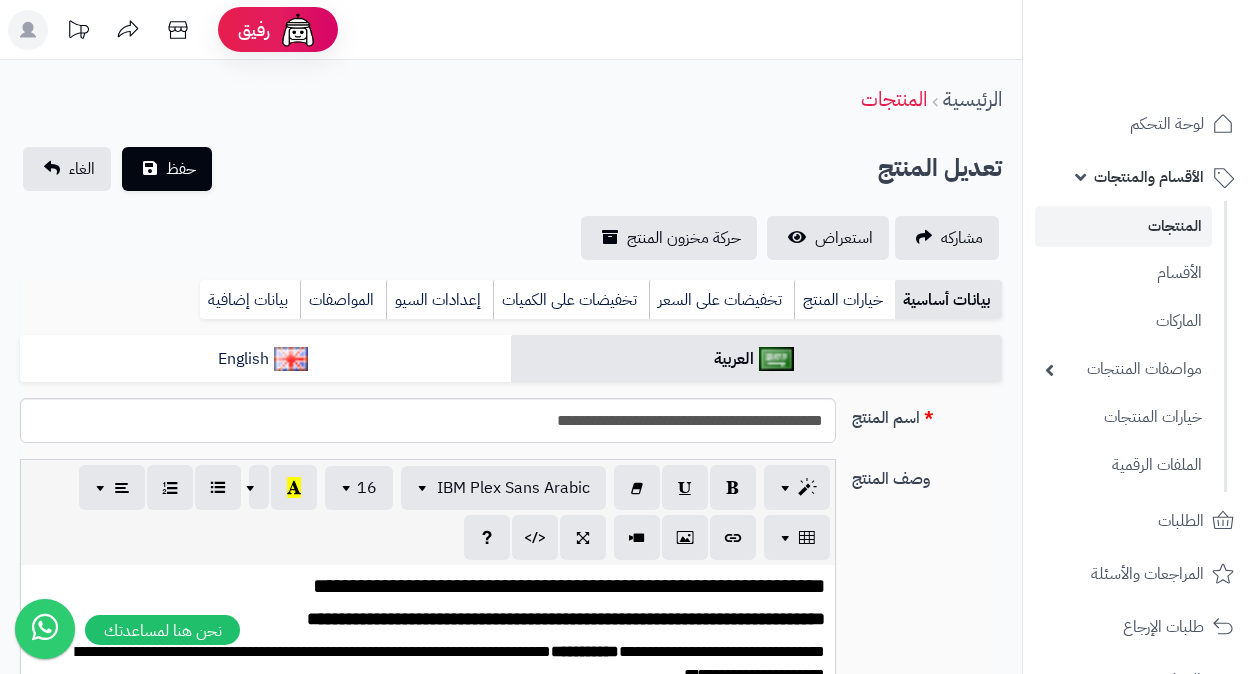 scroll, scrollTop: 500, scrollLeft: 0, axis: vertical 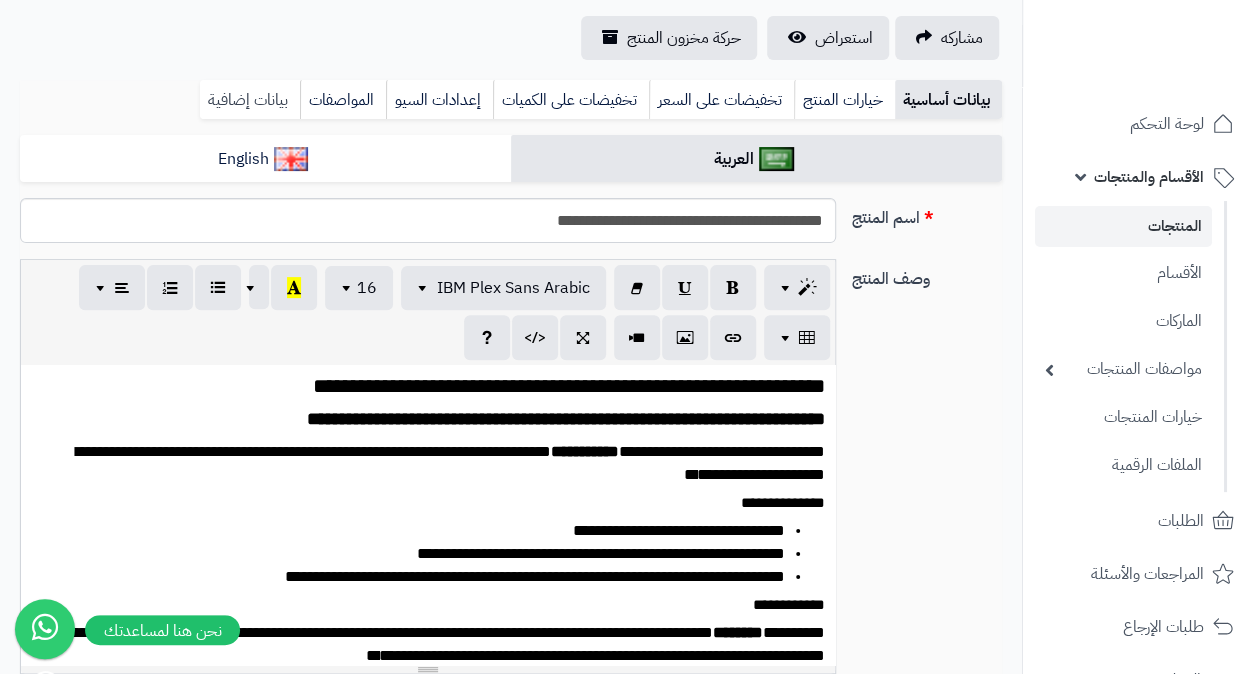 click on "بيانات إضافية" at bounding box center [250, 100] 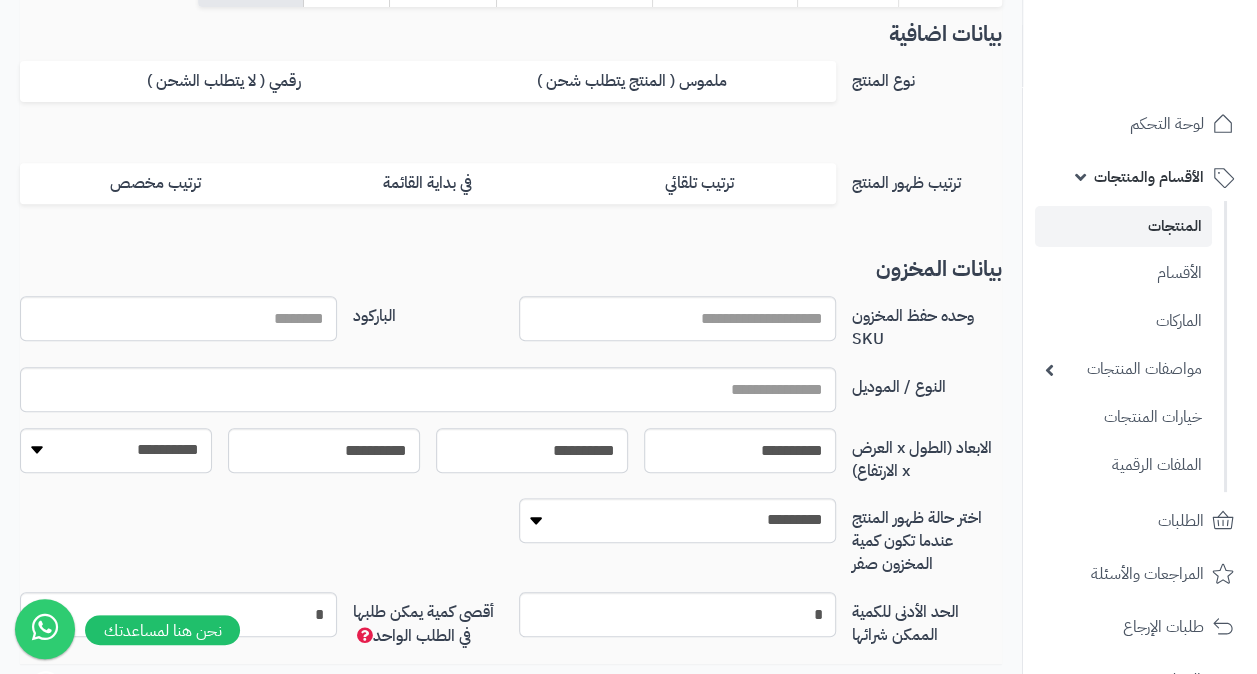 scroll, scrollTop: 458, scrollLeft: 0, axis: vertical 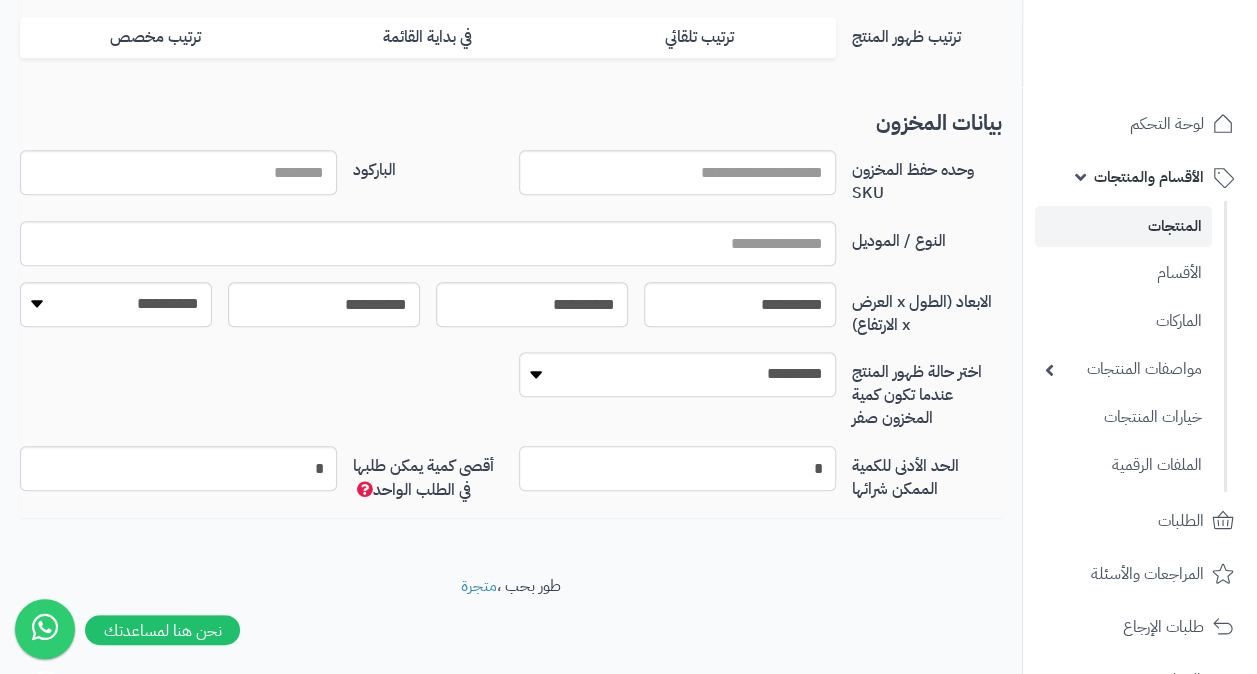 click on "*" at bounding box center (677, 468) 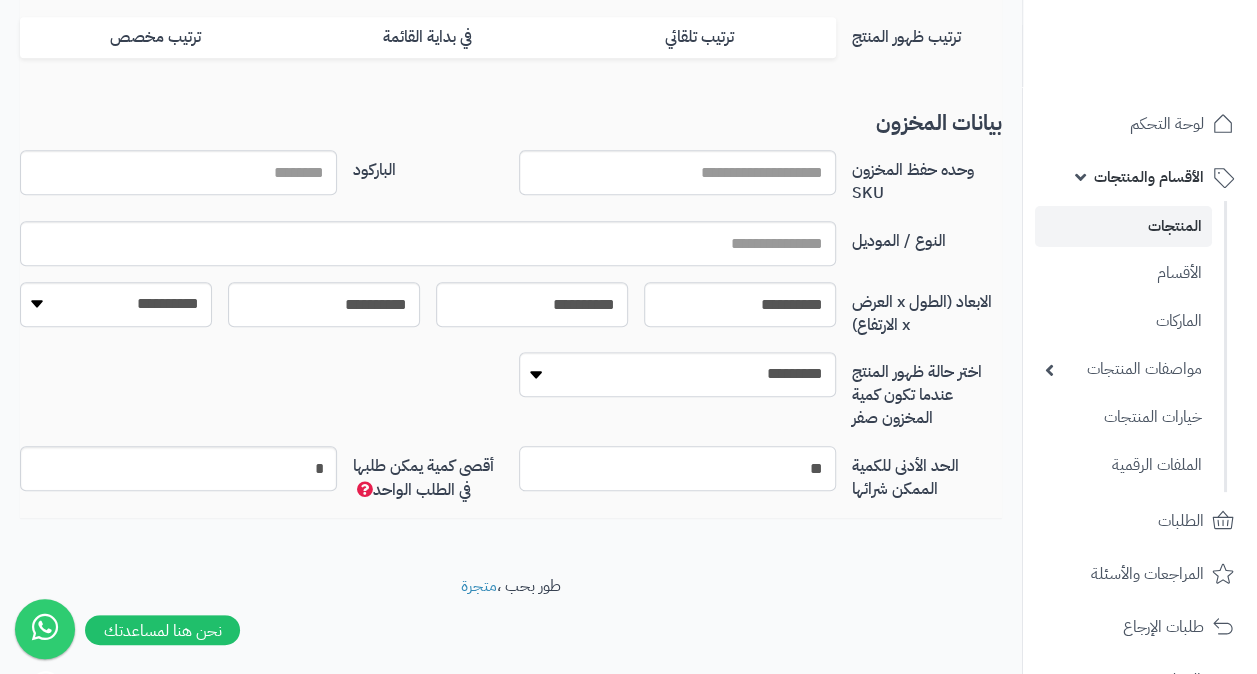 type on "**" 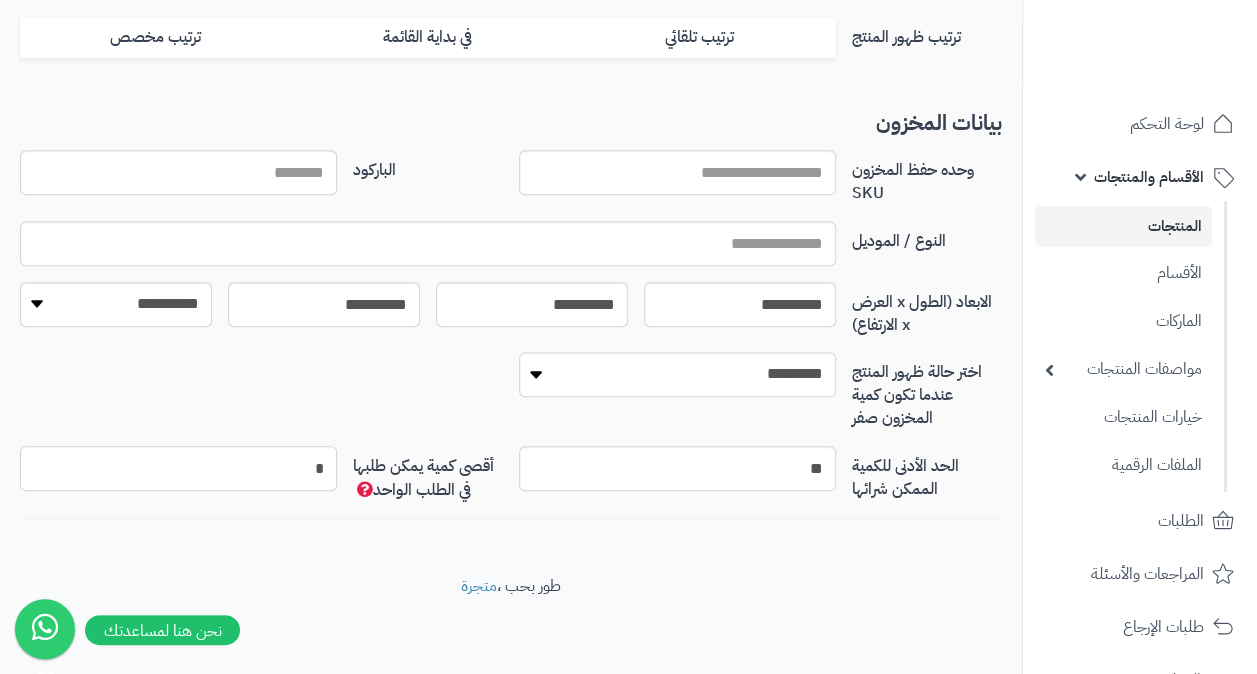 click on "*" at bounding box center (178, 468) 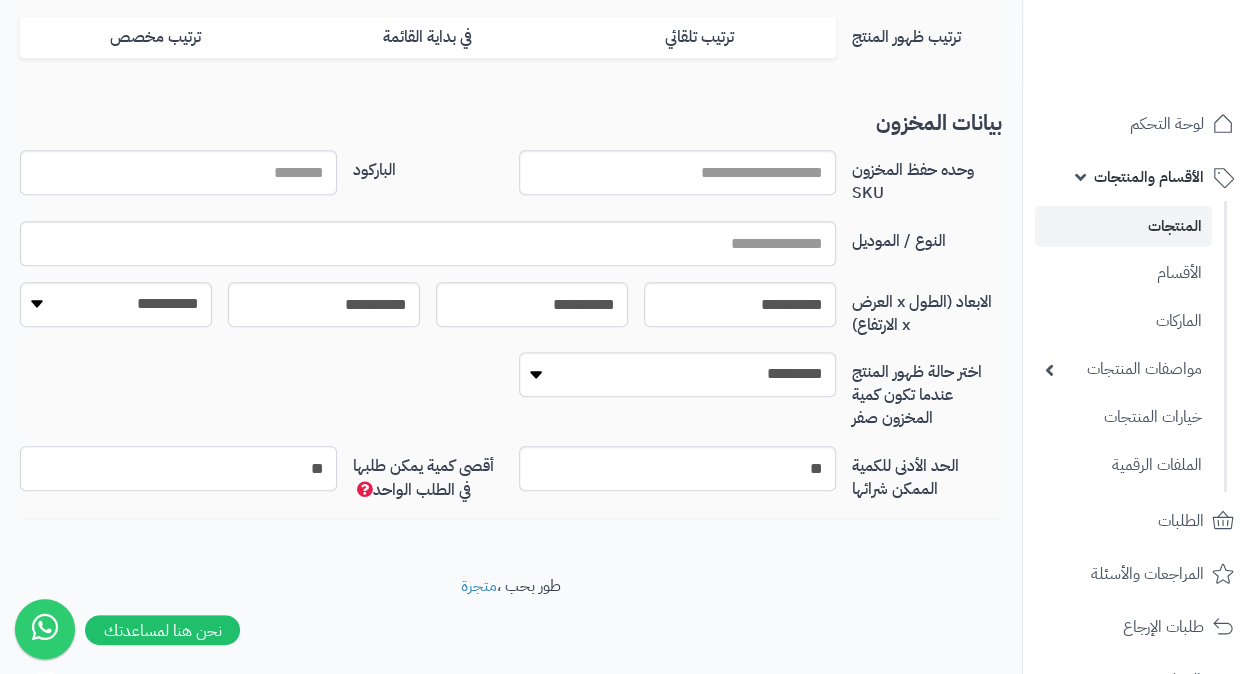 type on "**" 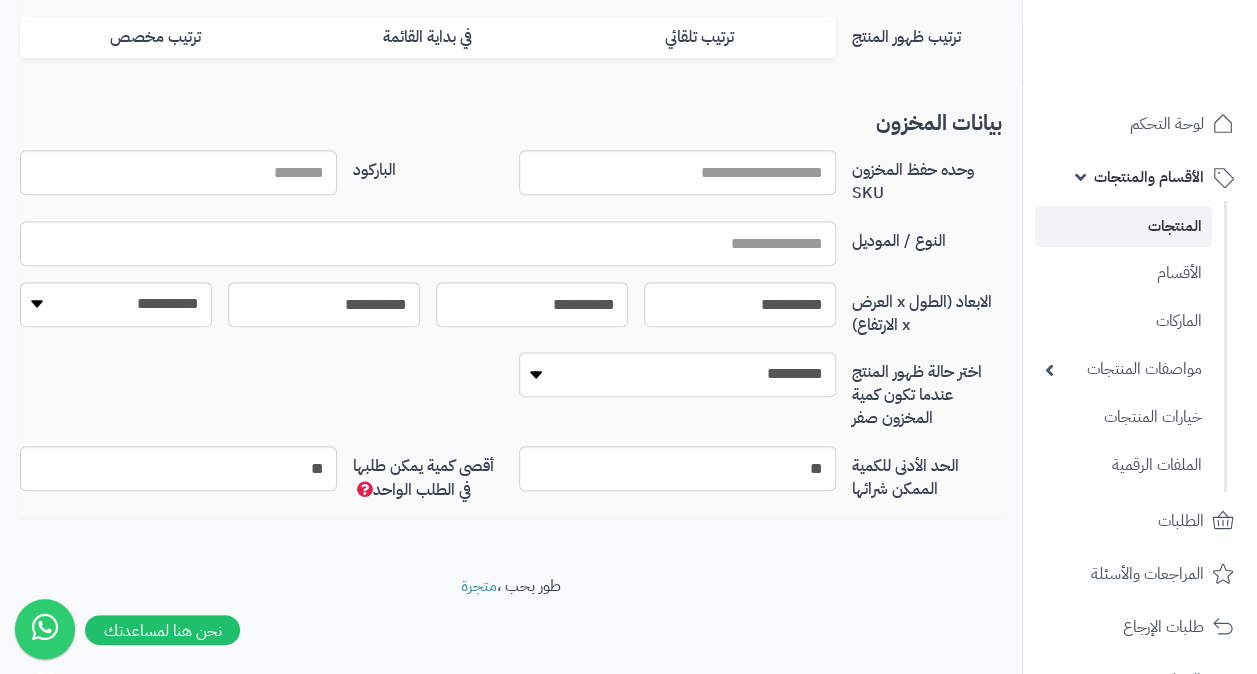 click on "**********" at bounding box center (511, 88) 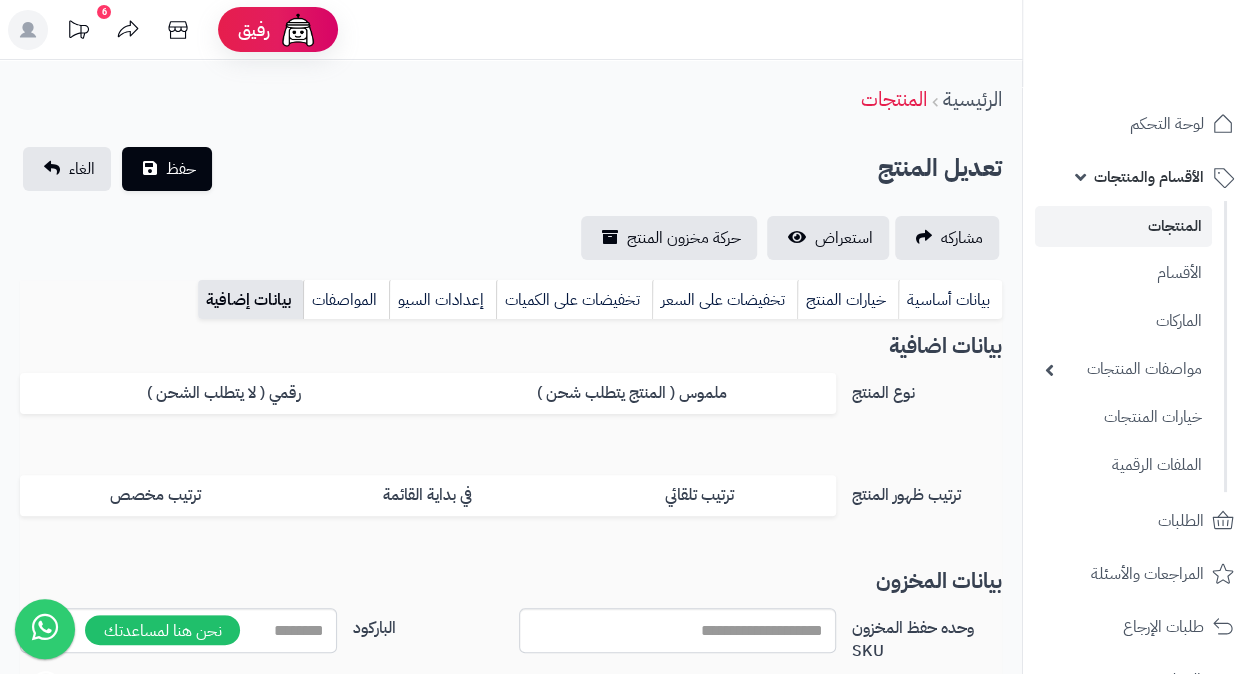 scroll, scrollTop: 0, scrollLeft: 0, axis: both 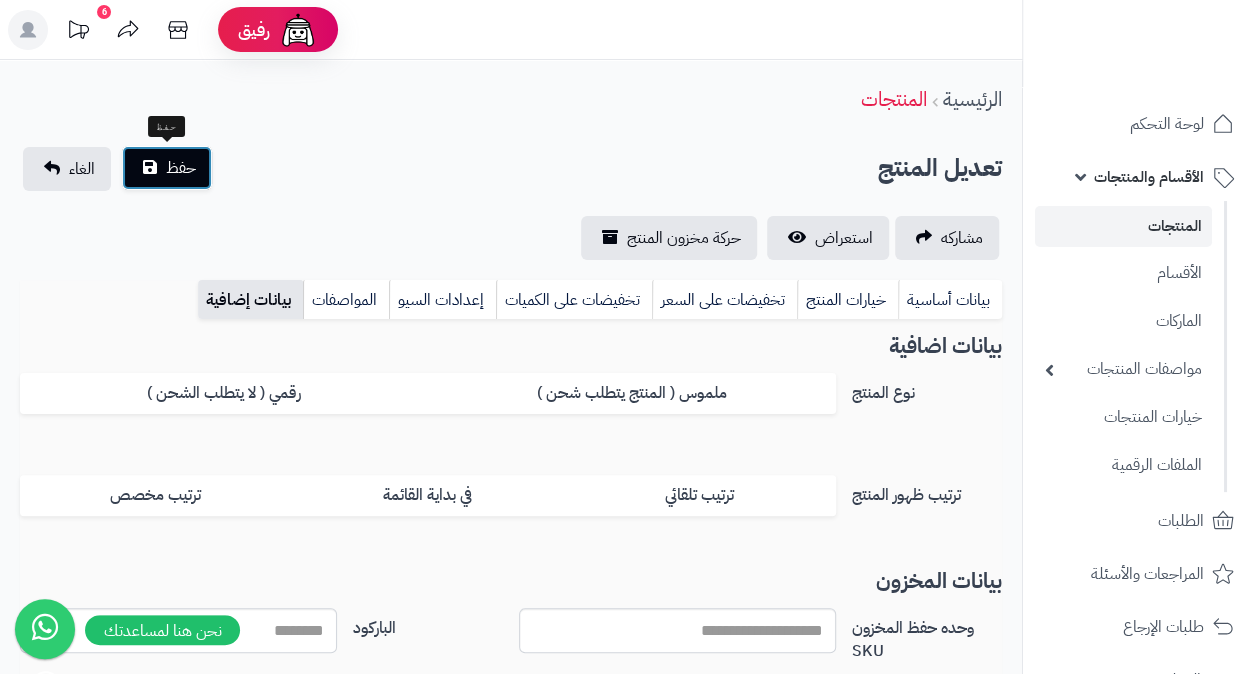 click on "حفظ" at bounding box center (181, 168) 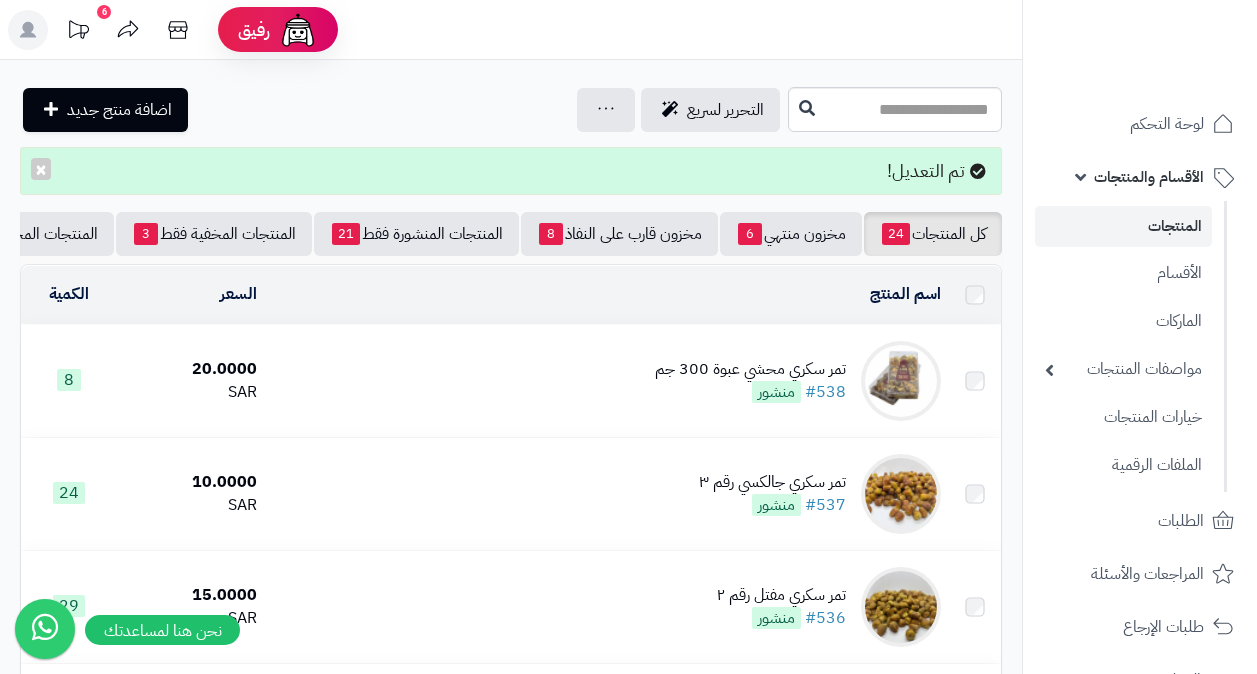scroll, scrollTop: 0, scrollLeft: 0, axis: both 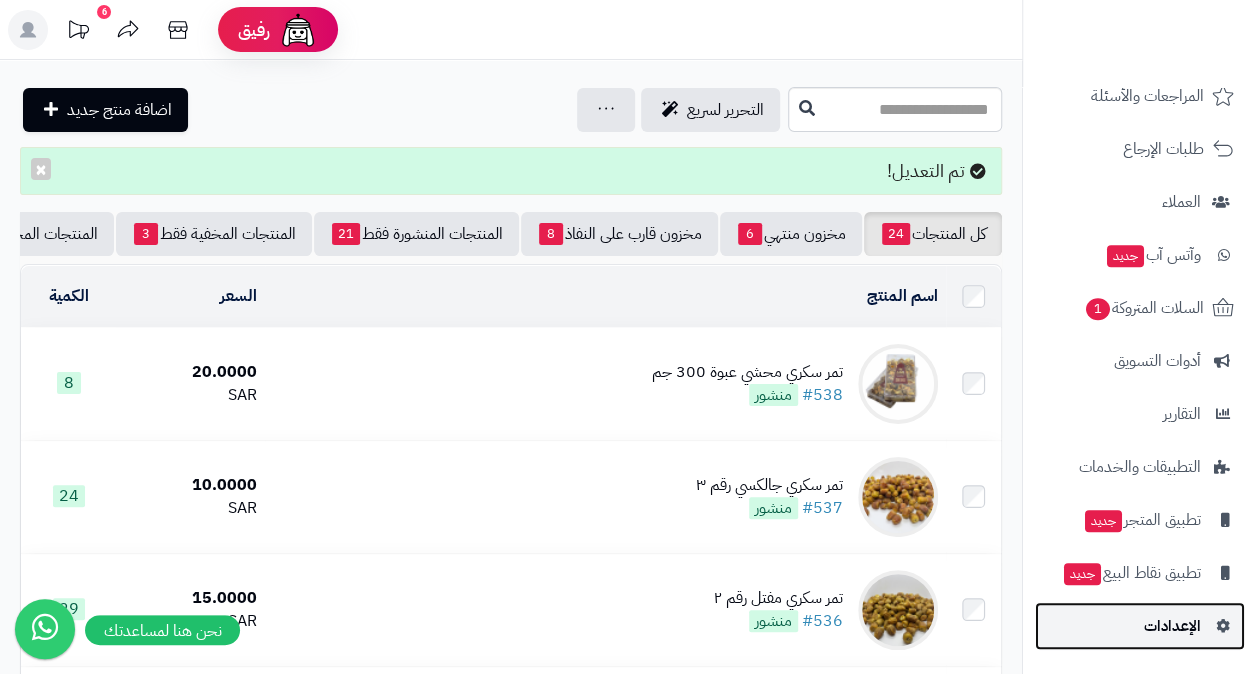 click on "الإعدادات" at bounding box center [1172, 626] 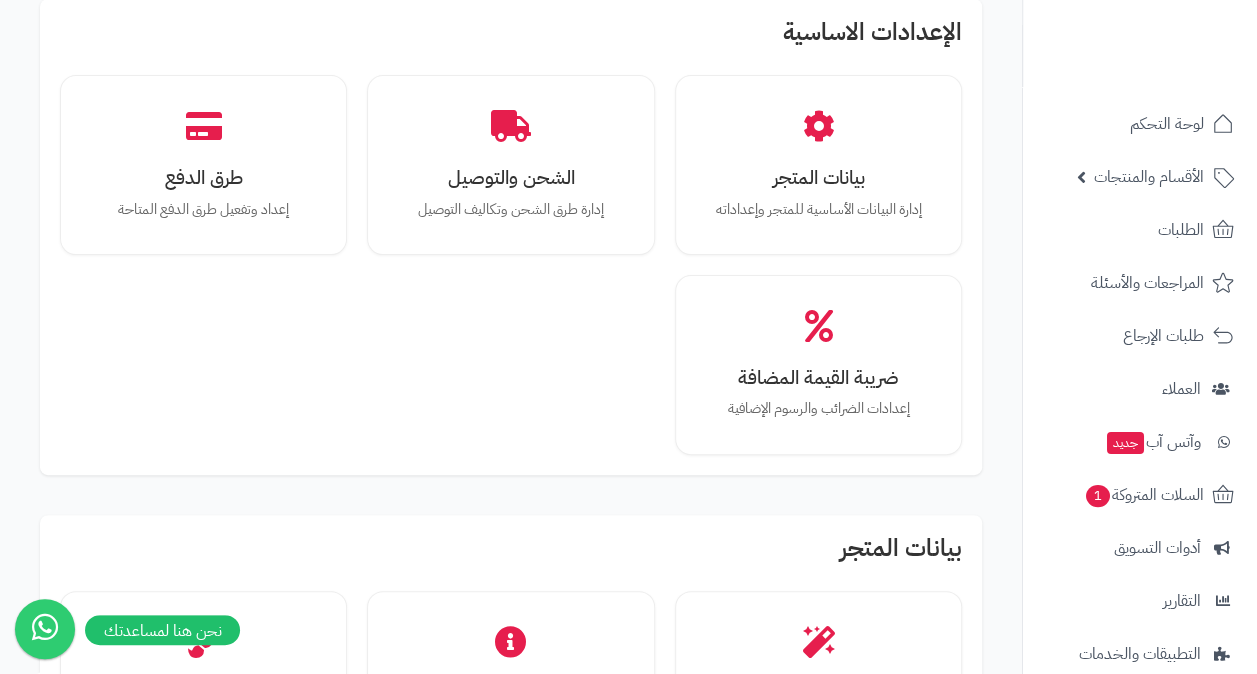 scroll, scrollTop: 300, scrollLeft: 0, axis: vertical 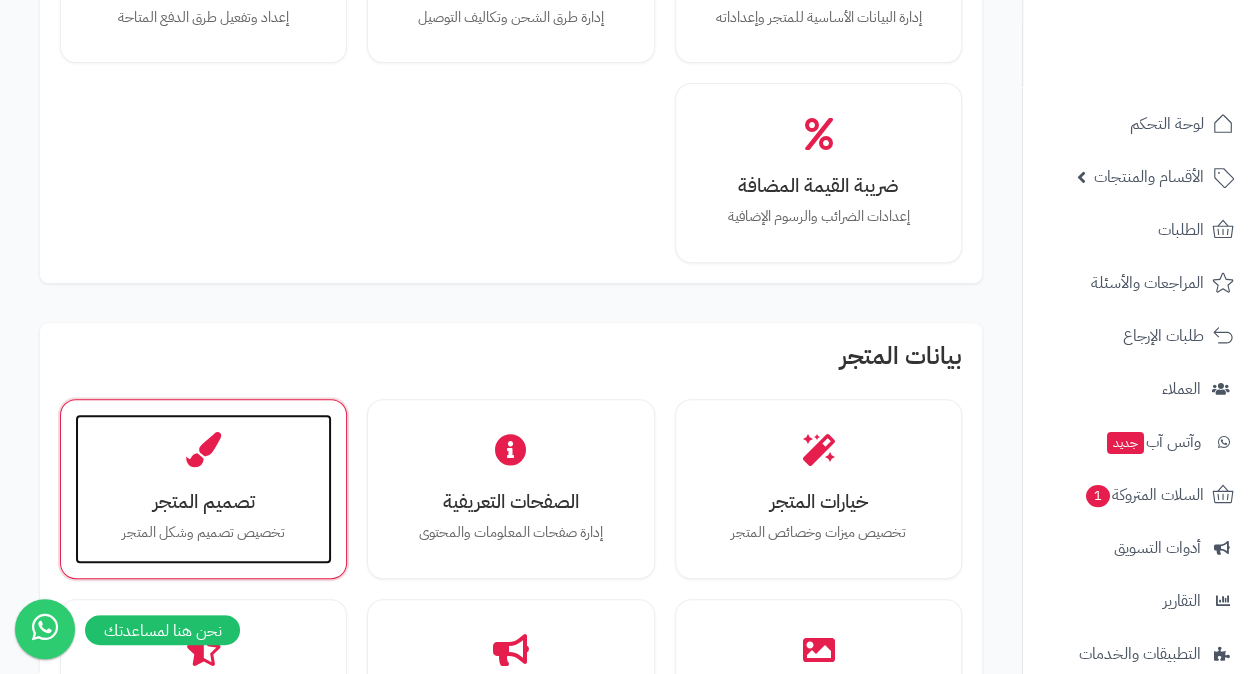 click on "تصميم المتجر" at bounding box center [203, 501] 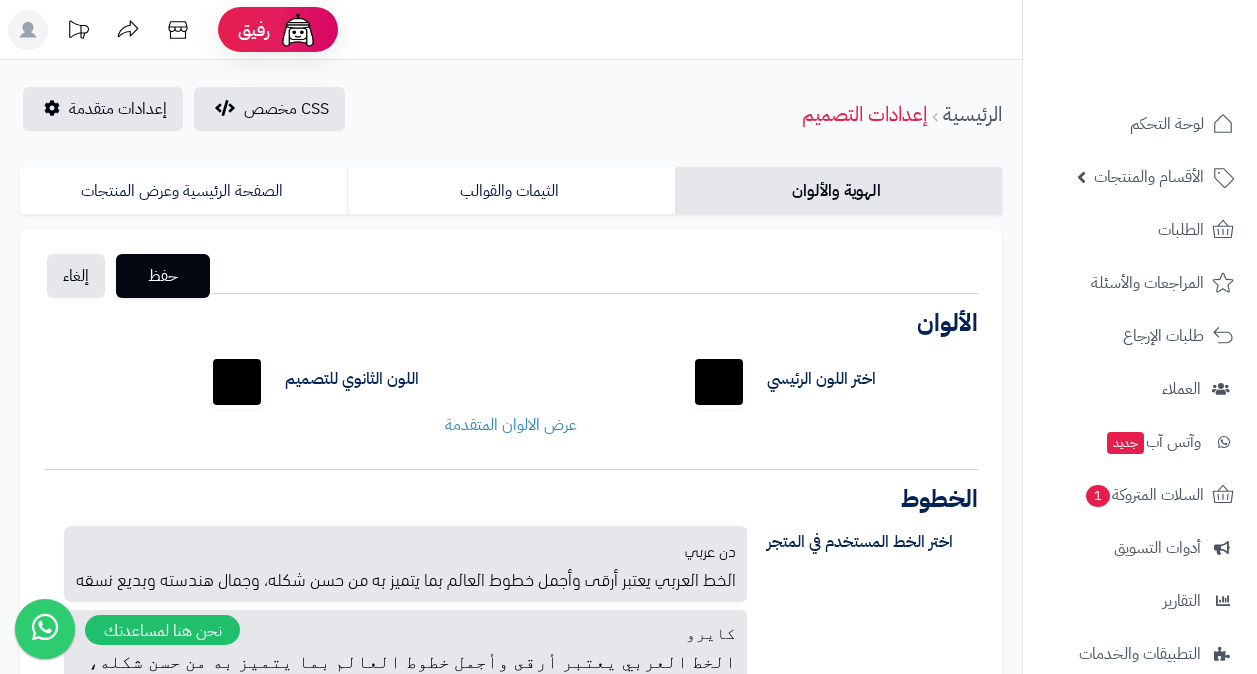 scroll, scrollTop: 0, scrollLeft: 0, axis: both 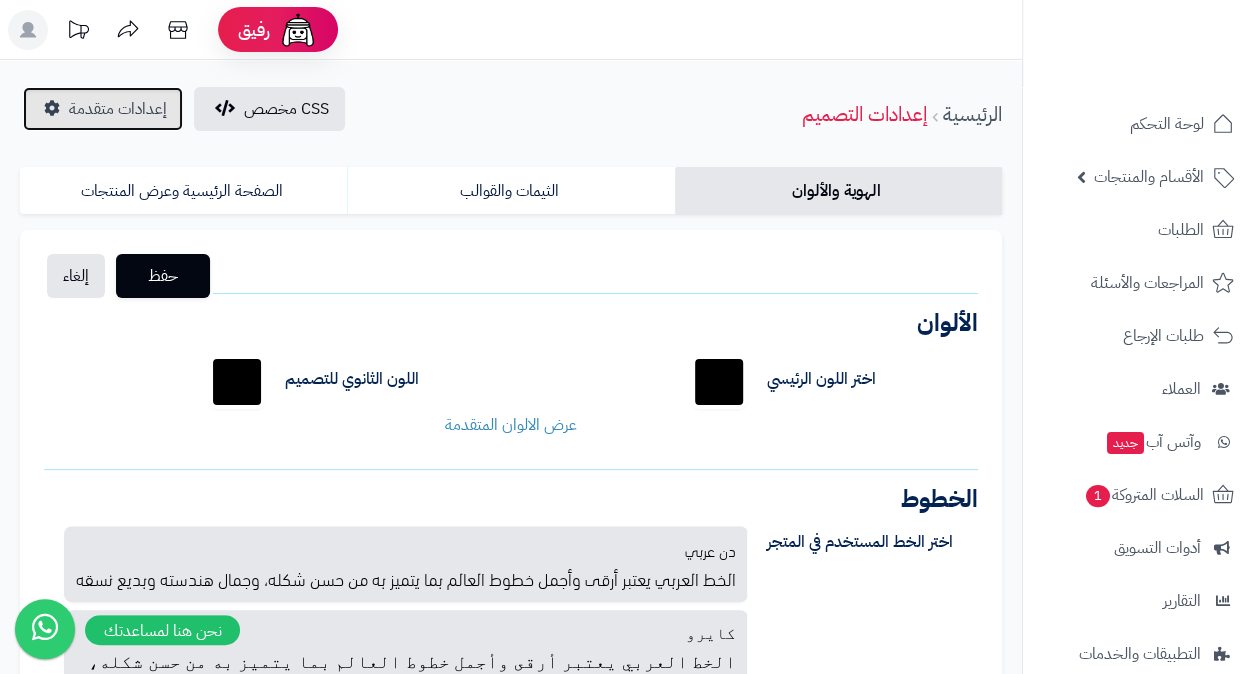 click on "إعدادات متقدمة" at bounding box center [118, 109] 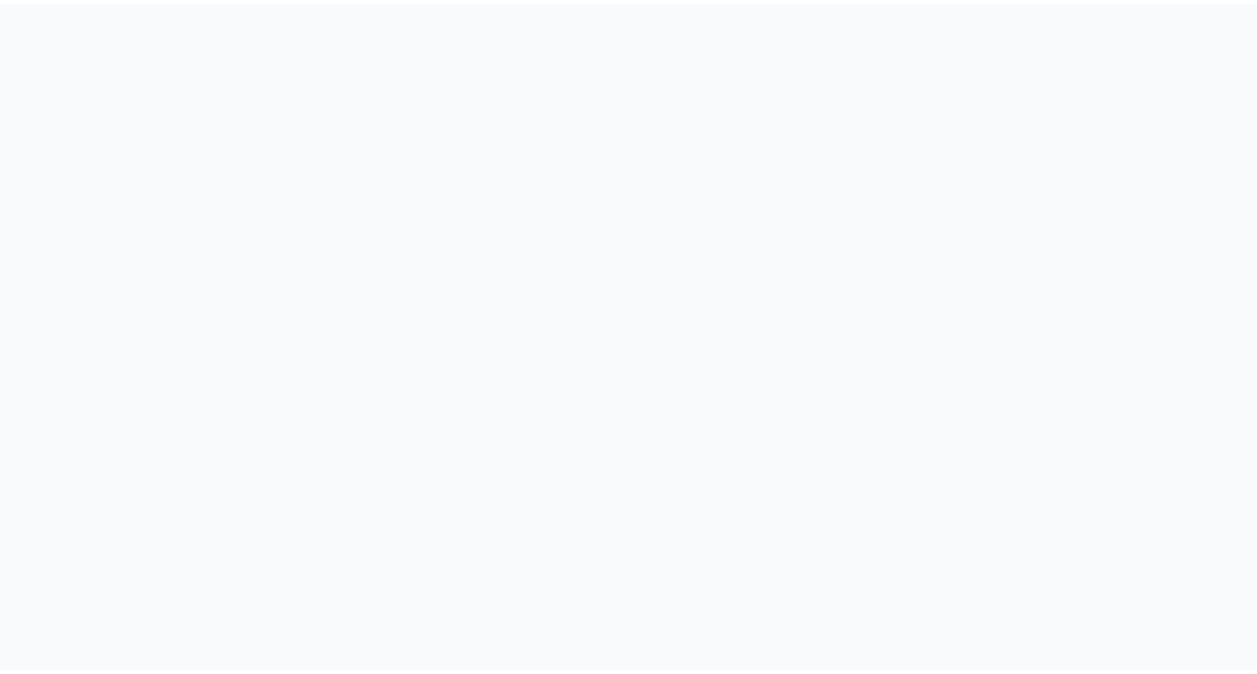 scroll, scrollTop: 0, scrollLeft: 0, axis: both 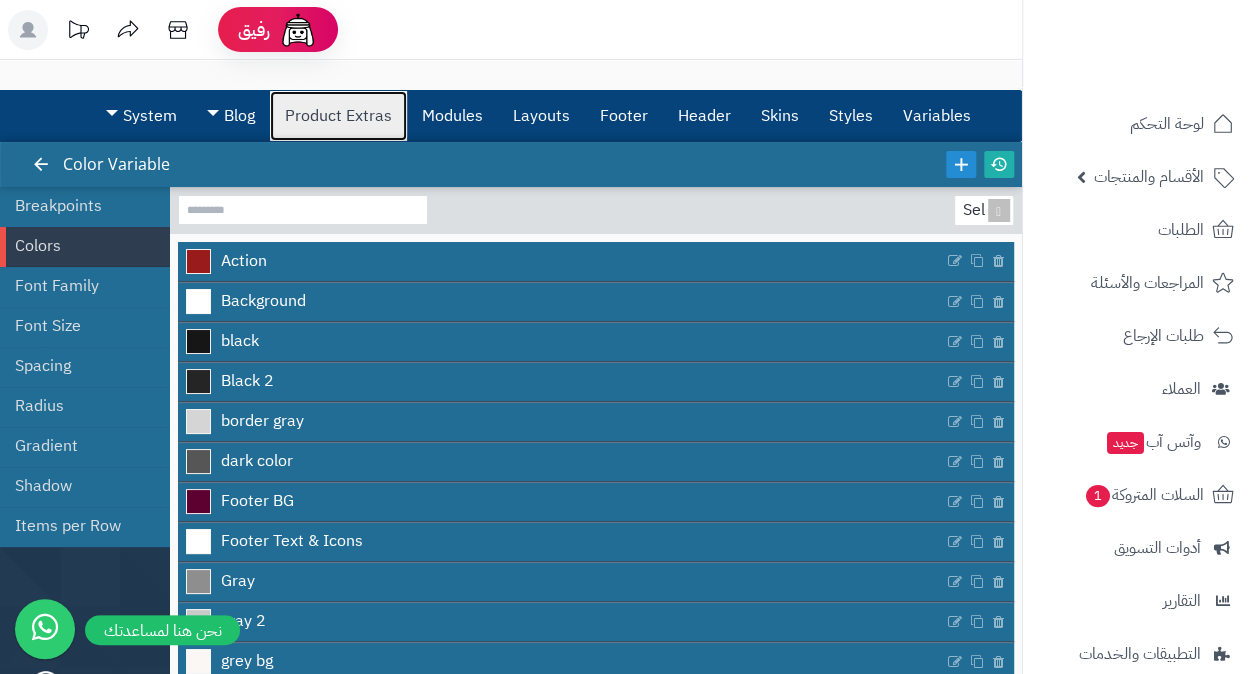 click on "Product Extras" at bounding box center [338, 116] 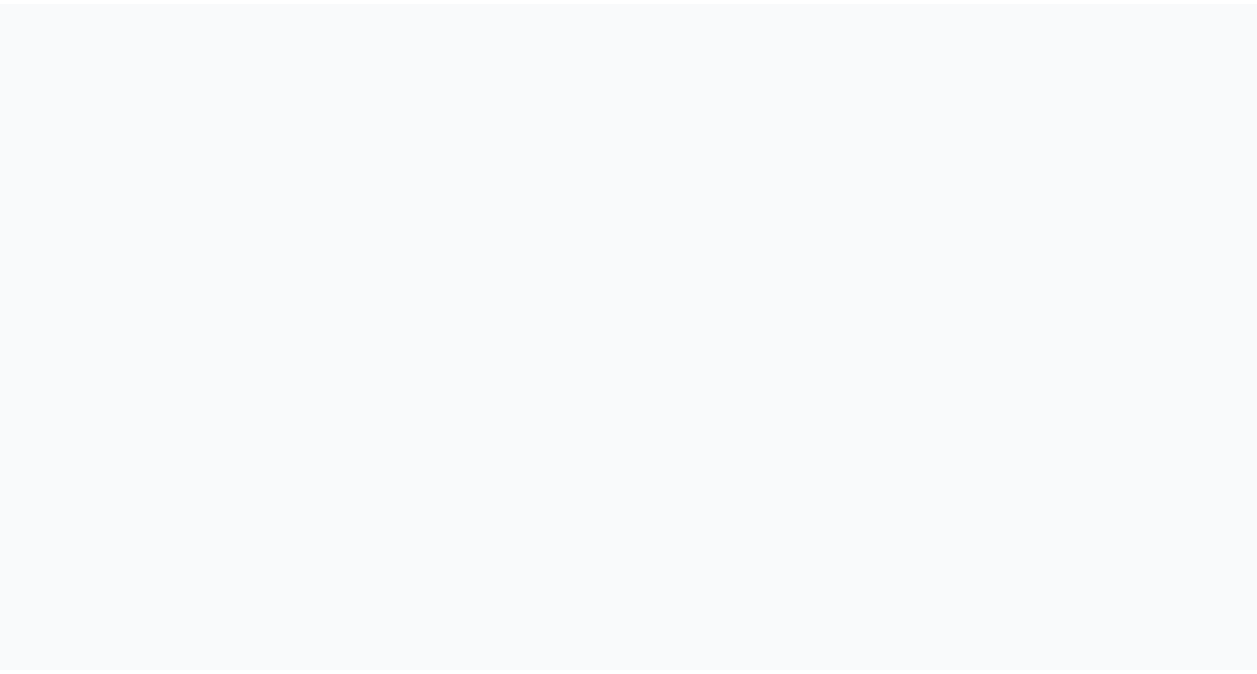scroll, scrollTop: 0, scrollLeft: 0, axis: both 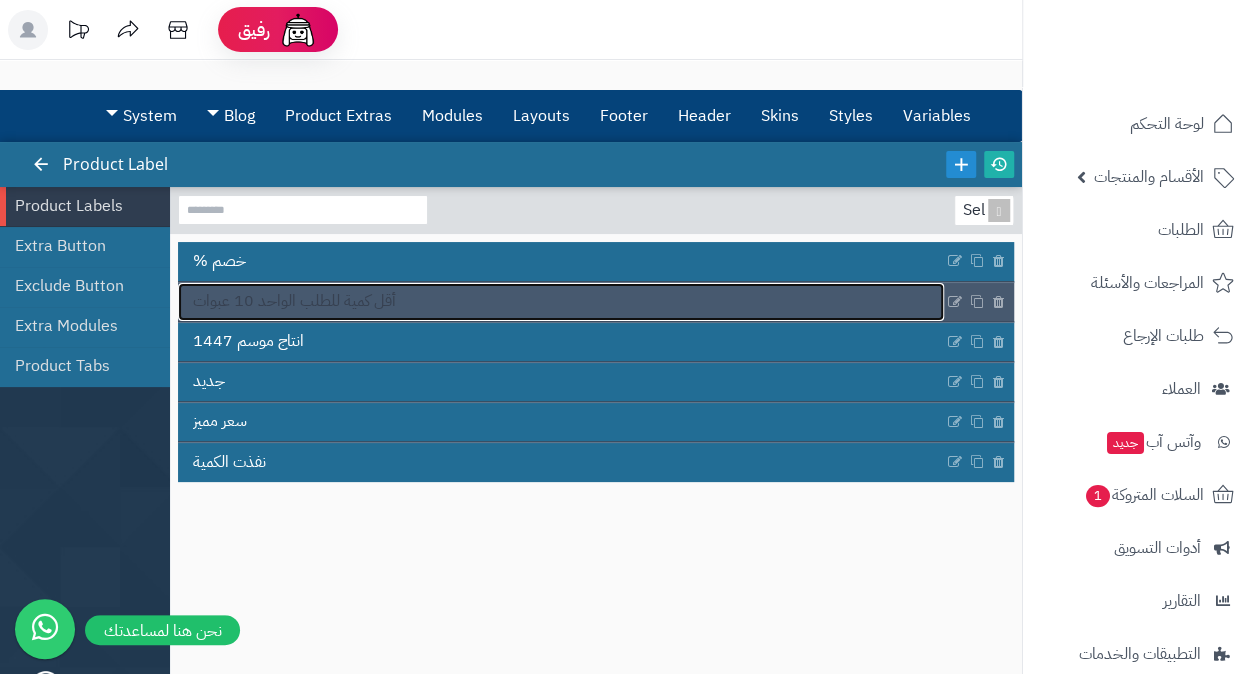 click on "أقل كمية للطلب الواحد 10 عبوات" at bounding box center (294, 301) 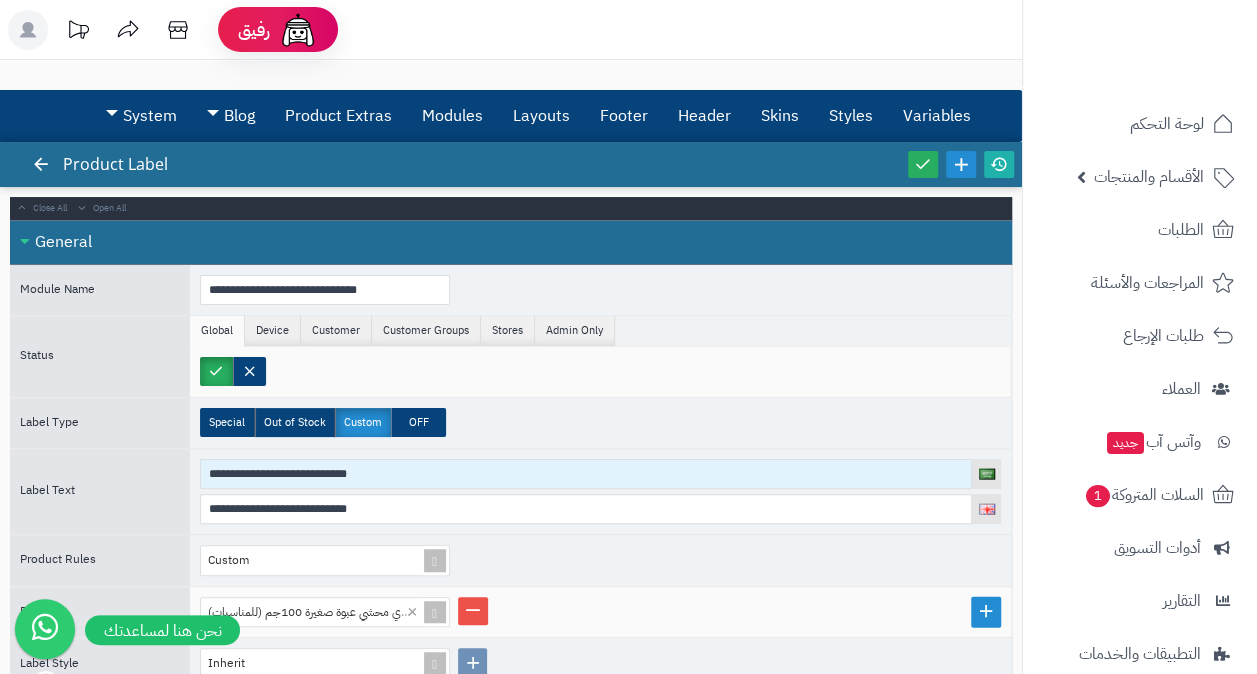 scroll, scrollTop: 100, scrollLeft: 0, axis: vertical 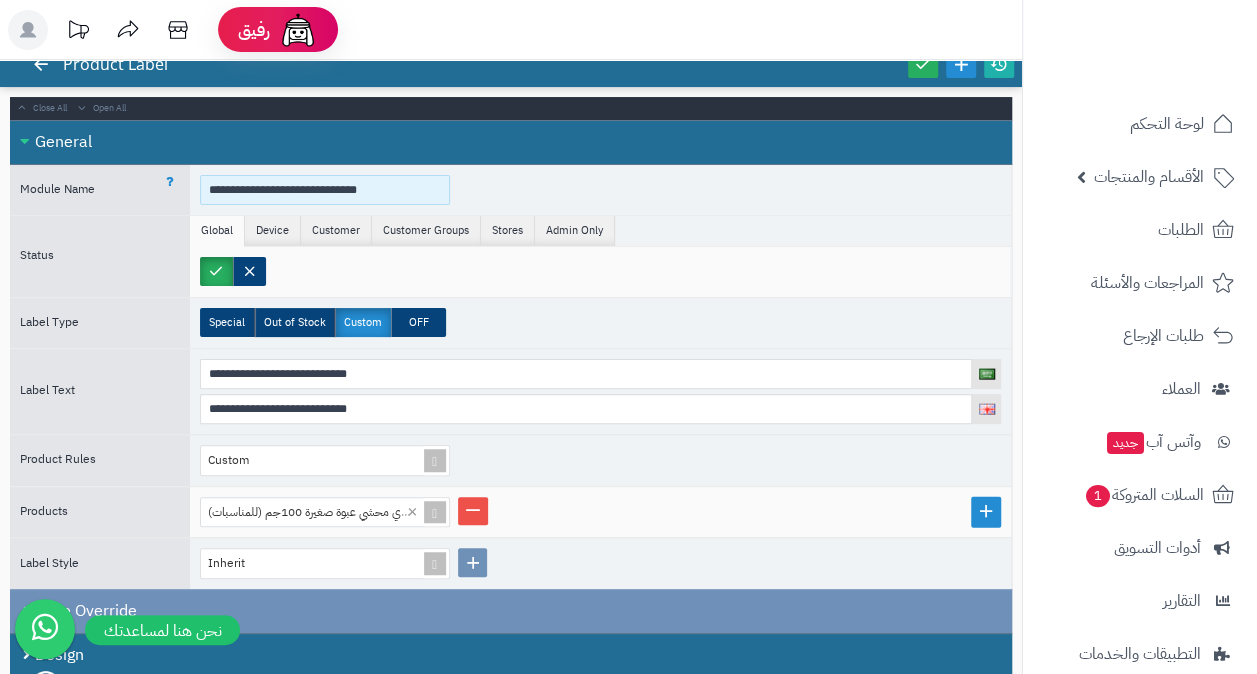 click on "**********" at bounding box center [325, 190] 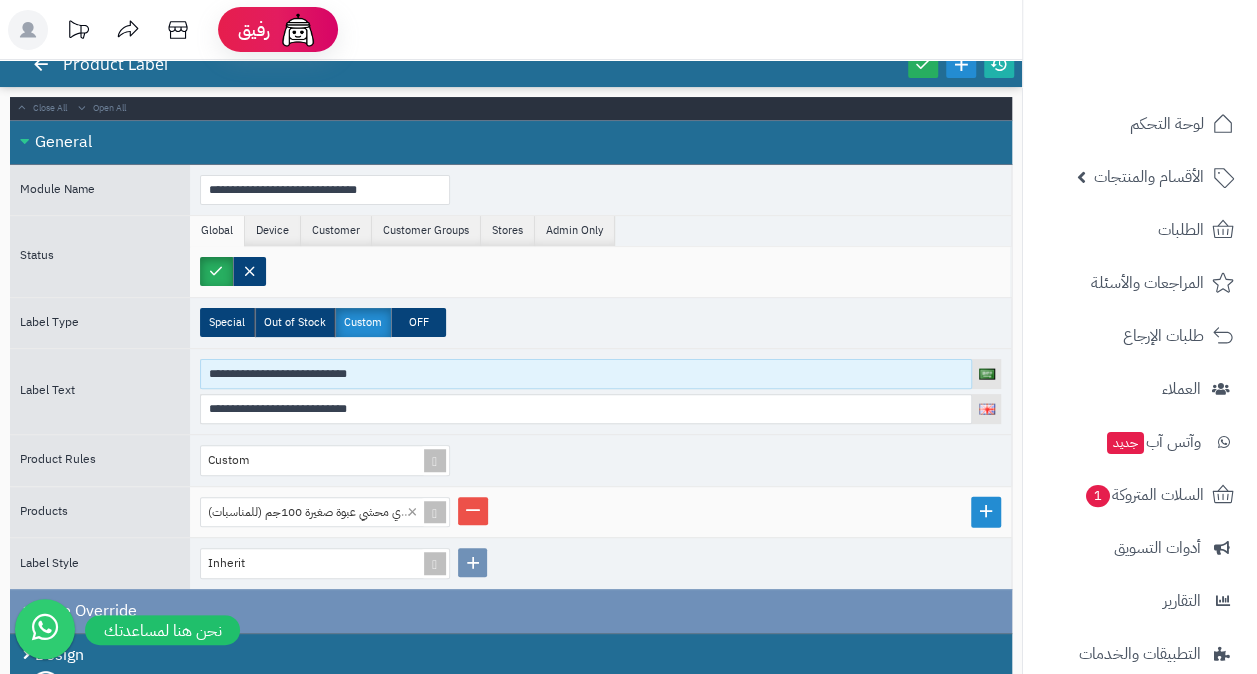 click on "**********" at bounding box center (586, 374) 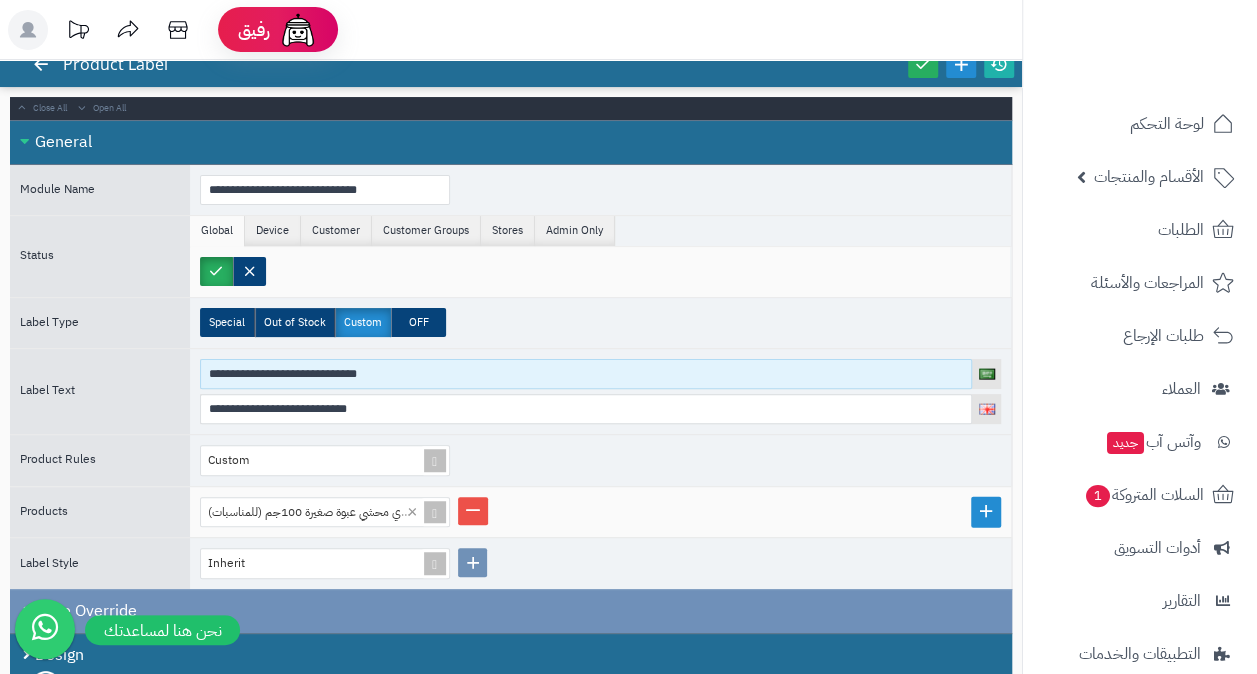click on "**********" at bounding box center [586, 374] 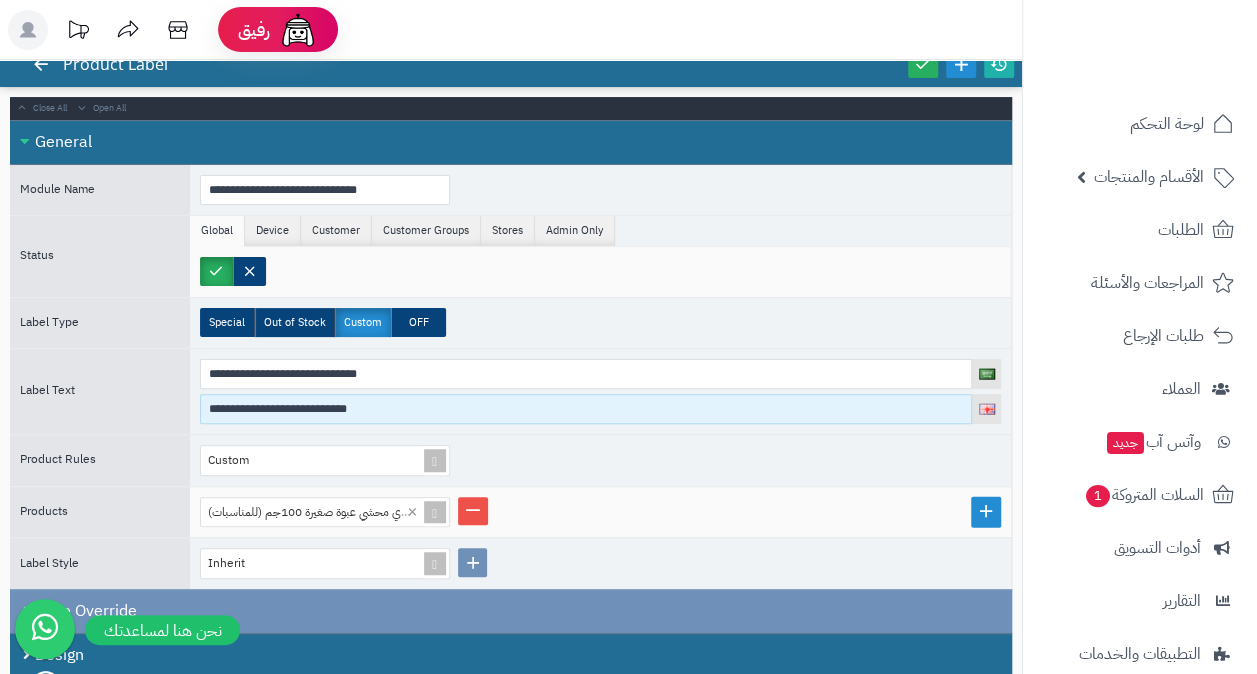 click on "**********" at bounding box center (586, 409) 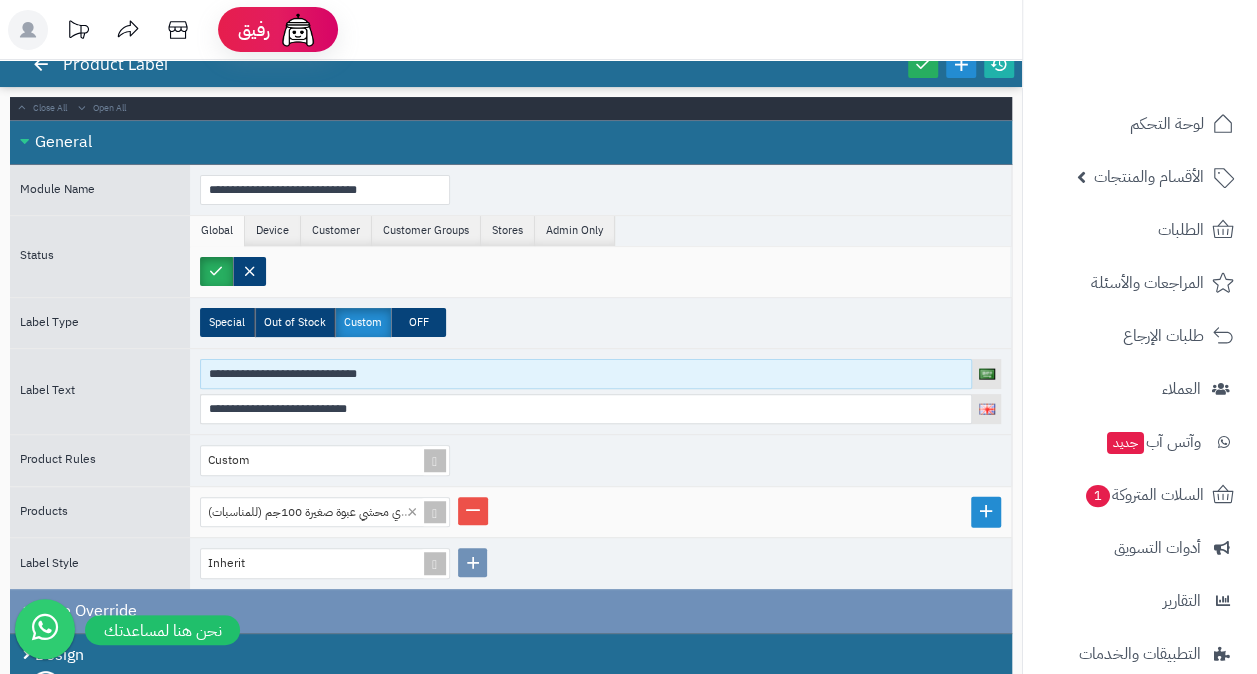 click on "**********" at bounding box center [586, 374] 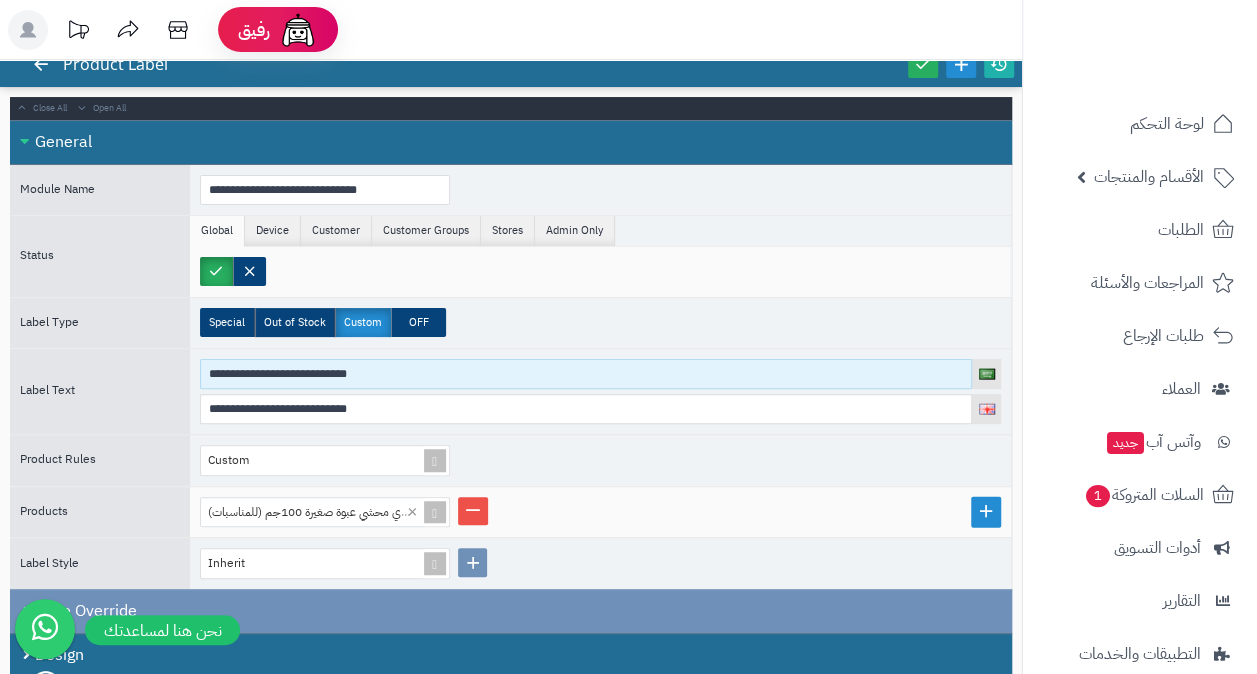 drag, startPoint x: 300, startPoint y: 375, endPoint x: 188, endPoint y: 386, distance: 112.53888 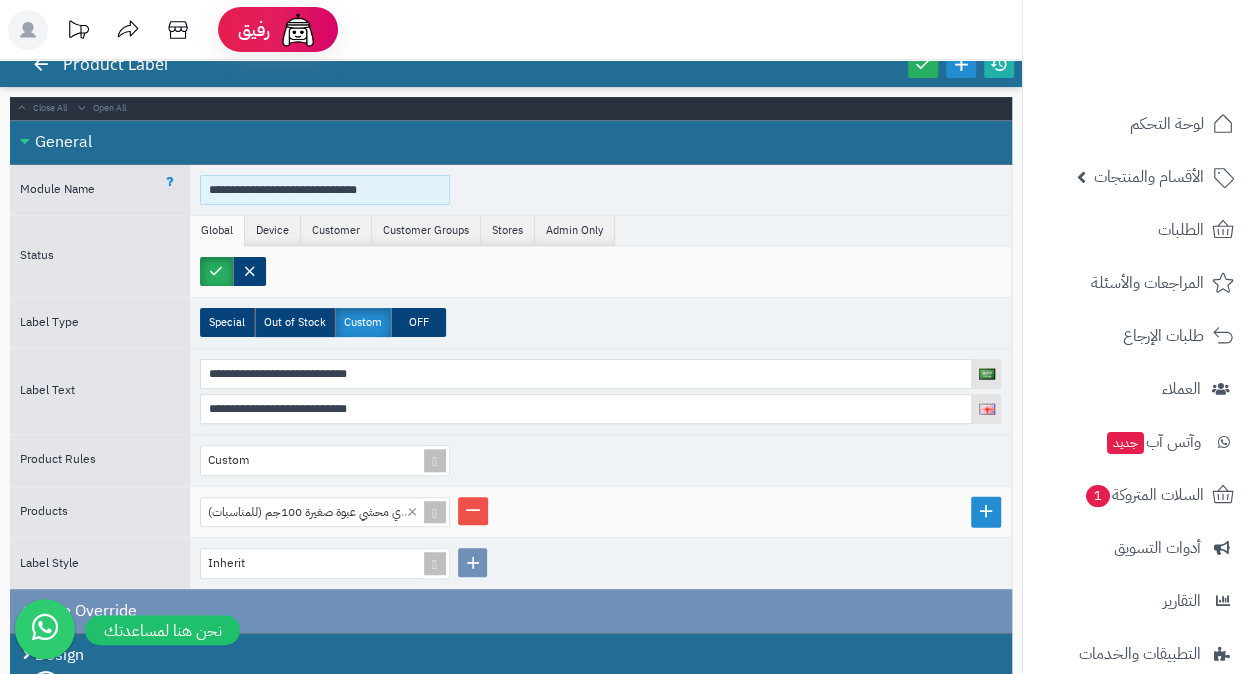 click on "**********" at bounding box center (325, 190) 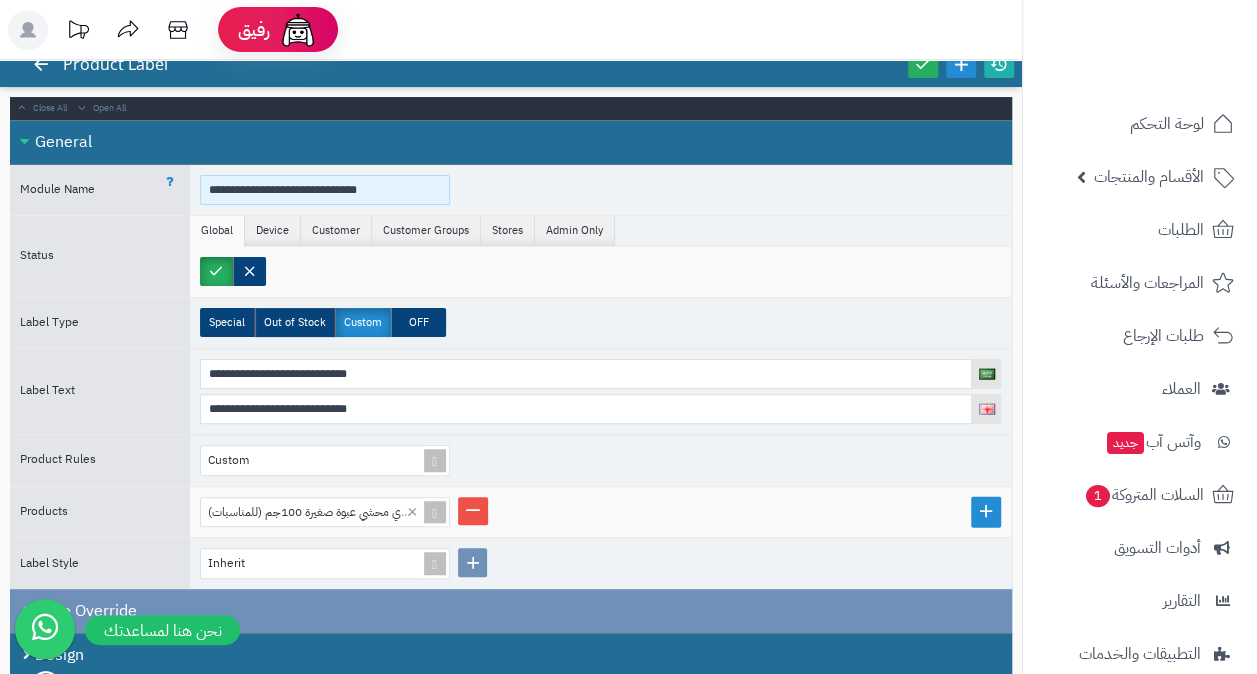 click on "**********" at bounding box center [325, 190] 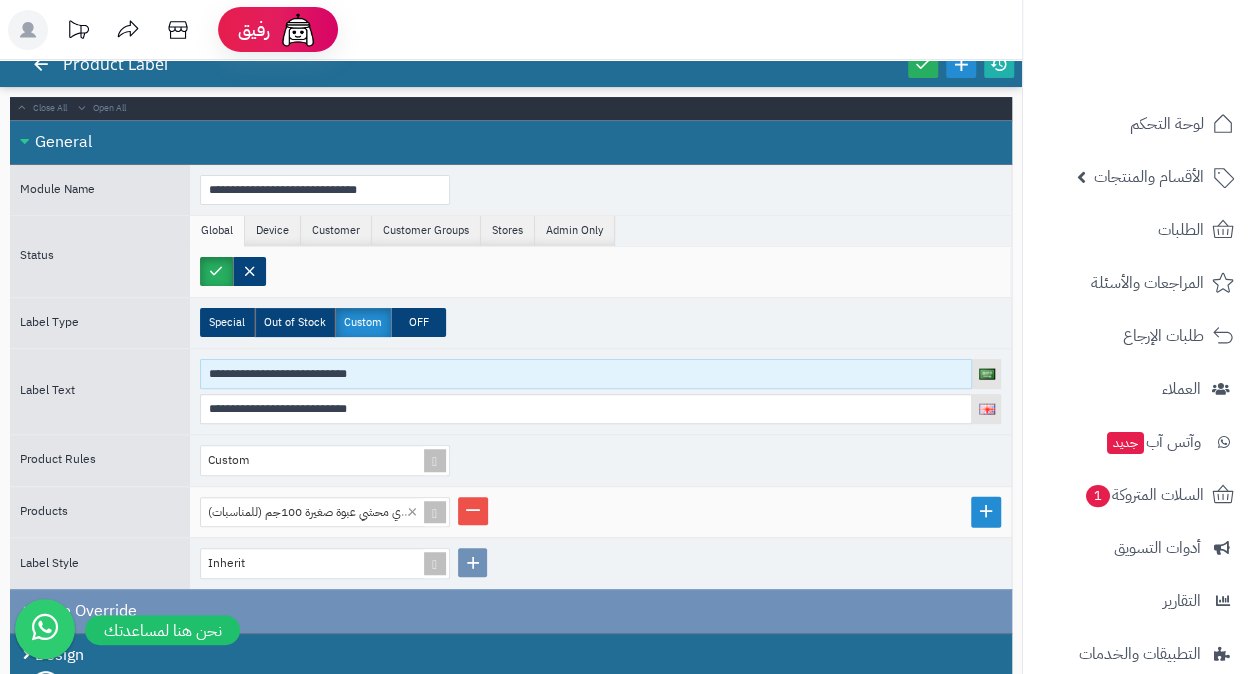 drag, startPoint x: 300, startPoint y: 370, endPoint x: 182, endPoint y: 370, distance: 118 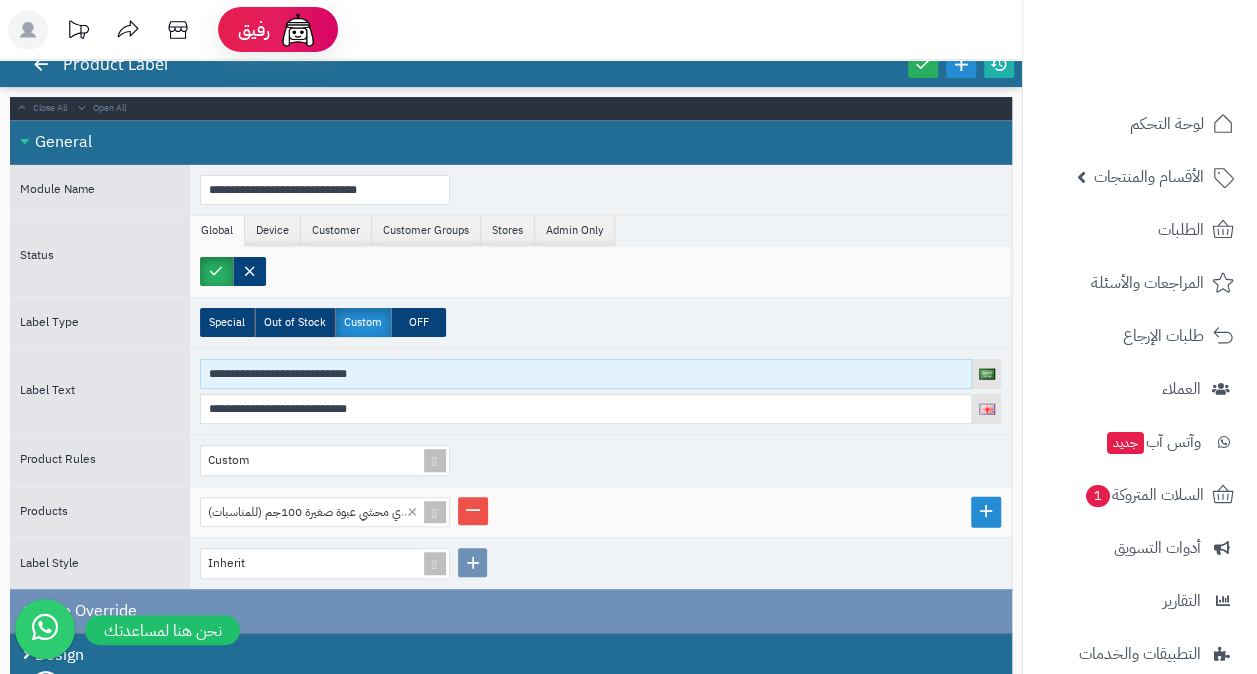 click on "**********" at bounding box center [511, 391] 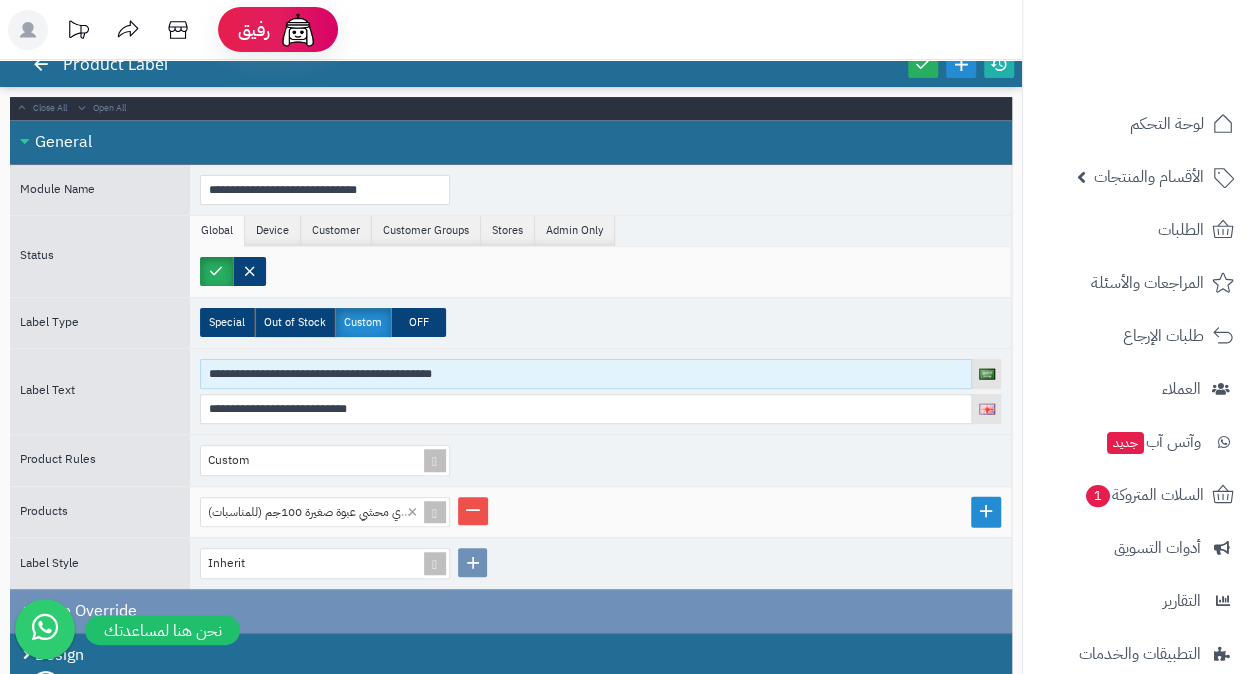 click on "**********" at bounding box center (586, 374) 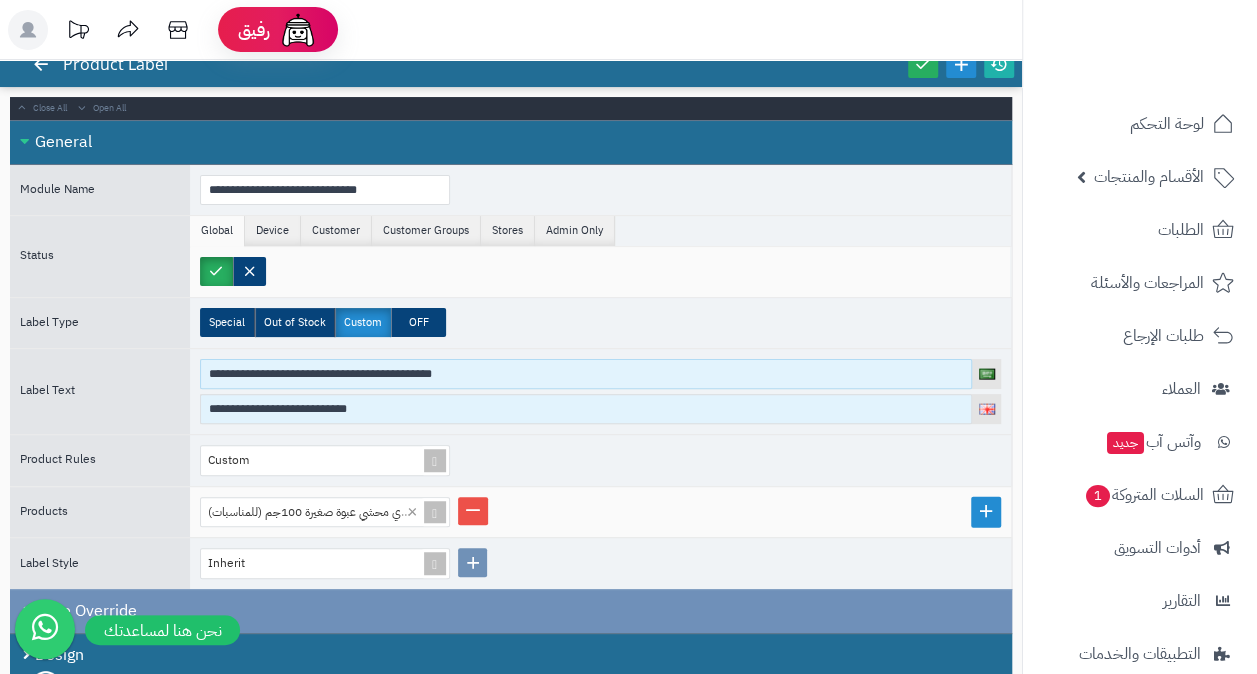 type on "**********" 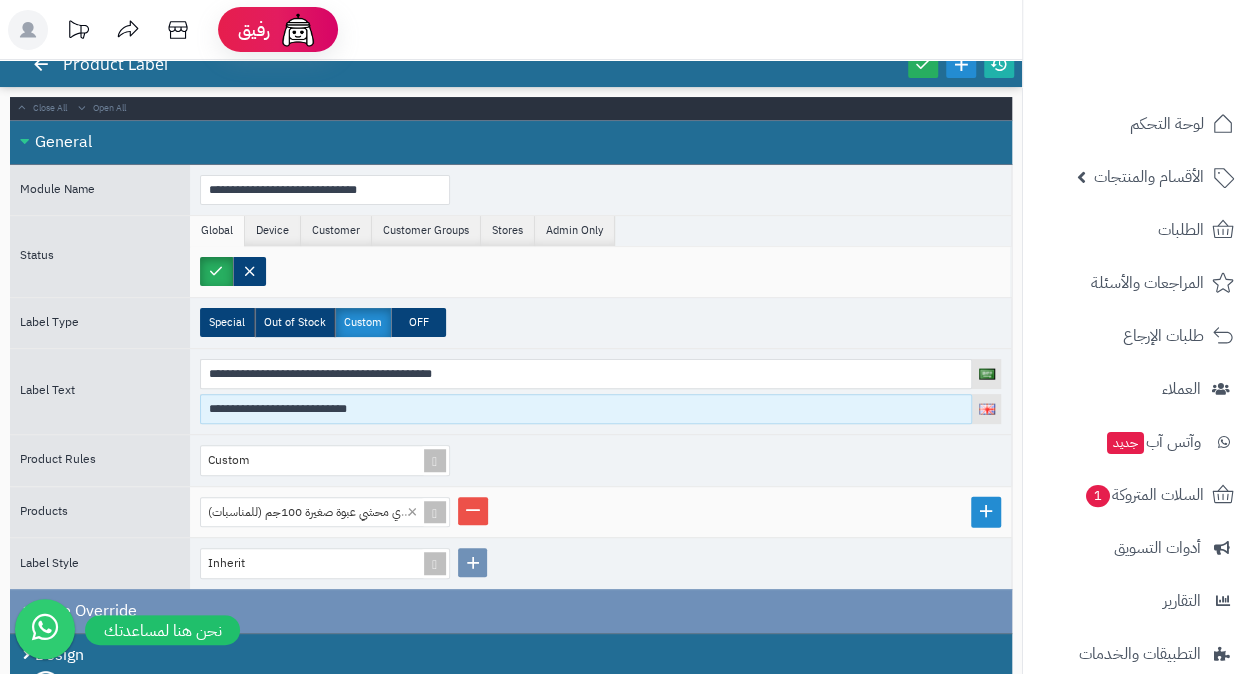 click on "**********" at bounding box center [586, 409] 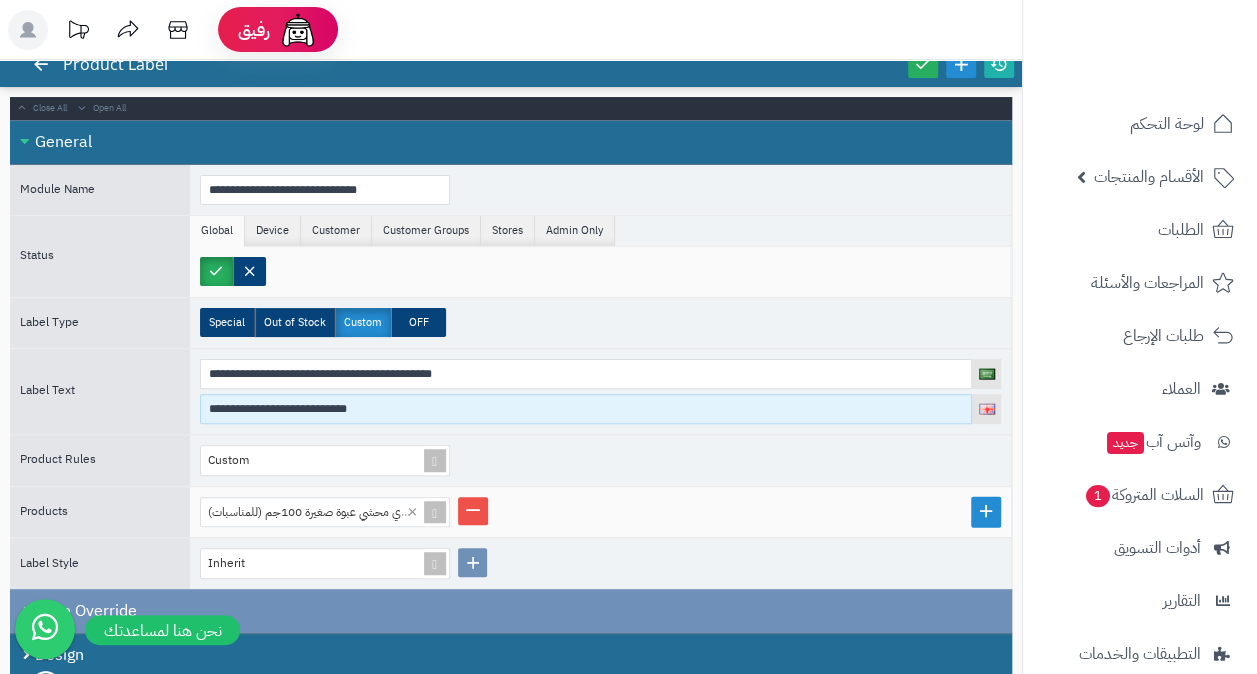 click on "**********" at bounding box center (586, 409) 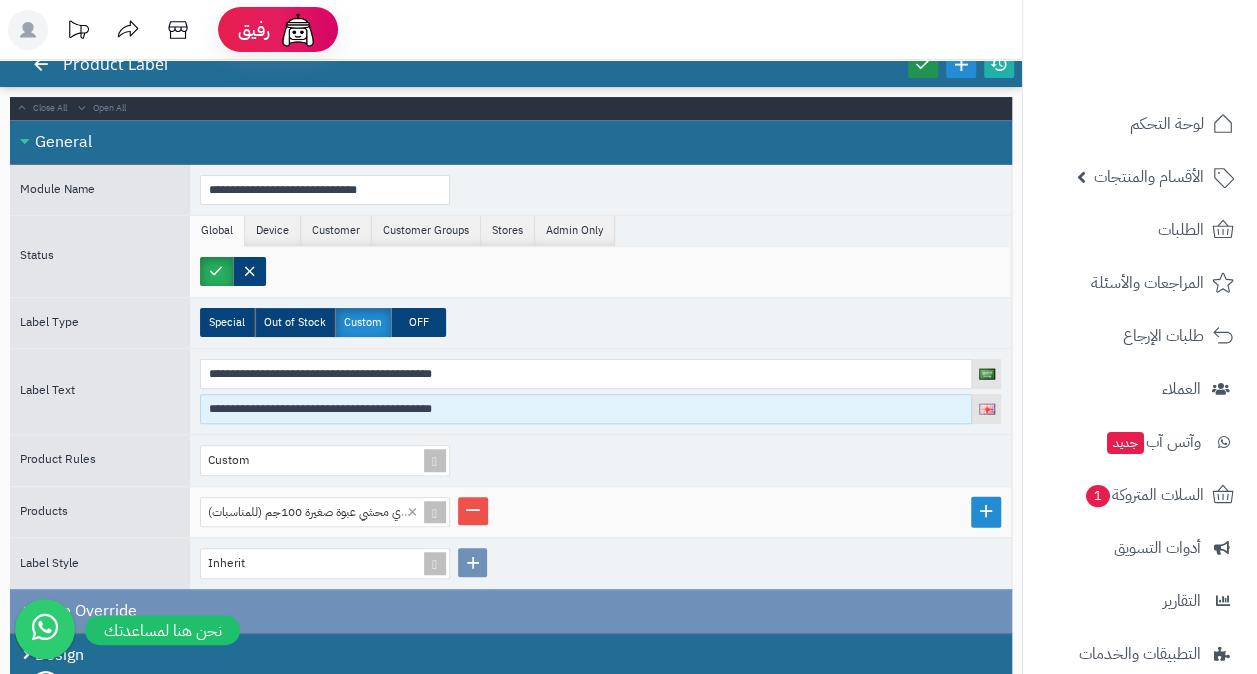 type on "**********" 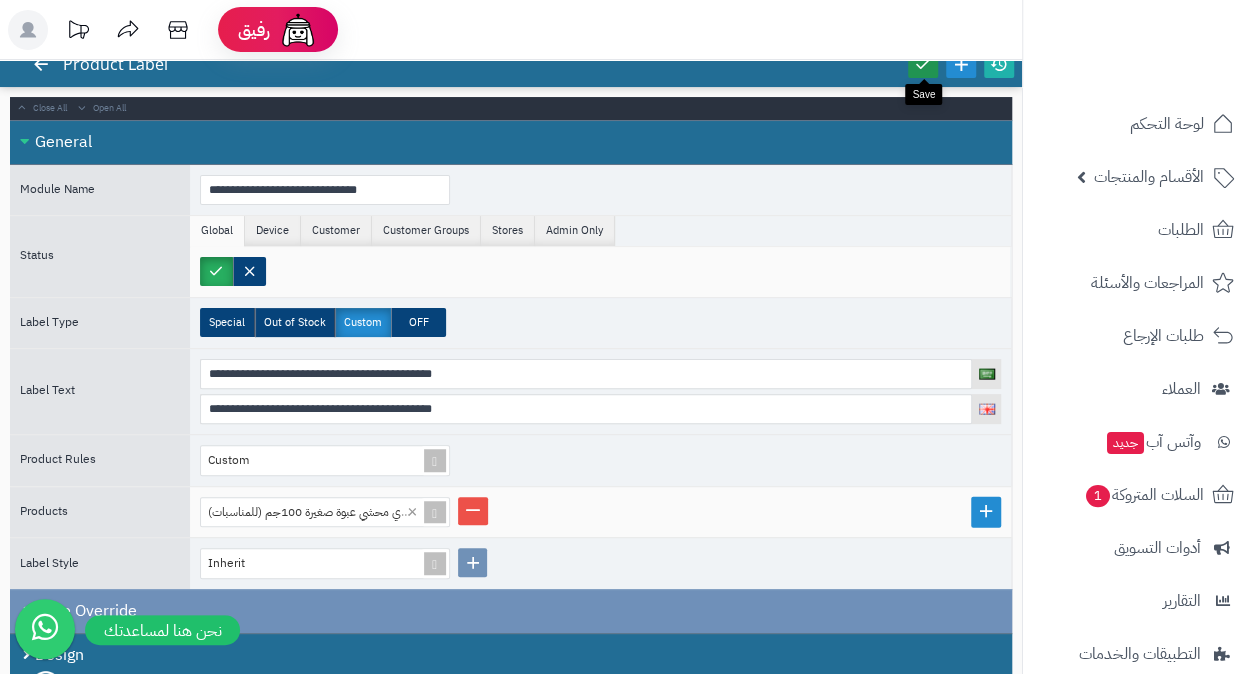 click at bounding box center [923, 64] 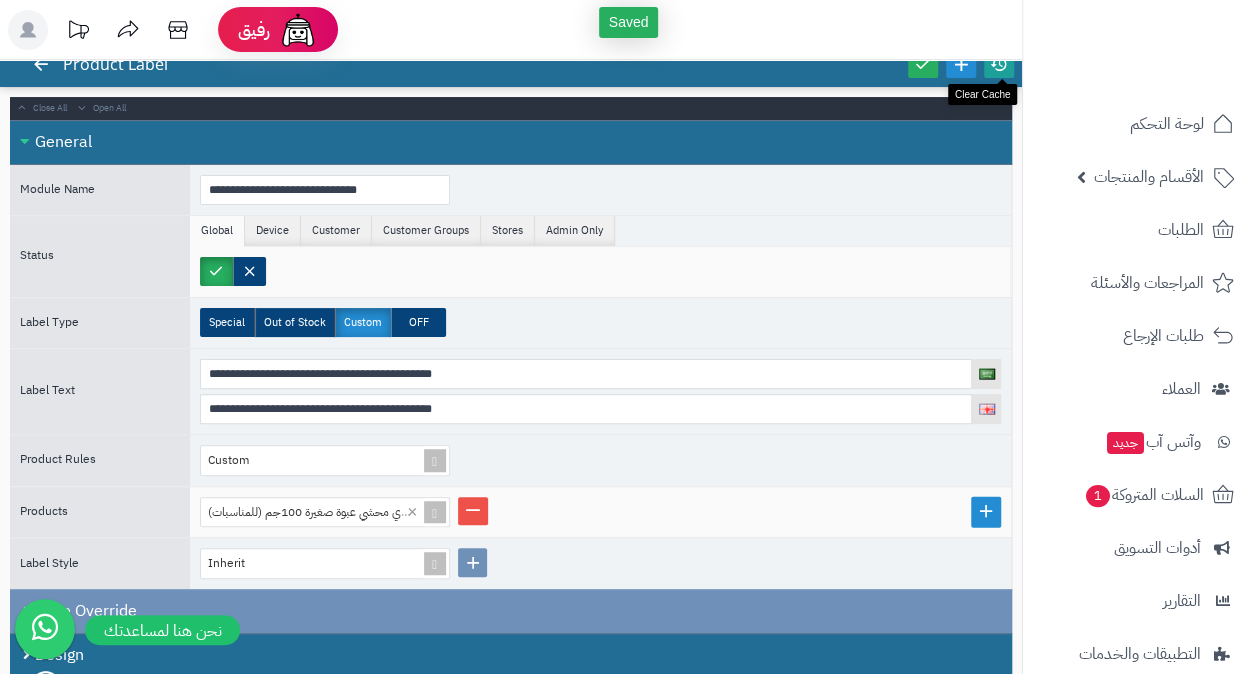 click at bounding box center [999, 64] 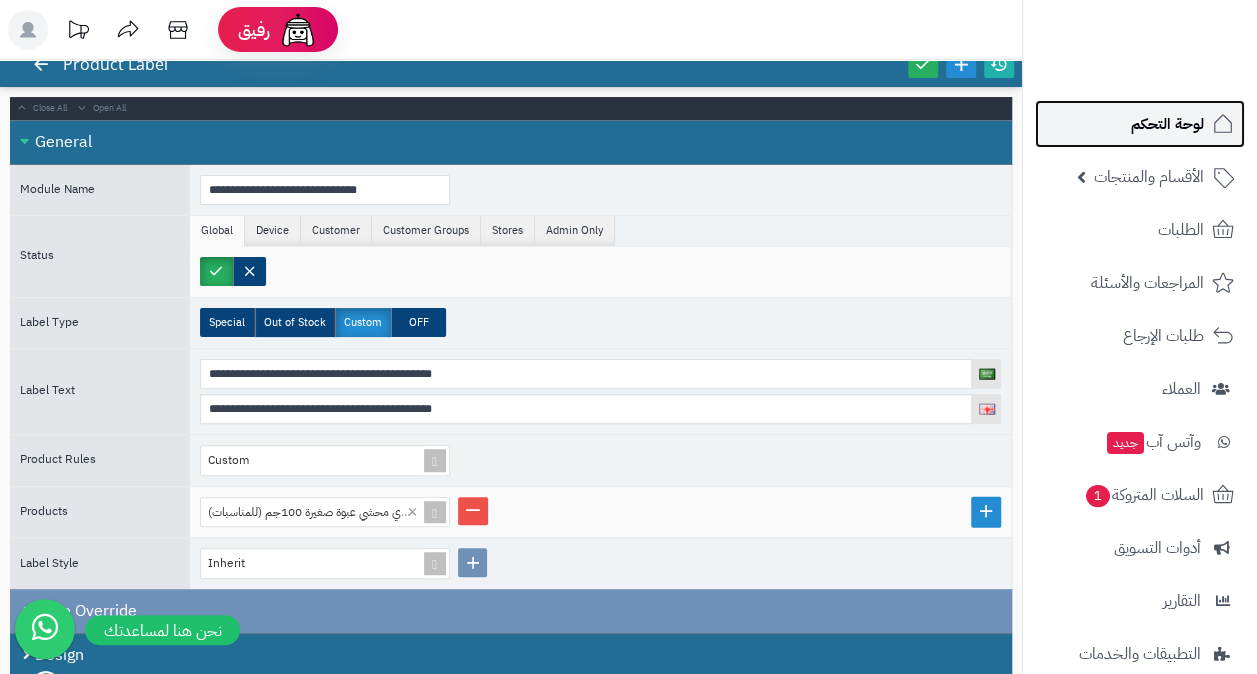 click on "لوحة التحكم" at bounding box center (1167, 124) 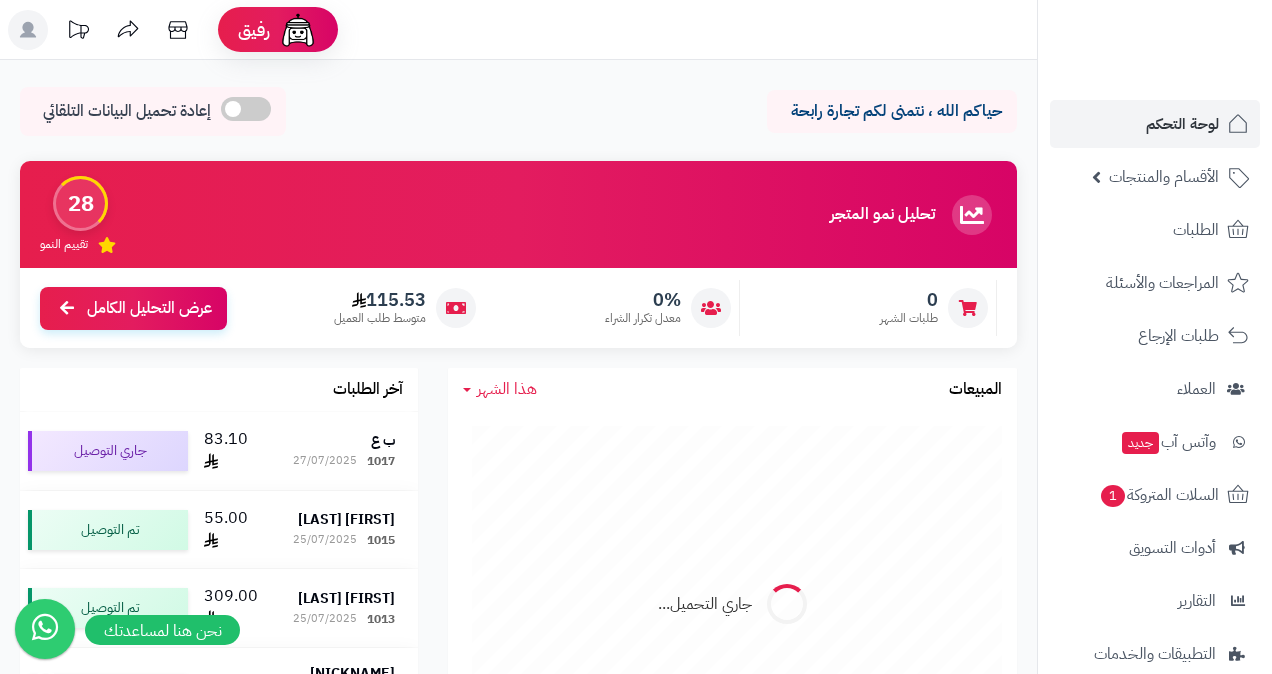 scroll, scrollTop: 0, scrollLeft: 0, axis: both 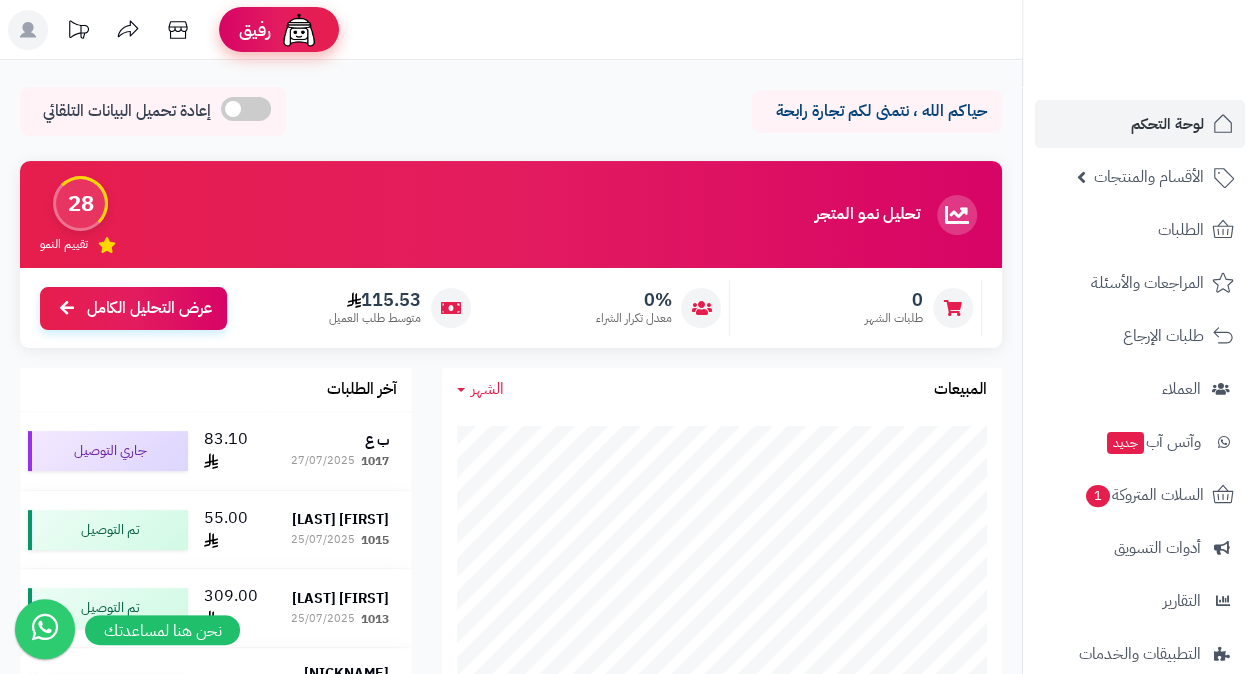 click at bounding box center (299, 30) 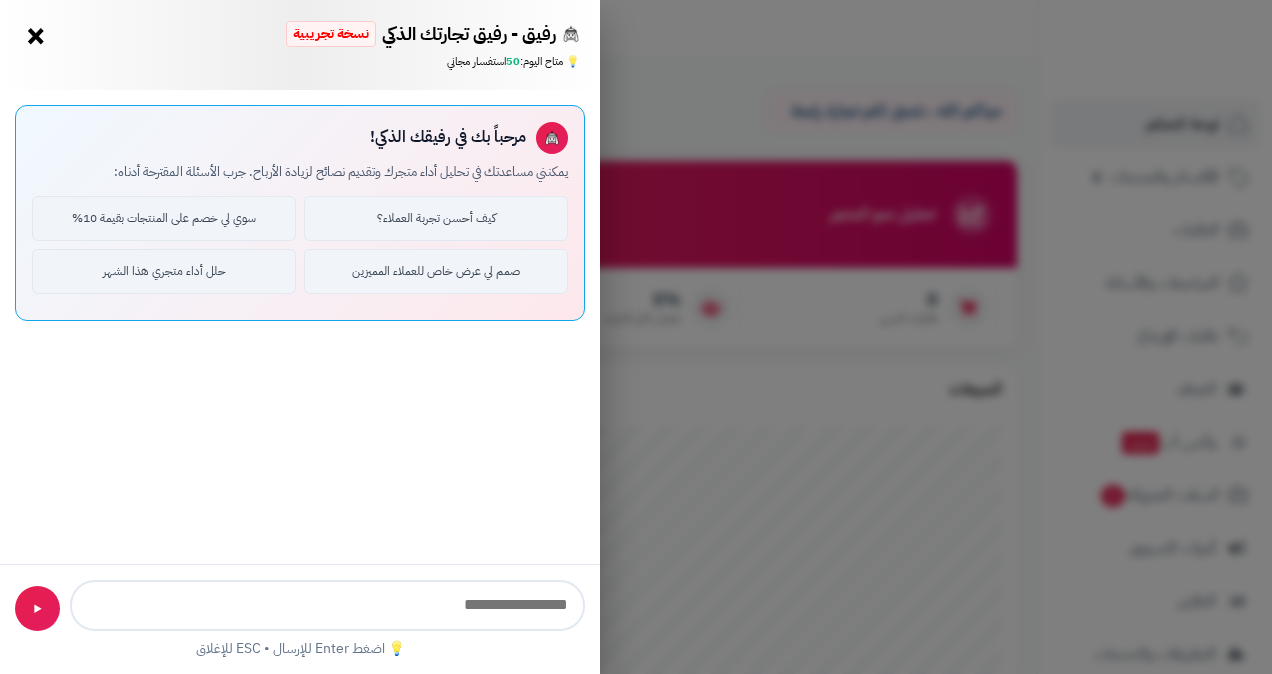 click at bounding box center (327, 605) 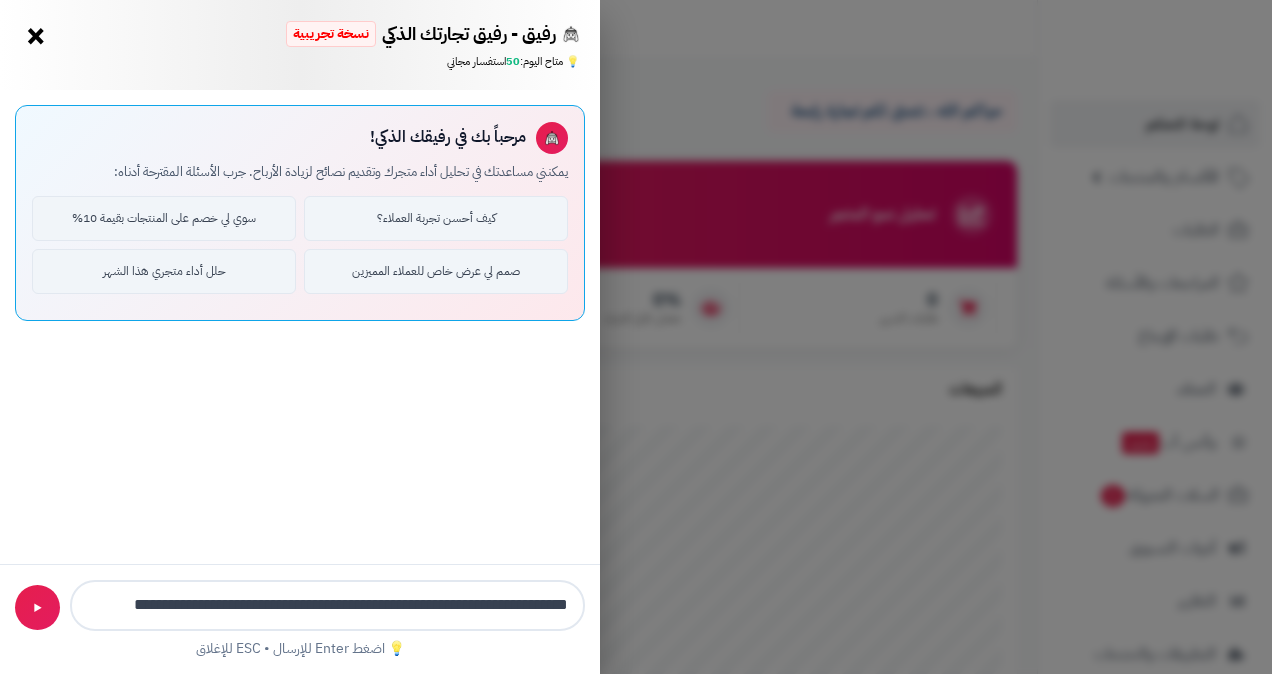 type on "**********" 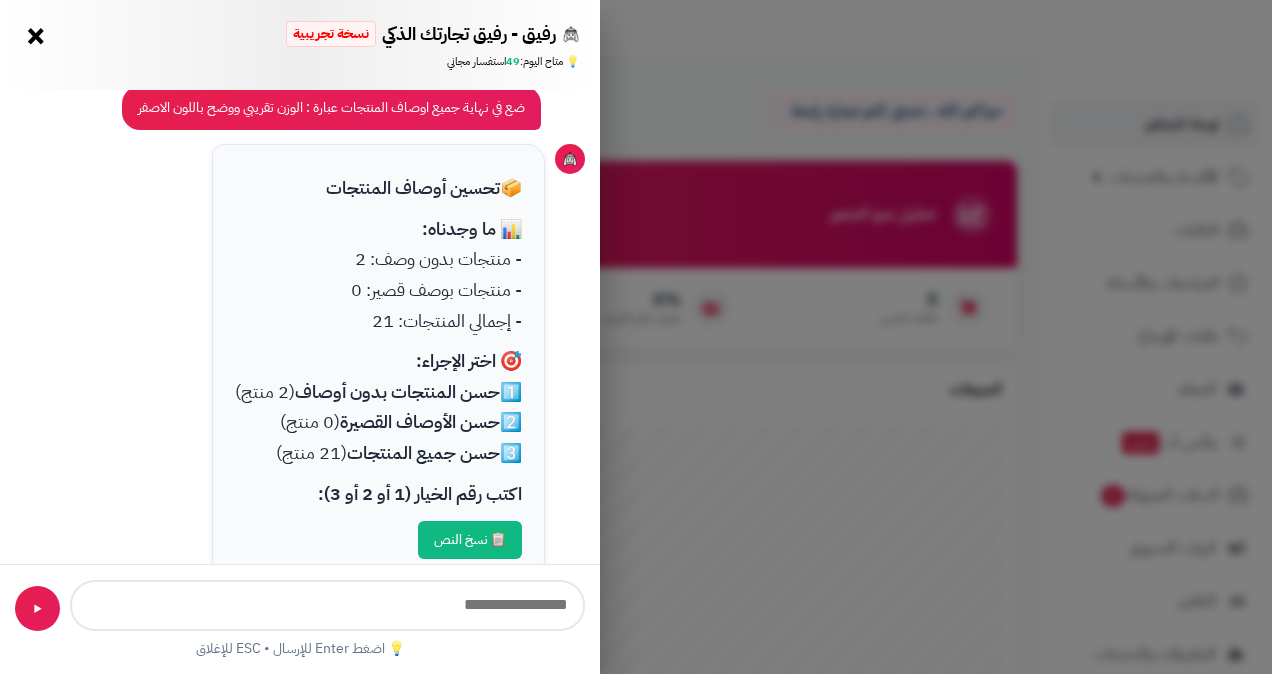 scroll, scrollTop: 293, scrollLeft: 0, axis: vertical 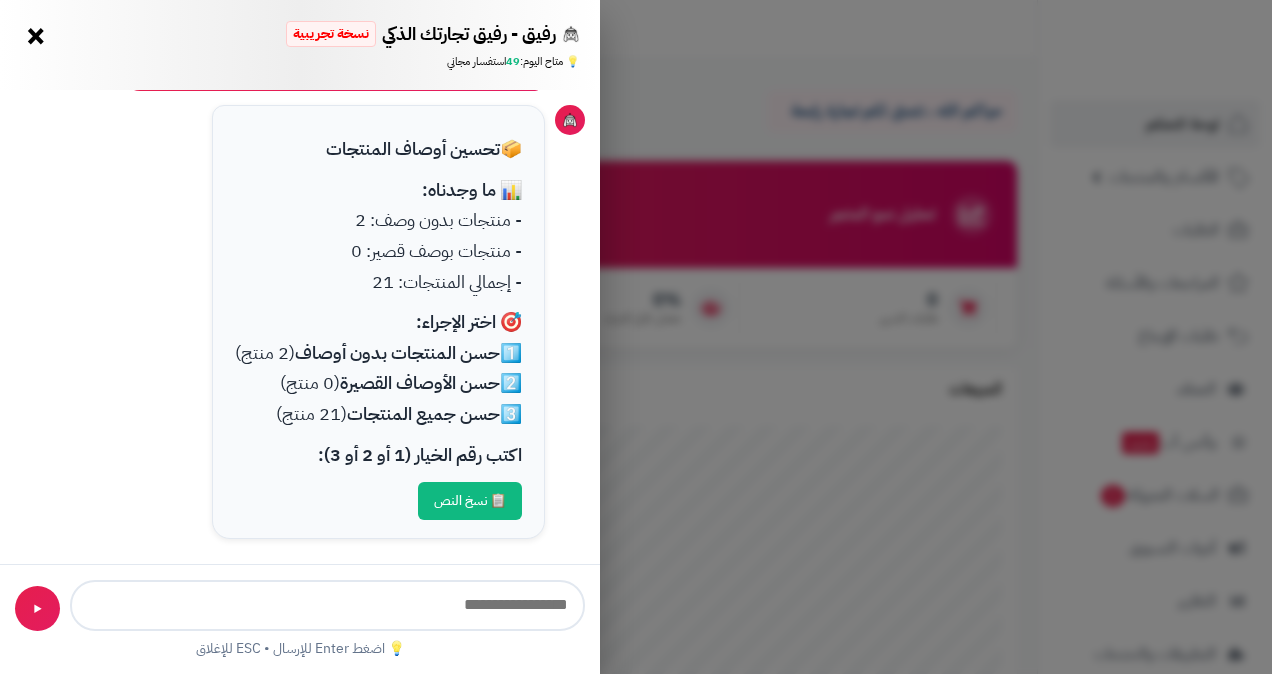 click at bounding box center (327, 605) 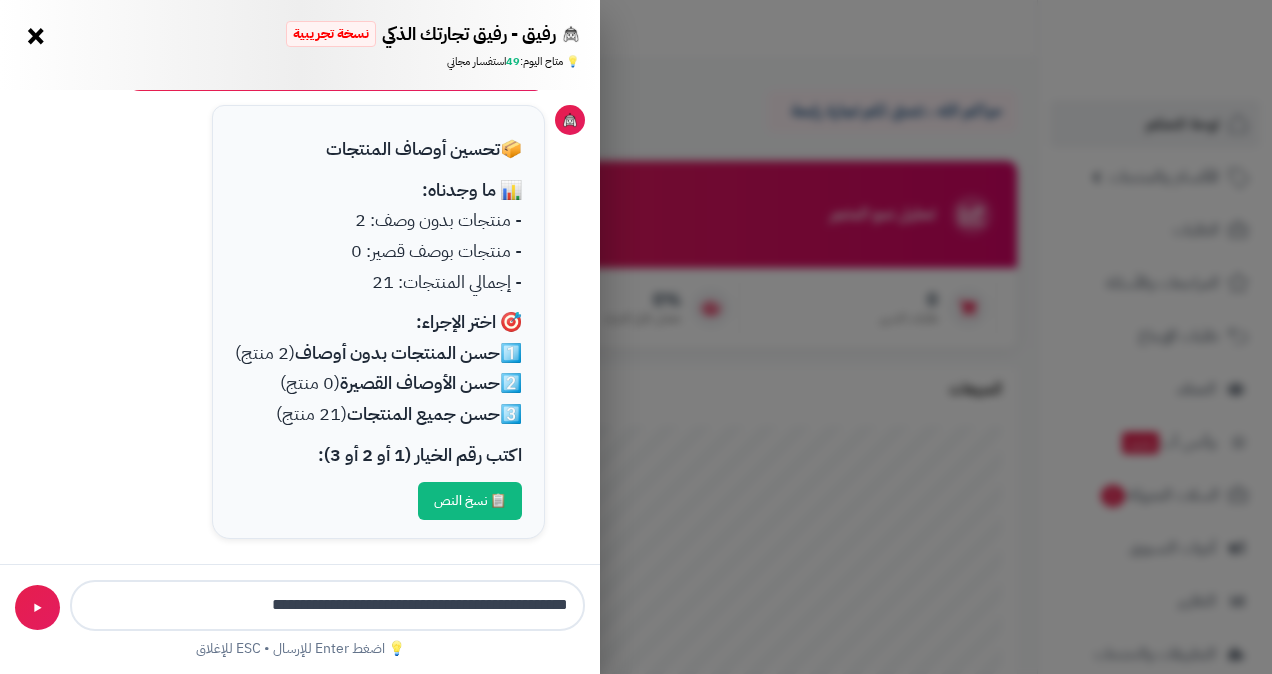 type on "**********" 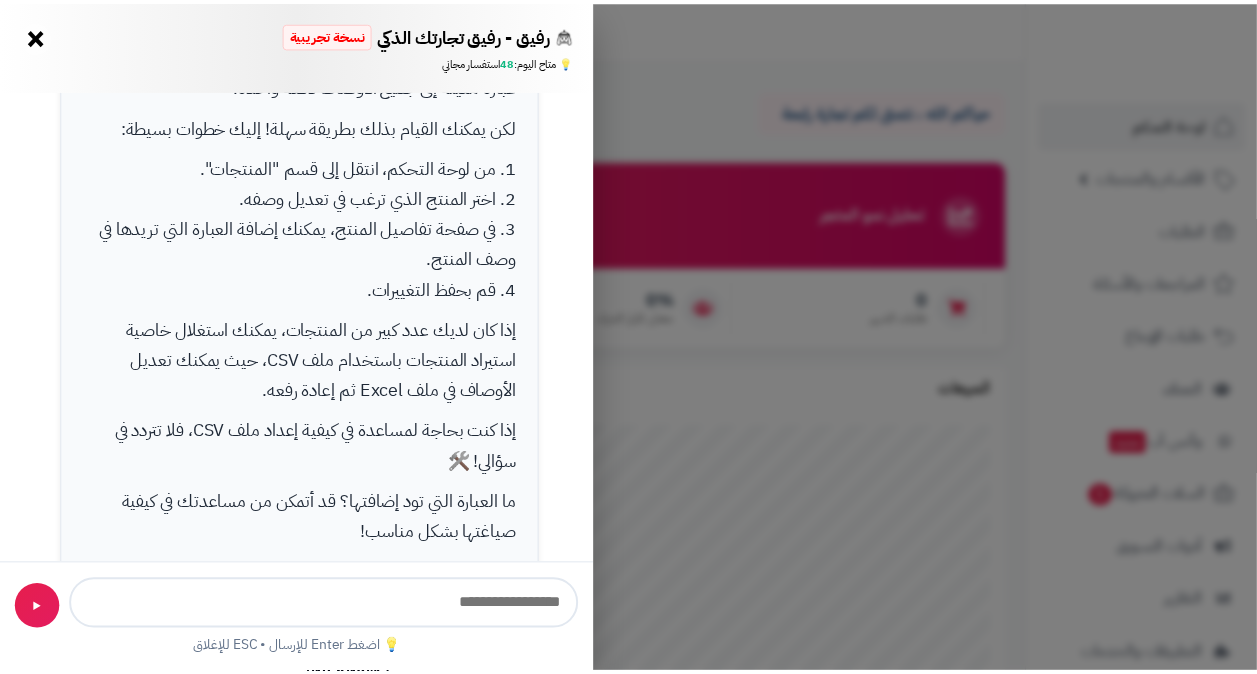 scroll, scrollTop: 1026, scrollLeft: 0, axis: vertical 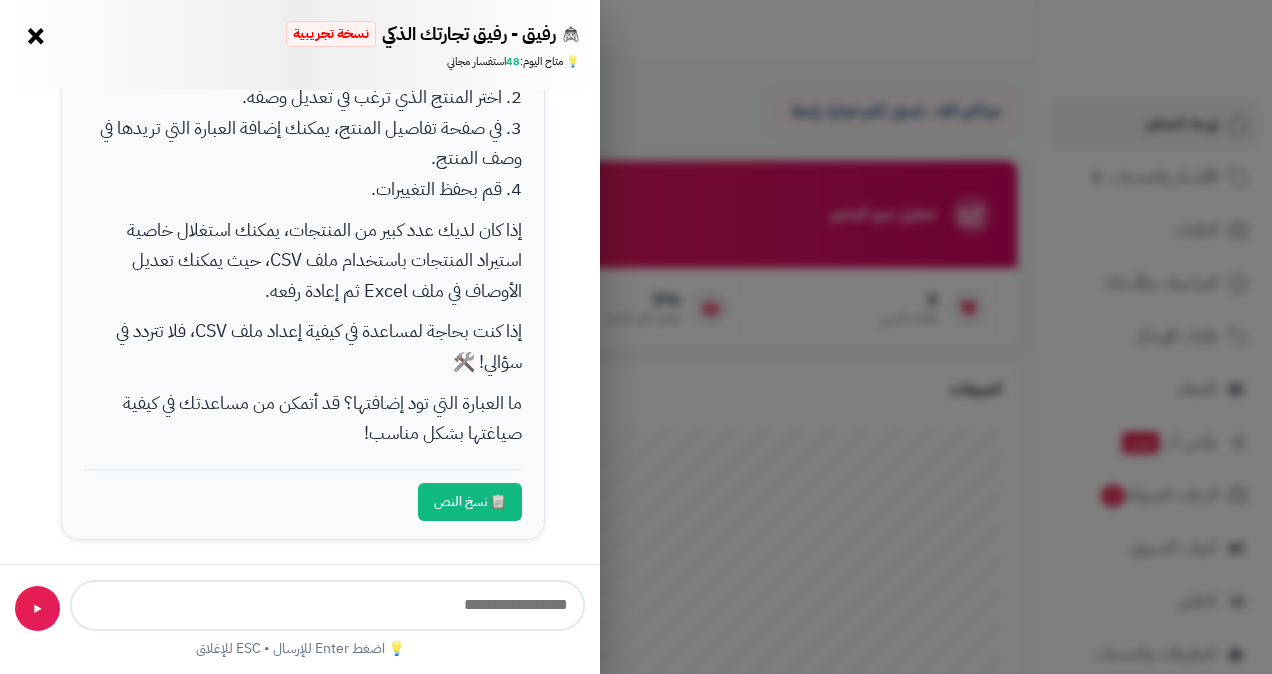click on "رفيق - رفيق تجارتك الذكي
نسخة تجريبية
🌱
تاجر جديد
×
💡 متاح اليوم:  48  استفسار مجاني
📝  مساعد كتابة المنتجات  - اطلب مني كتابة عناوين أو أوصاف احترافية
✨ عنوان المنتج
📝 وصف المنتج
💰 تحليل المبيعات
🏆 أفضل المنتجات
👥 ولاء العملاء
📦 إدارة المخزون
مرحباً بك في رفيقك الذكي!
يمكنني مساعدتك في تحليل أداء متجرك وتقديم نصائح لزيادة الأرباح. جرب الأسئلة المقترحة أدناه: كيف أحسن تجربة العملاء؟ سوي لي خصم على المنتجات بقيمة 10% صمم لي عرض خاص للعملاء المميزين حلل أداء متجري هذا الشهر 📦  تحسين أوصاف المنتجات 📊   ما وجدناه: - منتجات بدون وصف: 2 🎯   1️⃣" at bounding box center (636, 337) 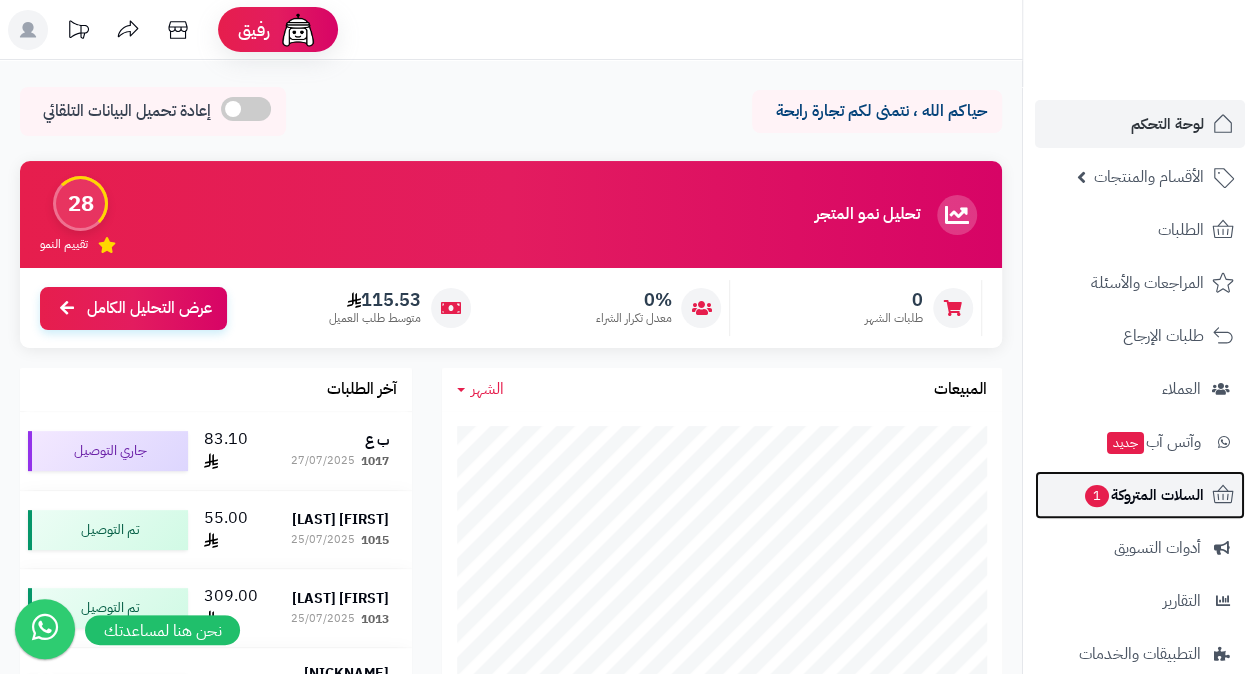 click on "السلات المتروكة  1" at bounding box center (1143, 495) 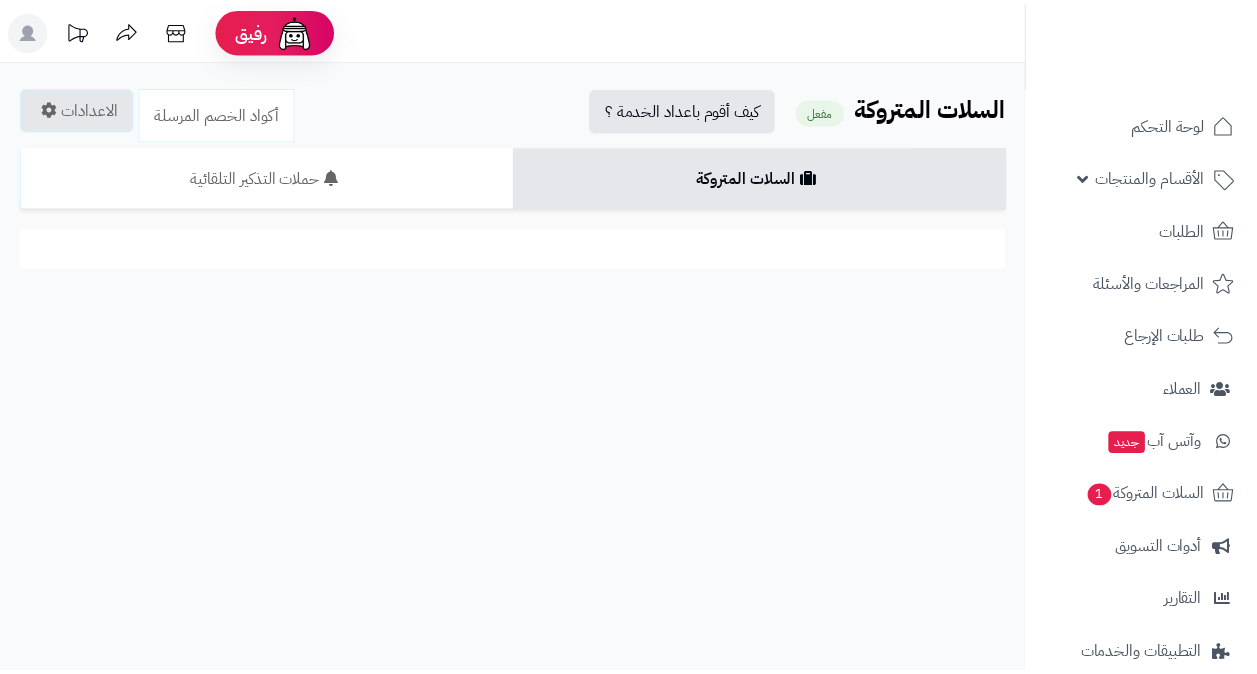 scroll, scrollTop: 0, scrollLeft: 0, axis: both 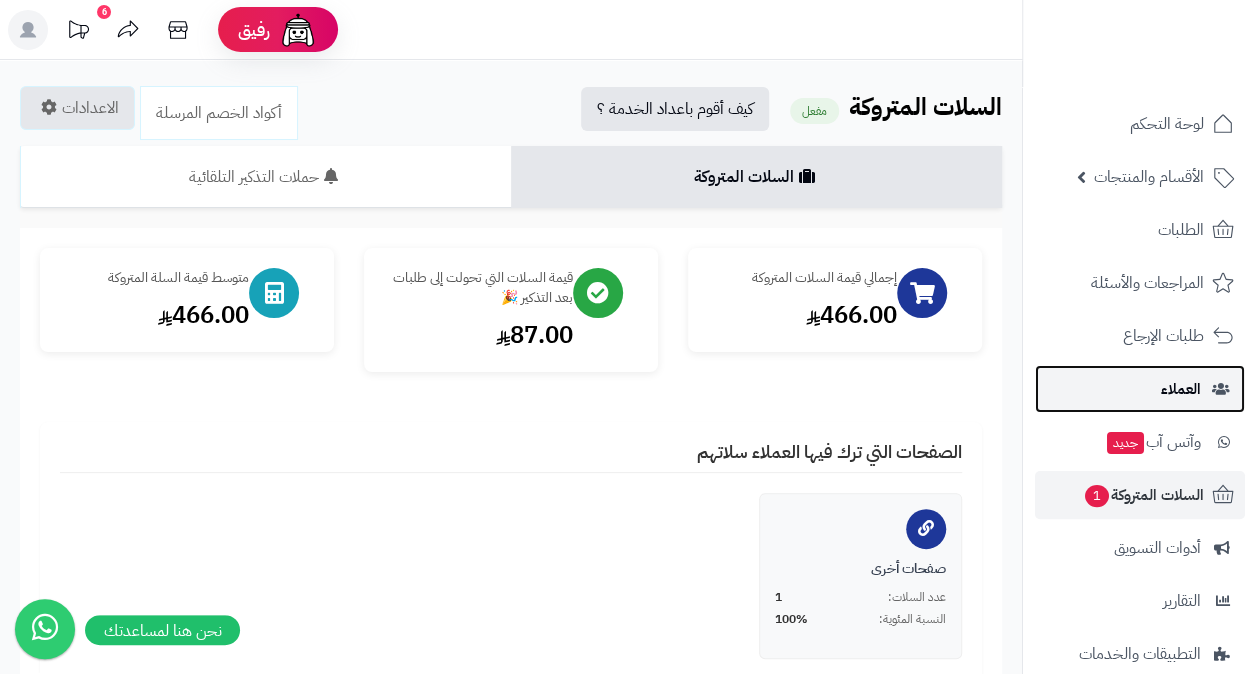 click on "العملاء" at bounding box center [1181, 389] 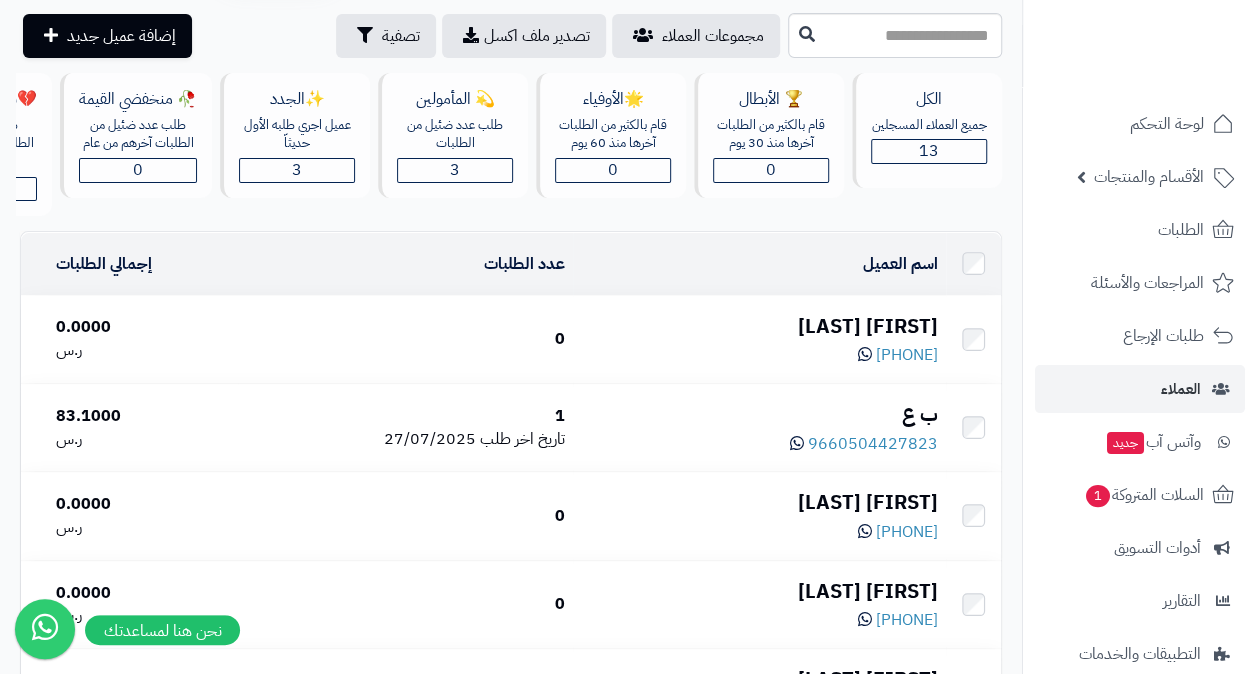 scroll, scrollTop: 0, scrollLeft: 0, axis: both 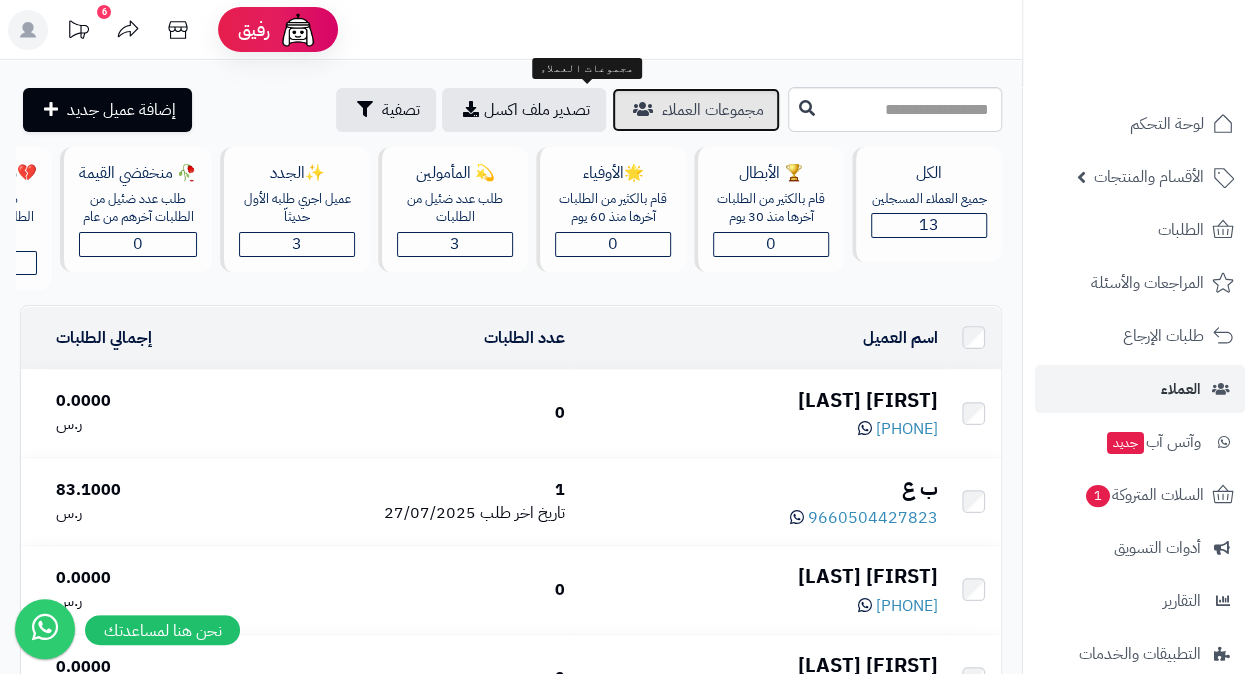 click on "مجموعات العملاء" at bounding box center [713, 110] 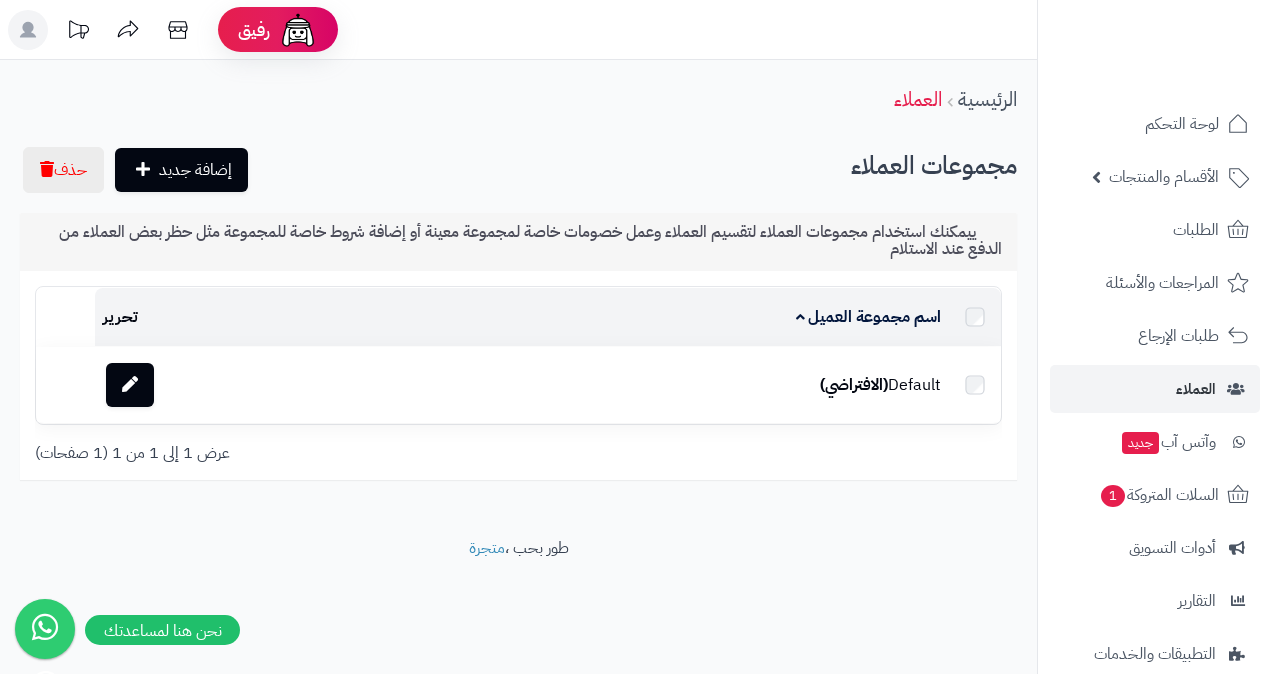scroll, scrollTop: 0, scrollLeft: 0, axis: both 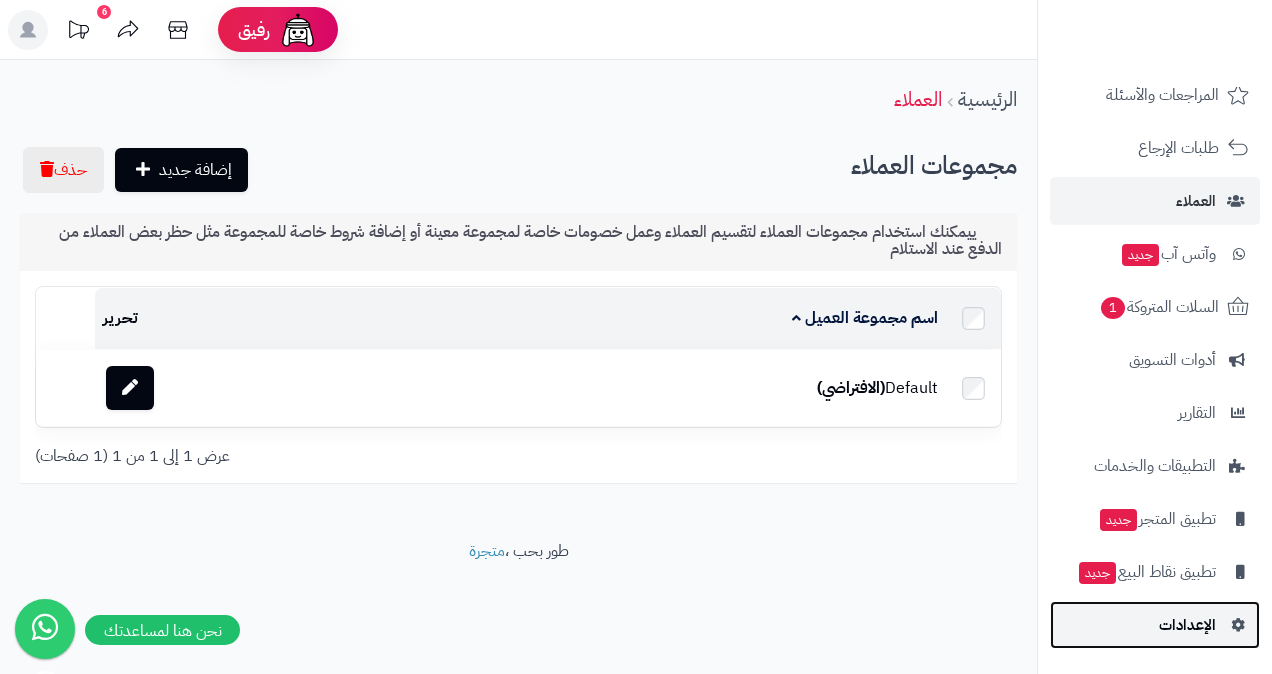 click on "الإعدادات" at bounding box center (1187, 625) 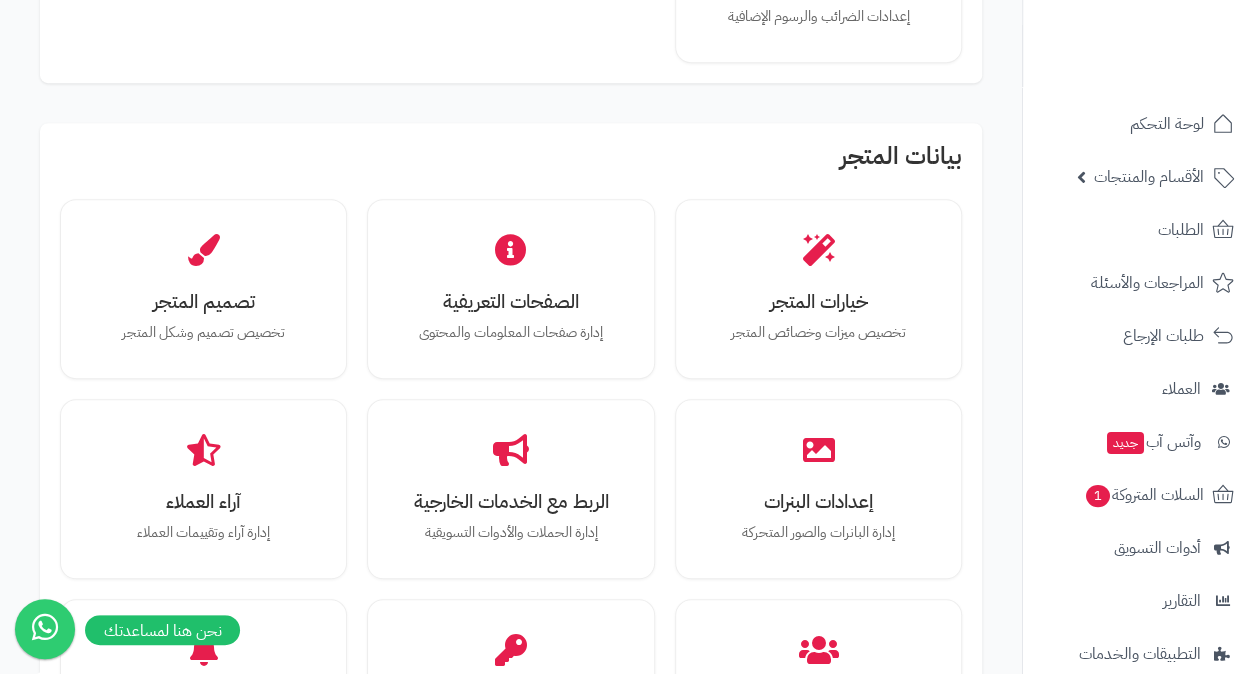 scroll, scrollTop: 0, scrollLeft: 0, axis: both 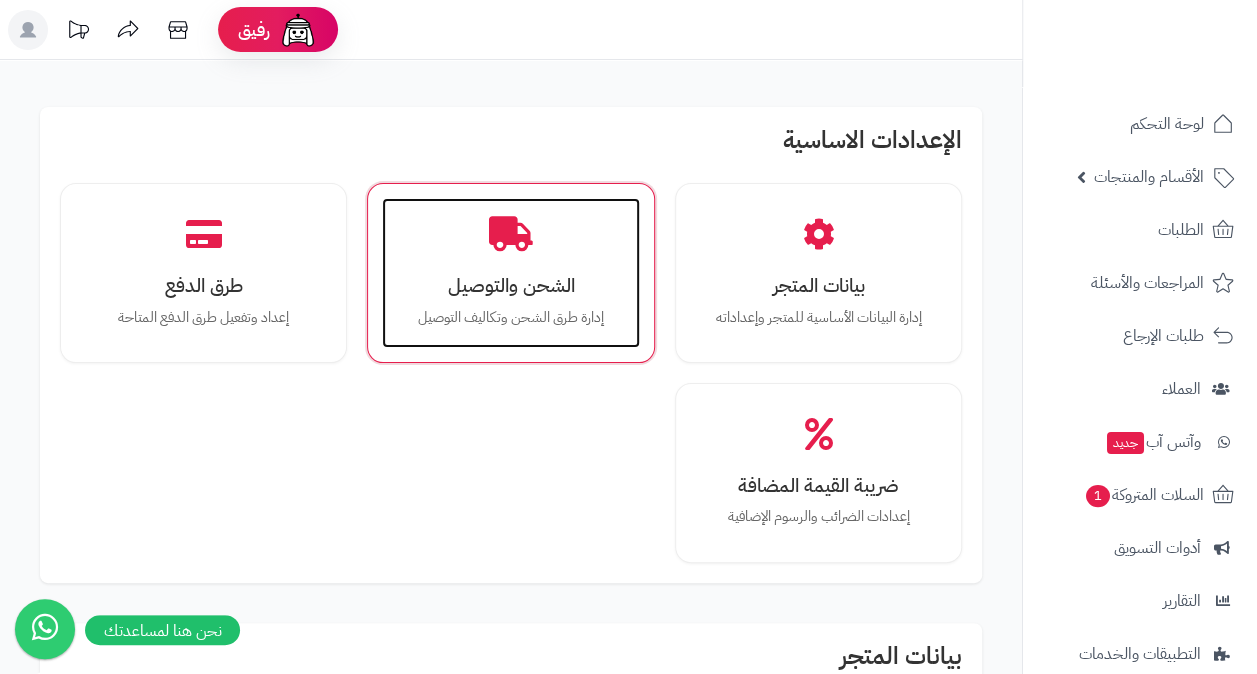 click on "الشحن والتوصيل" at bounding box center [510, 285] 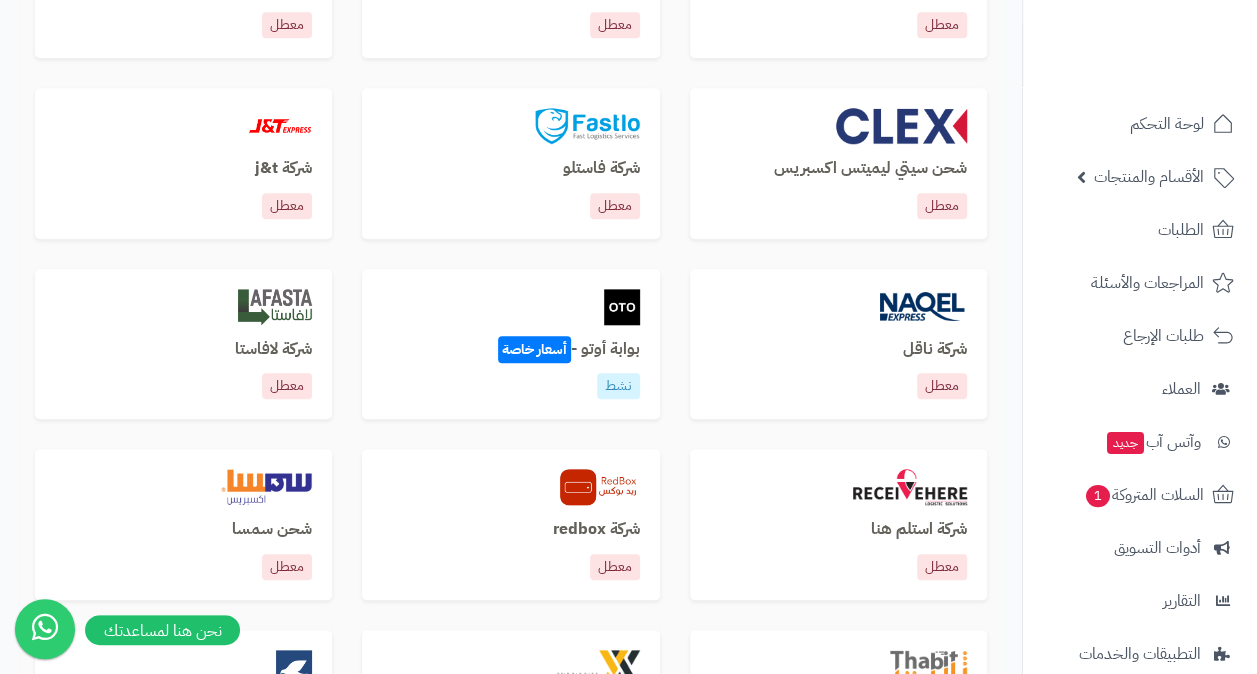 scroll, scrollTop: 800, scrollLeft: 0, axis: vertical 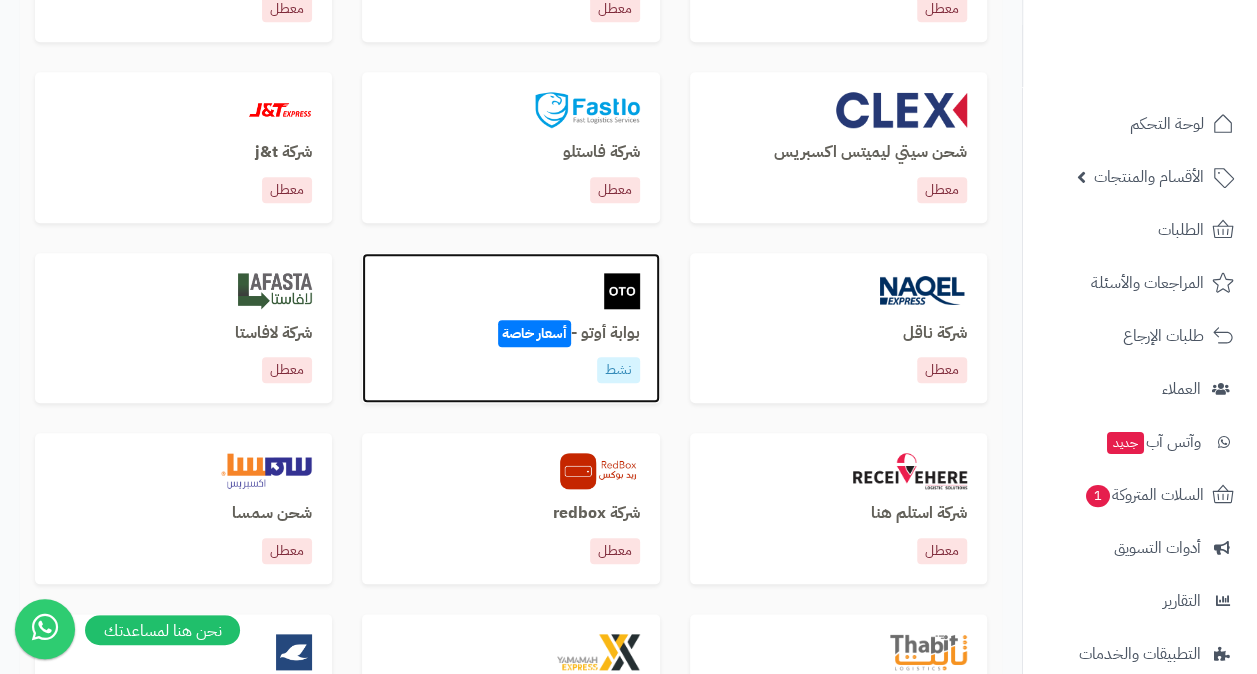 click on "بوابة أوتو -  أسعار خاصة" at bounding box center [510, 334] 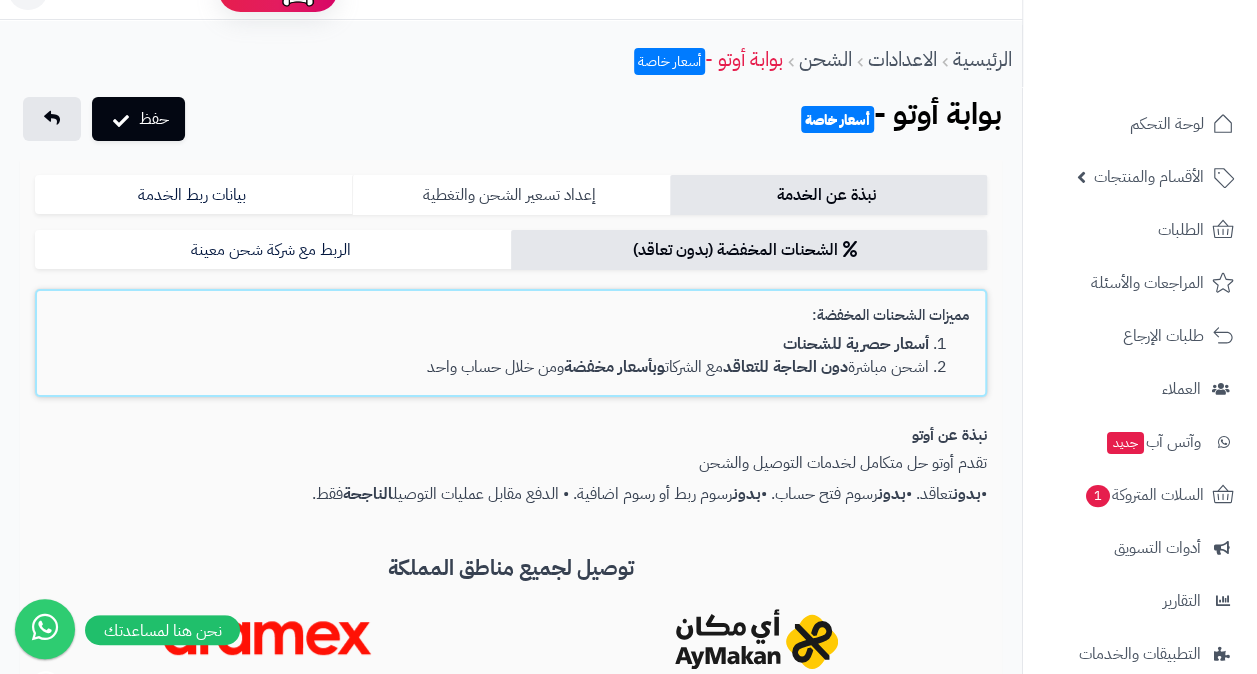 scroll, scrollTop: 0, scrollLeft: 0, axis: both 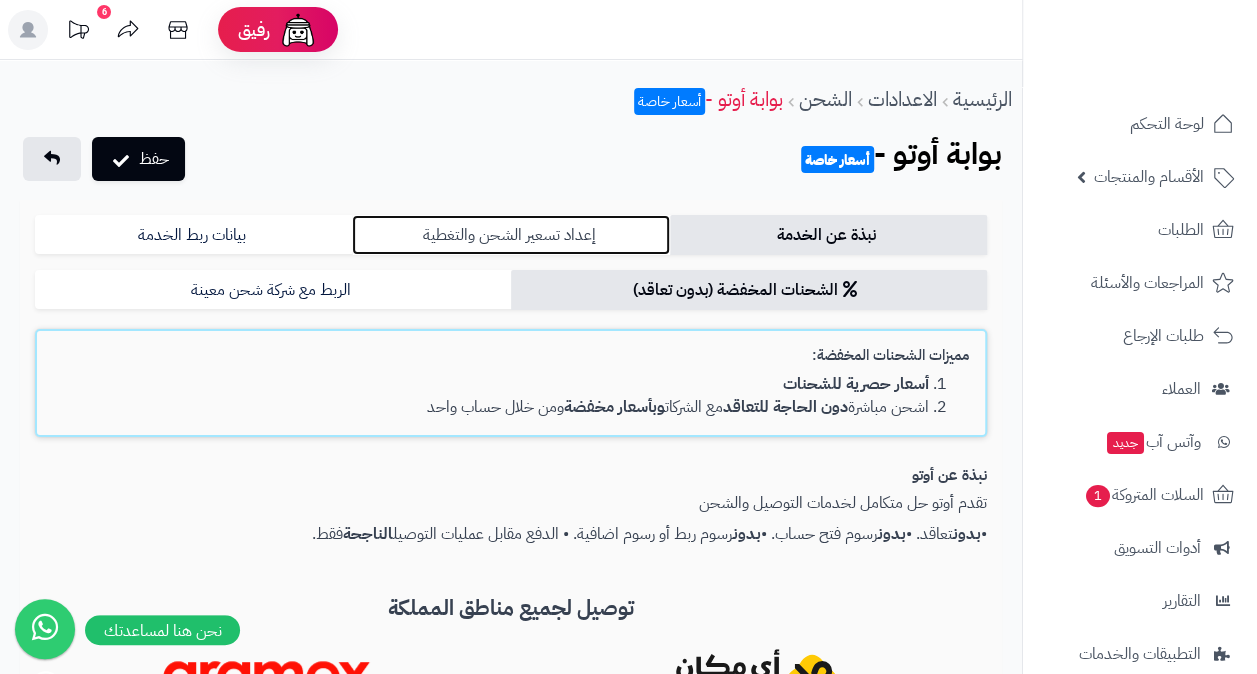 click on "إعداد تسعير الشحن والتغطية" at bounding box center [510, 235] 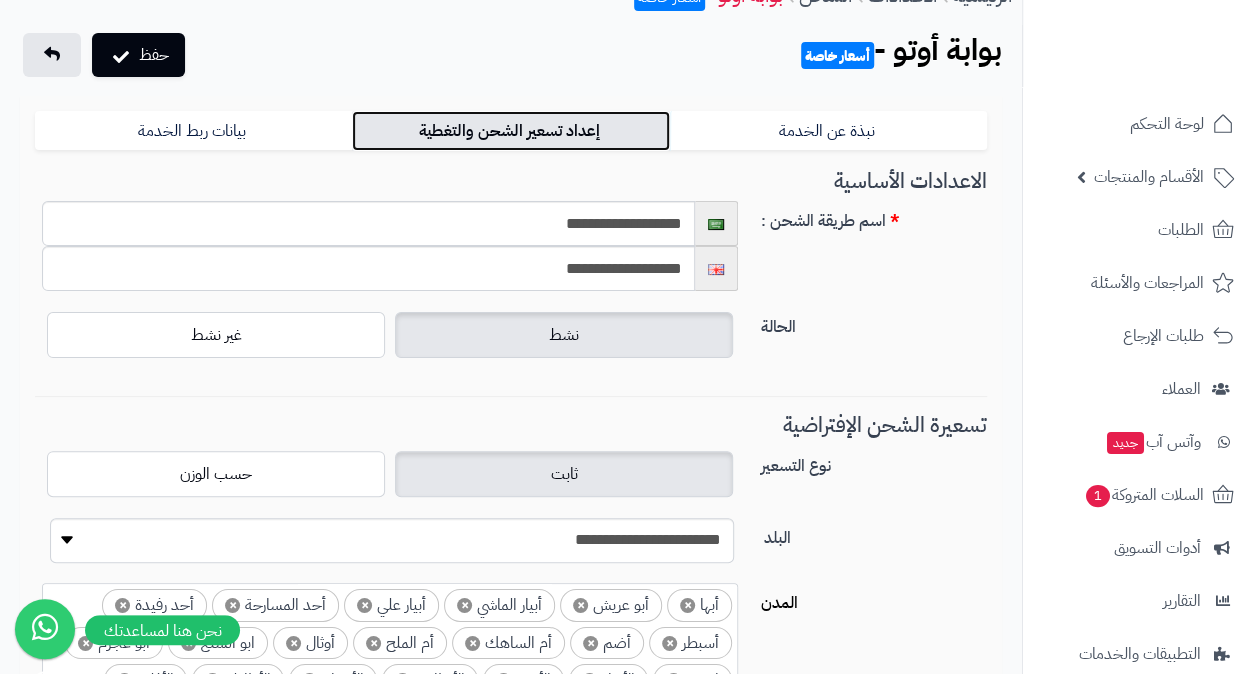 scroll, scrollTop: 62, scrollLeft: 0, axis: vertical 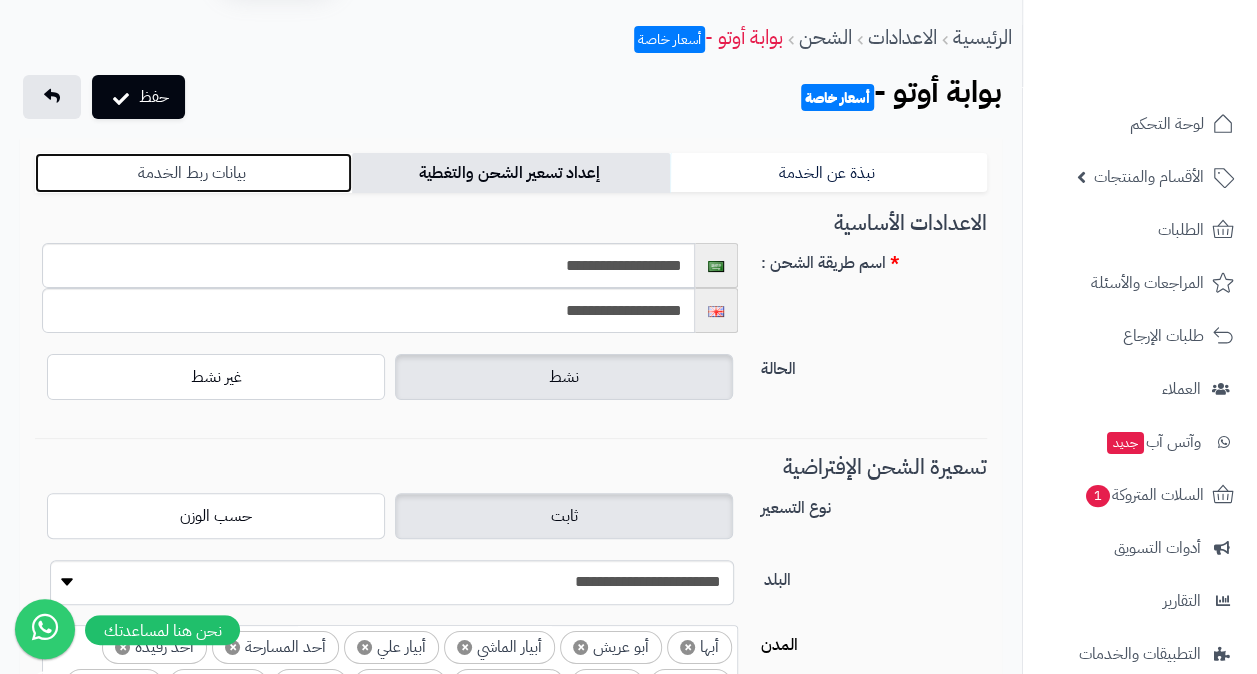 click on "بيانات ربط الخدمة" at bounding box center [193, 173] 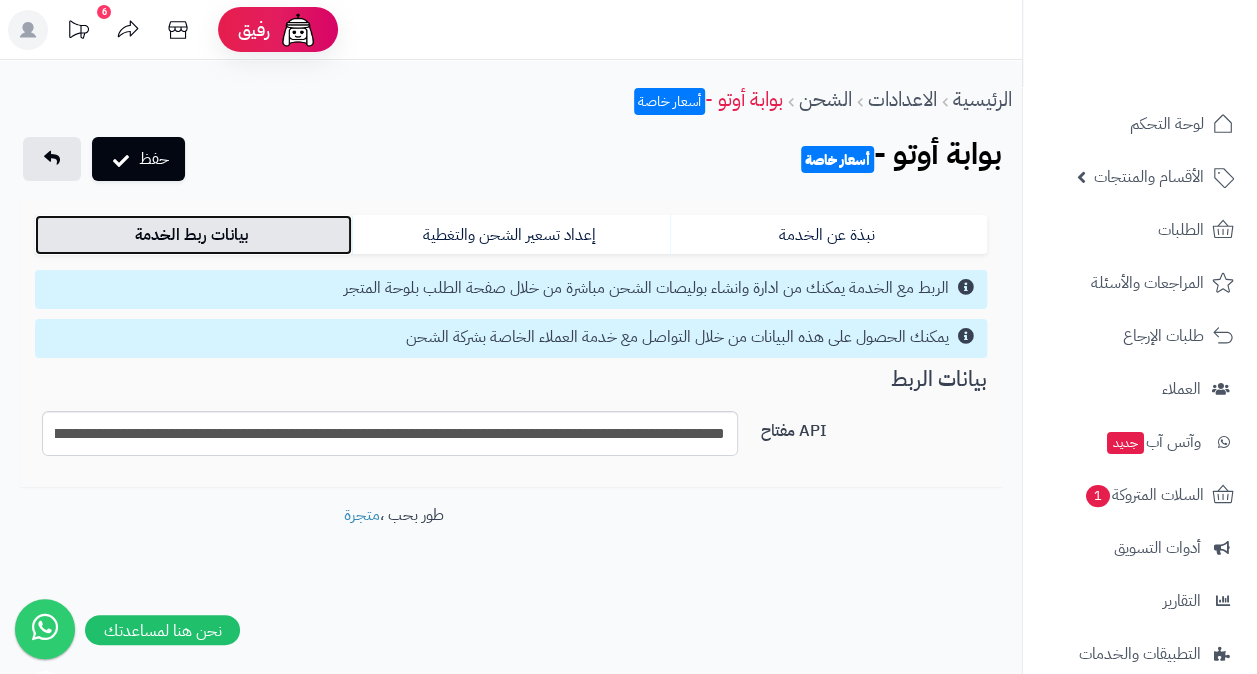 scroll, scrollTop: 0, scrollLeft: 0, axis: both 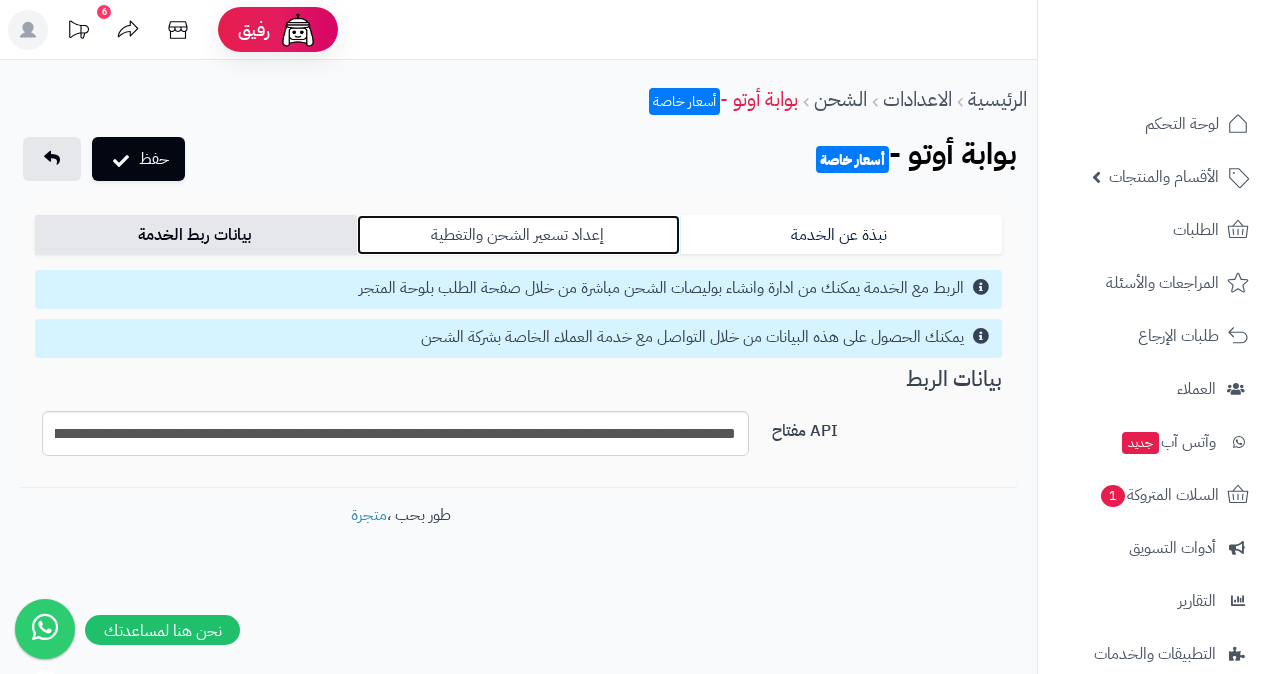 click on "إعداد تسعير الشحن والتغطية" at bounding box center (518, 235) 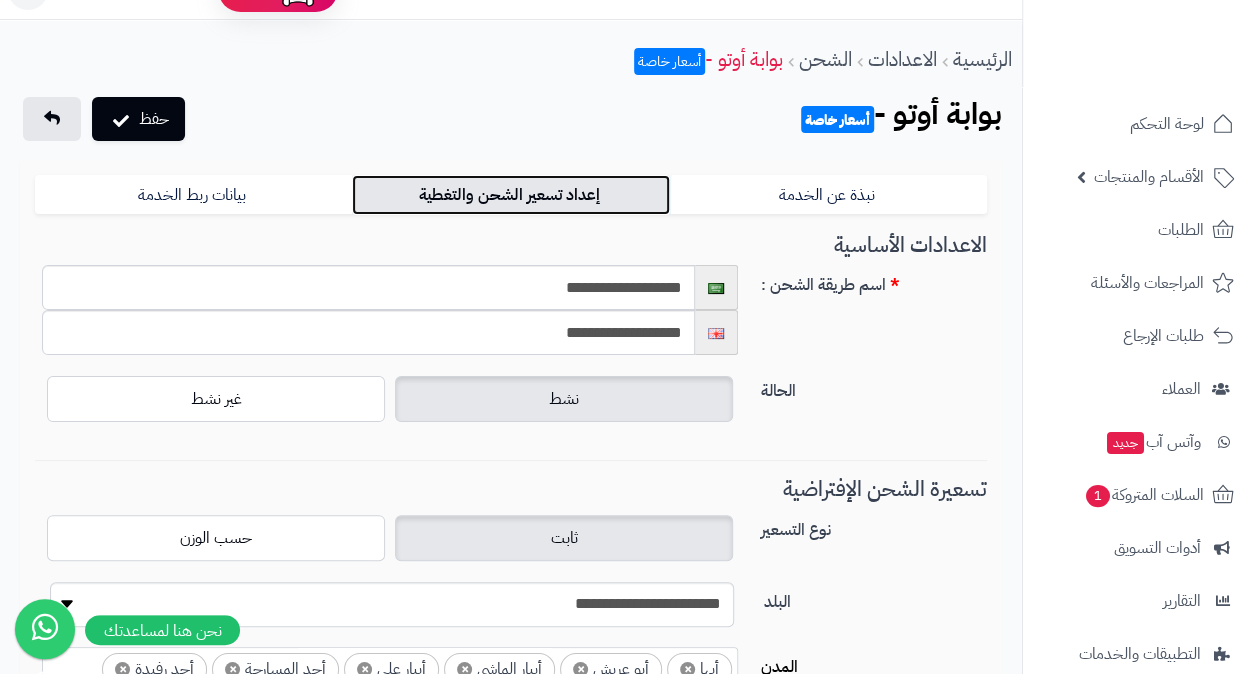 scroll, scrollTop: 0, scrollLeft: 0, axis: both 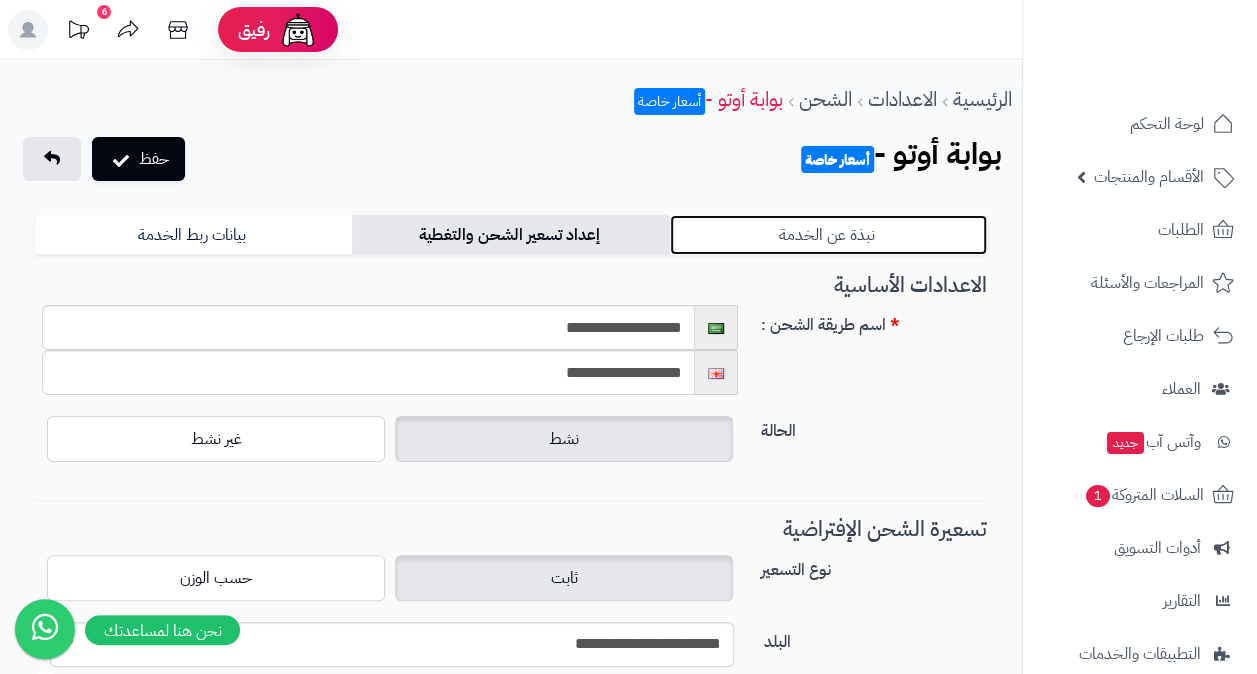 click on "نبذة عن الخدمة" at bounding box center [828, 235] 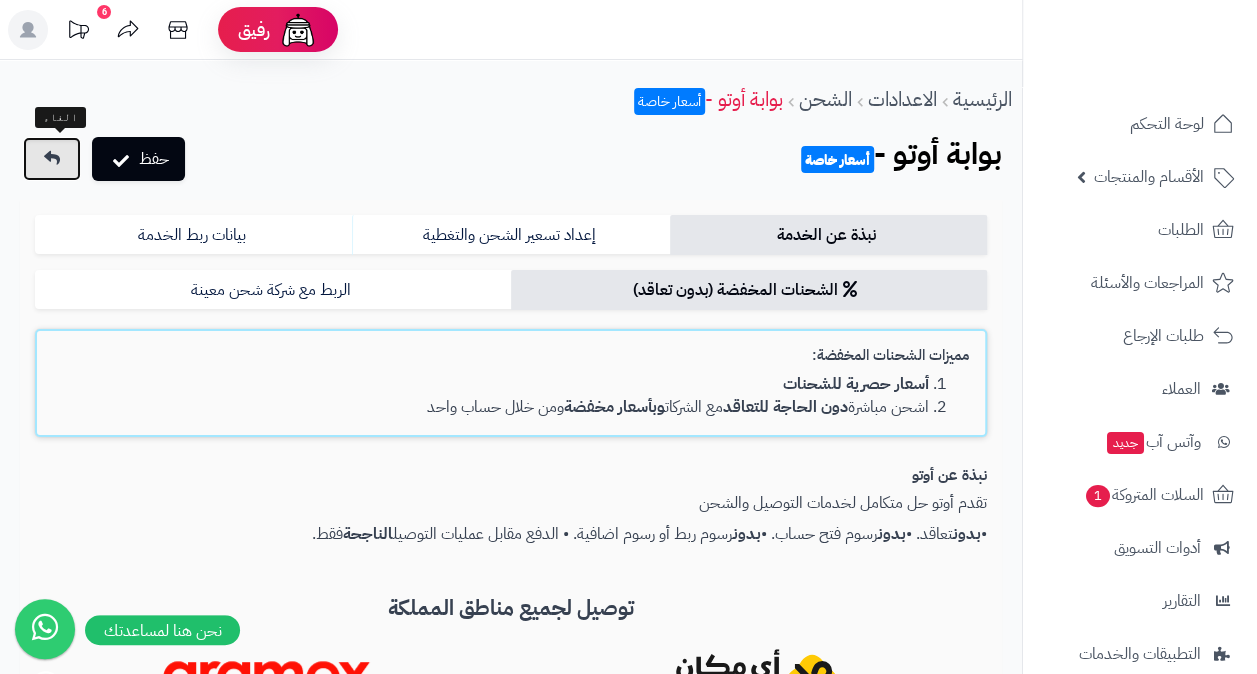 click at bounding box center [52, 159] 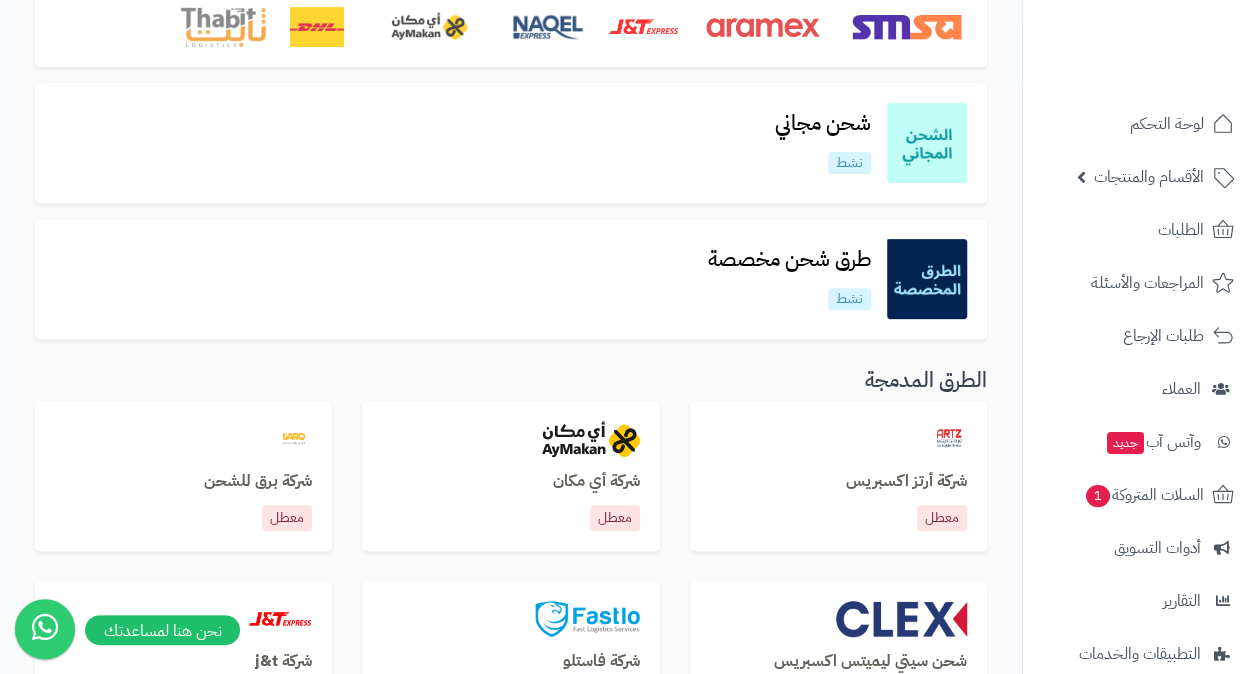 scroll, scrollTop: 300, scrollLeft: 0, axis: vertical 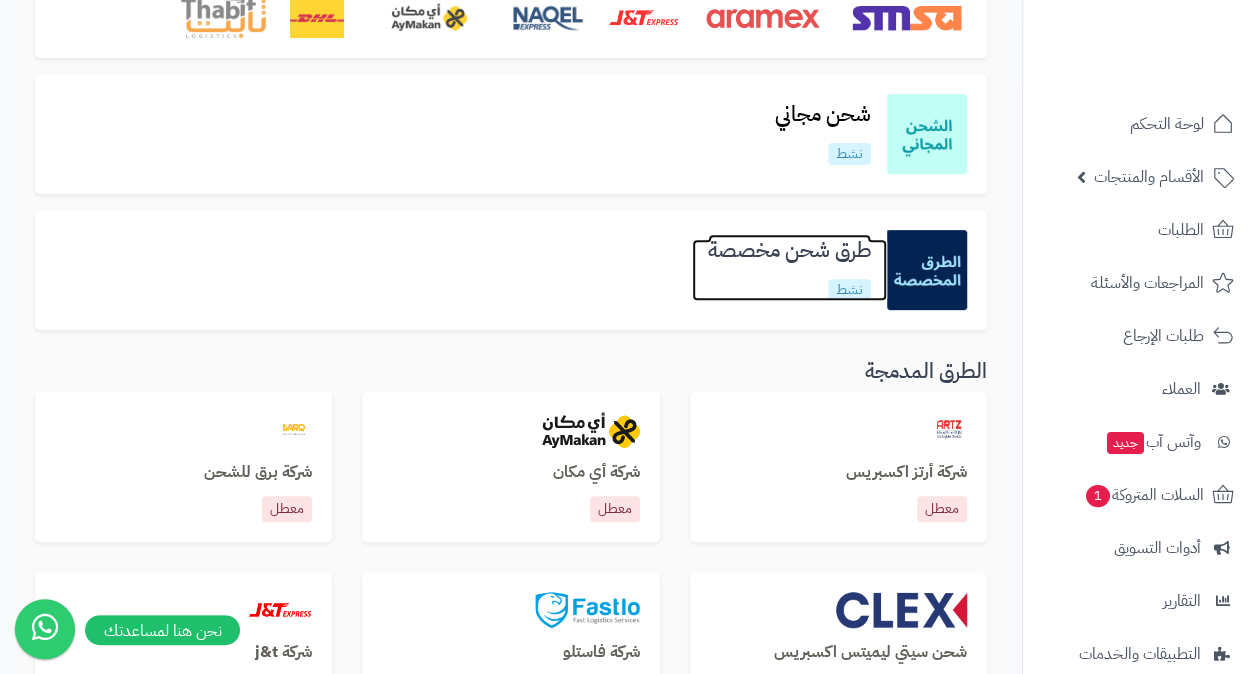 click on "طرق شحن مخصصة" at bounding box center [789, 250] 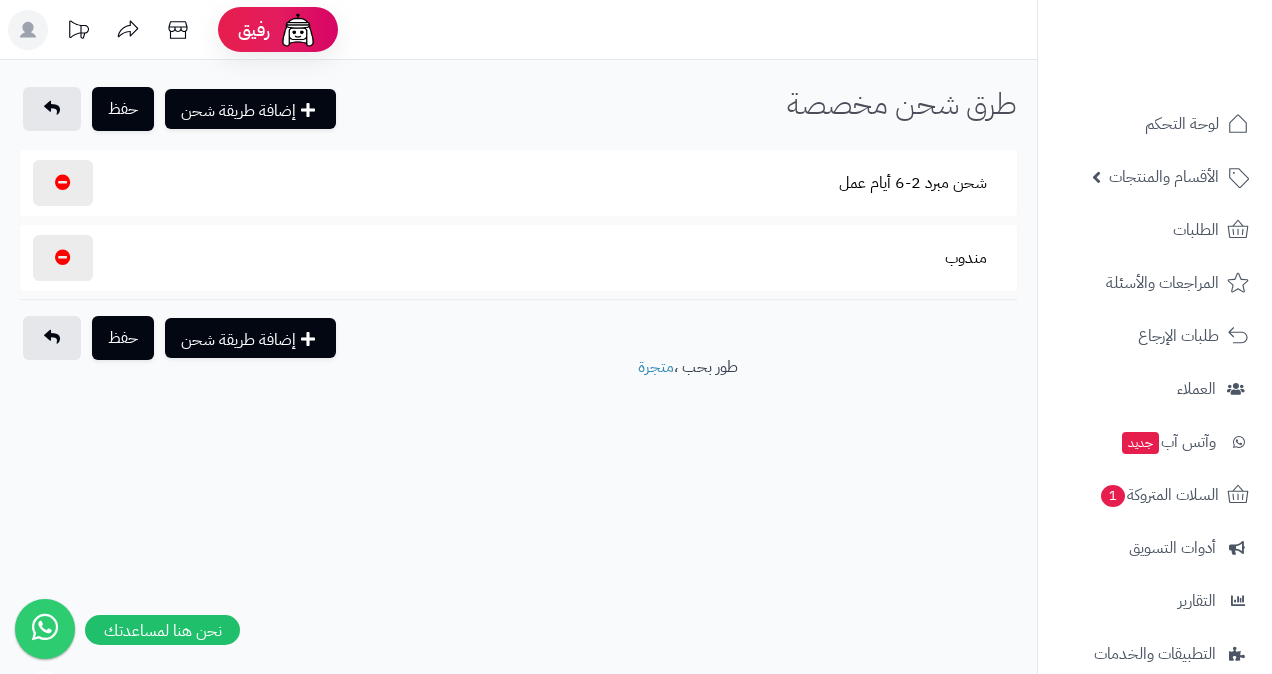 scroll, scrollTop: 0, scrollLeft: 0, axis: both 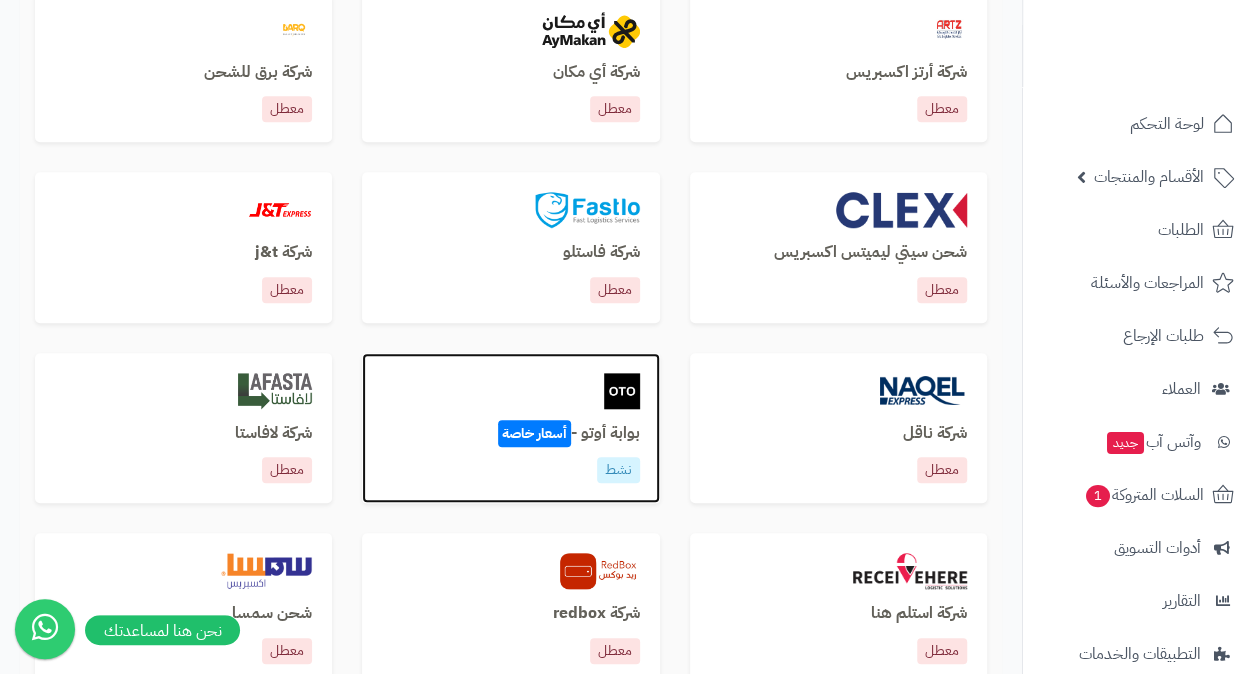 click on "بوابة أوتو -  أسعار خاصة" at bounding box center [510, 434] 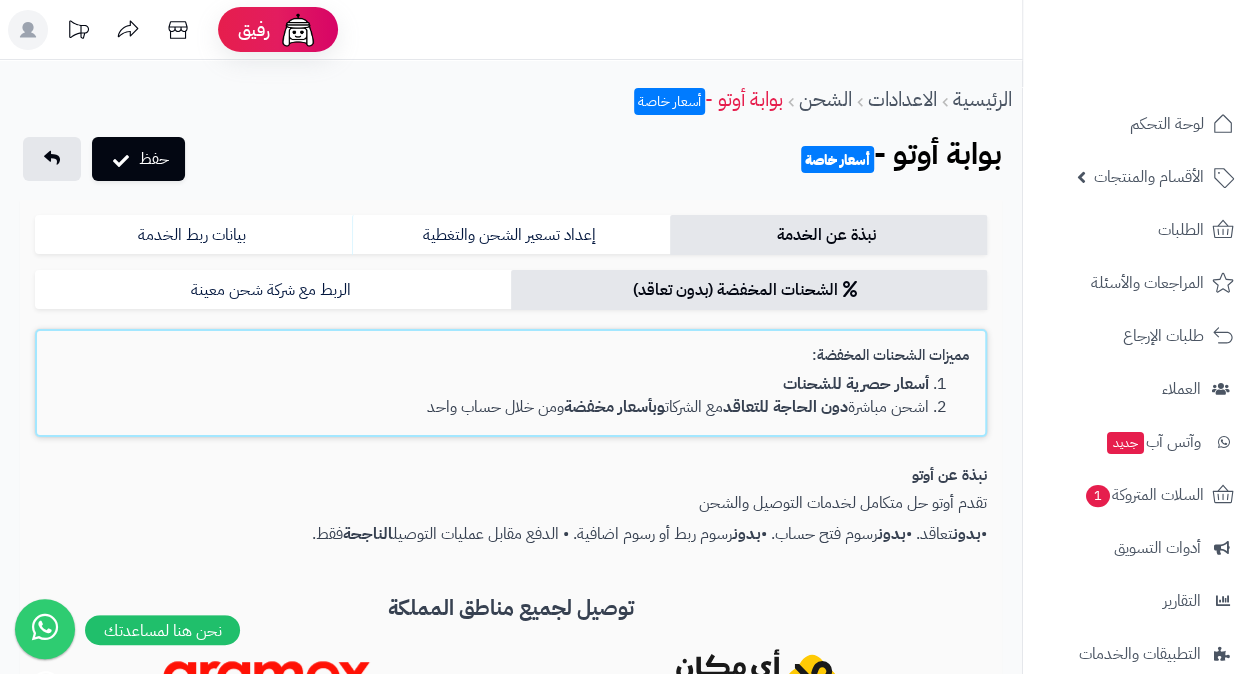 scroll, scrollTop: 100, scrollLeft: 0, axis: vertical 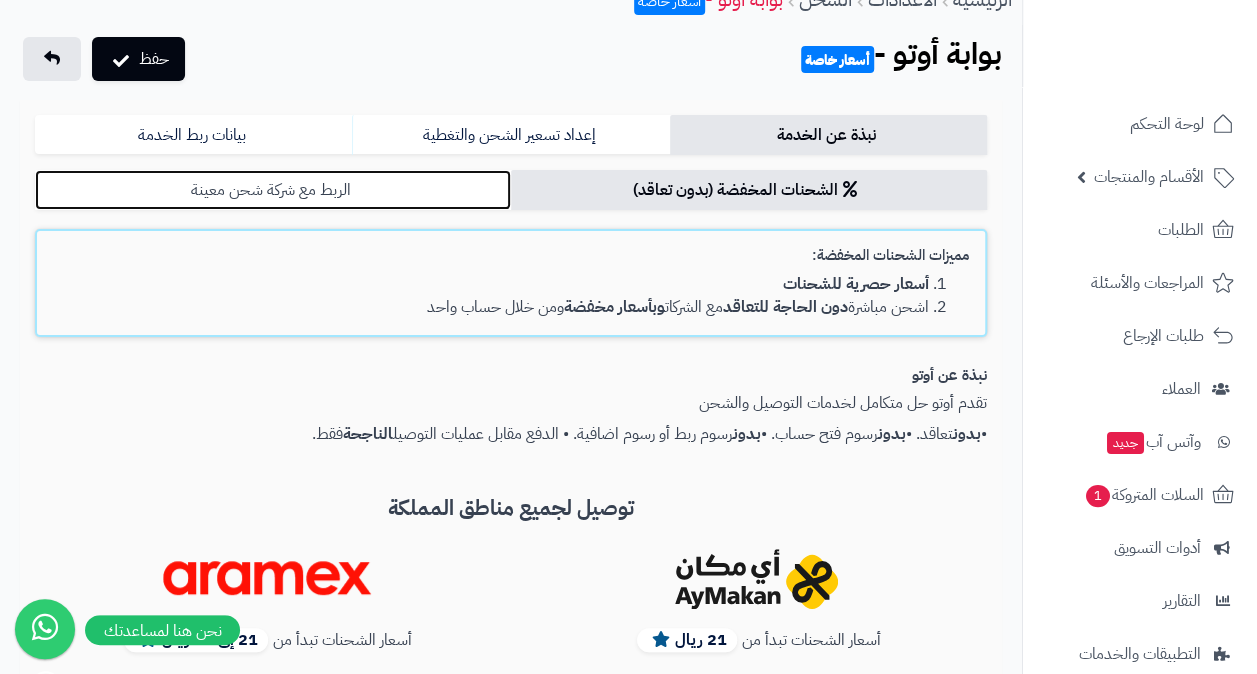 click on "الربط مع شركة شحن معينة" at bounding box center [273, 190] 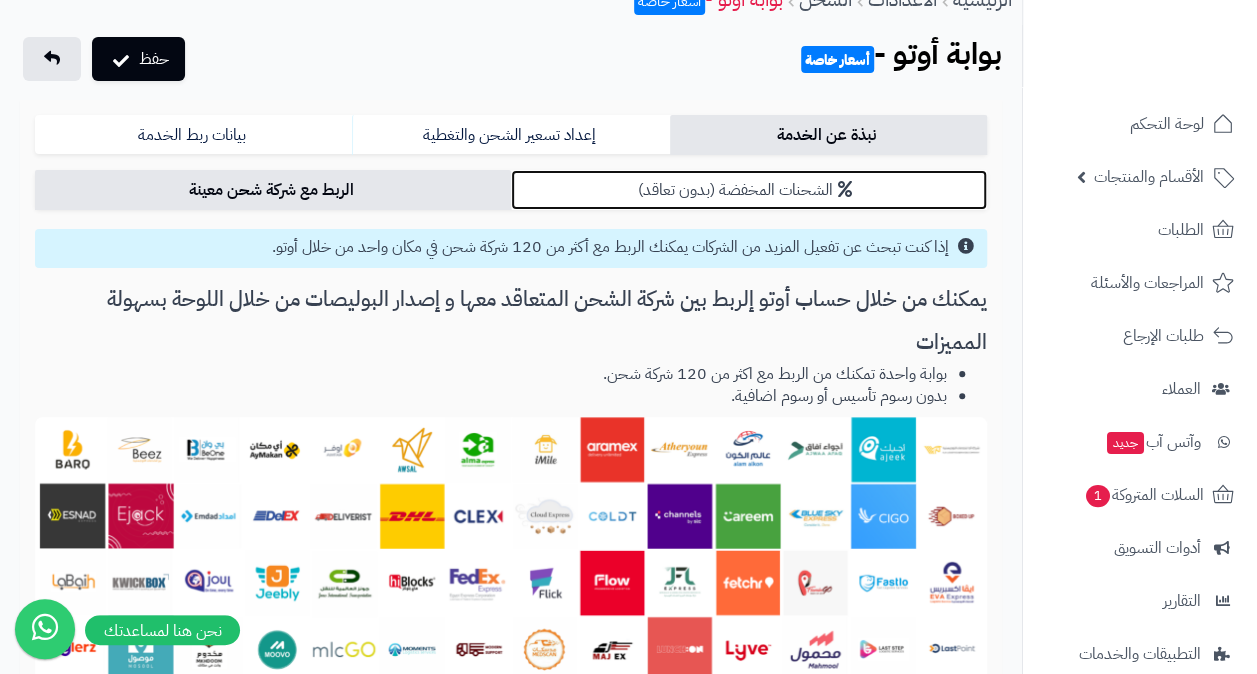 click on "الشحنات المخفضة (بدون تعاقد)" at bounding box center [749, 190] 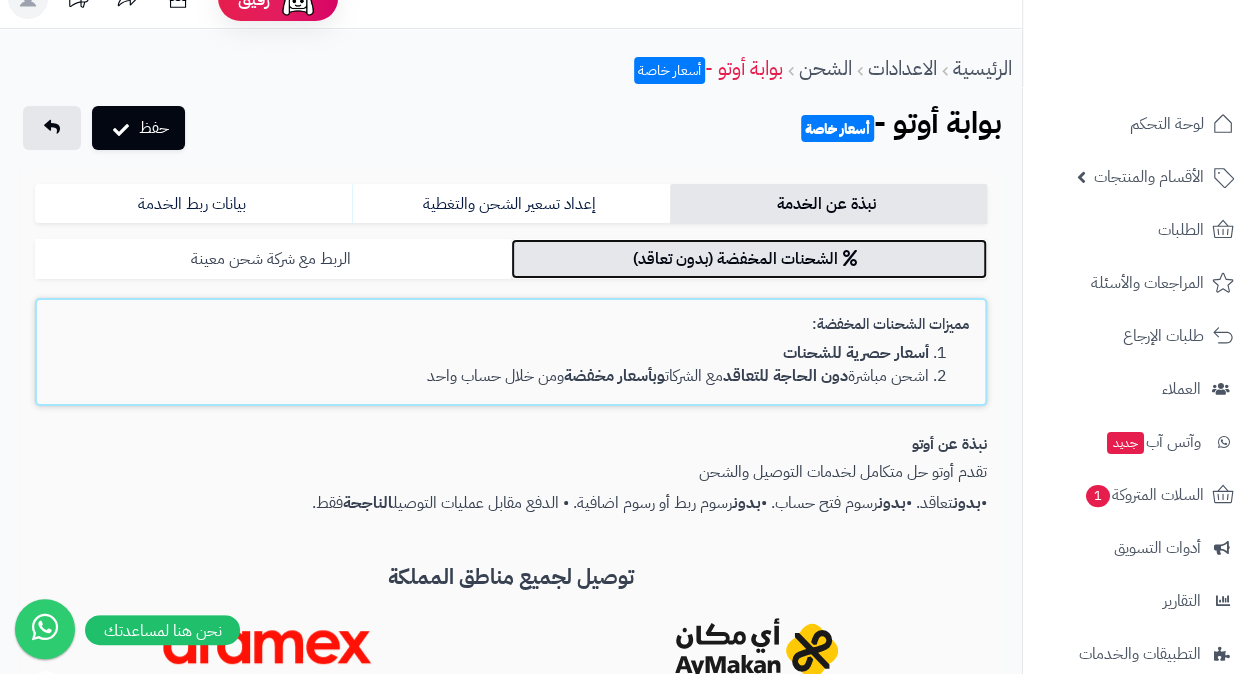 scroll, scrollTop: 0, scrollLeft: 0, axis: both 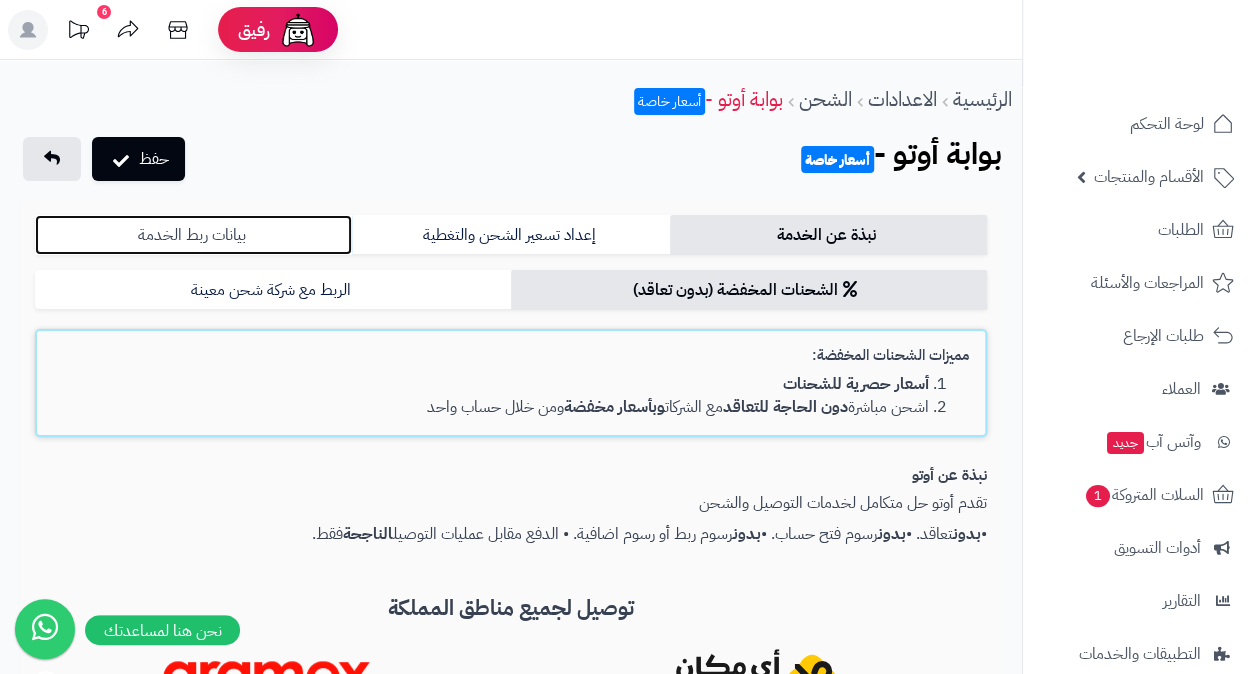click on "بيانات ربط الخدمة" at bounding box center (193, 235) 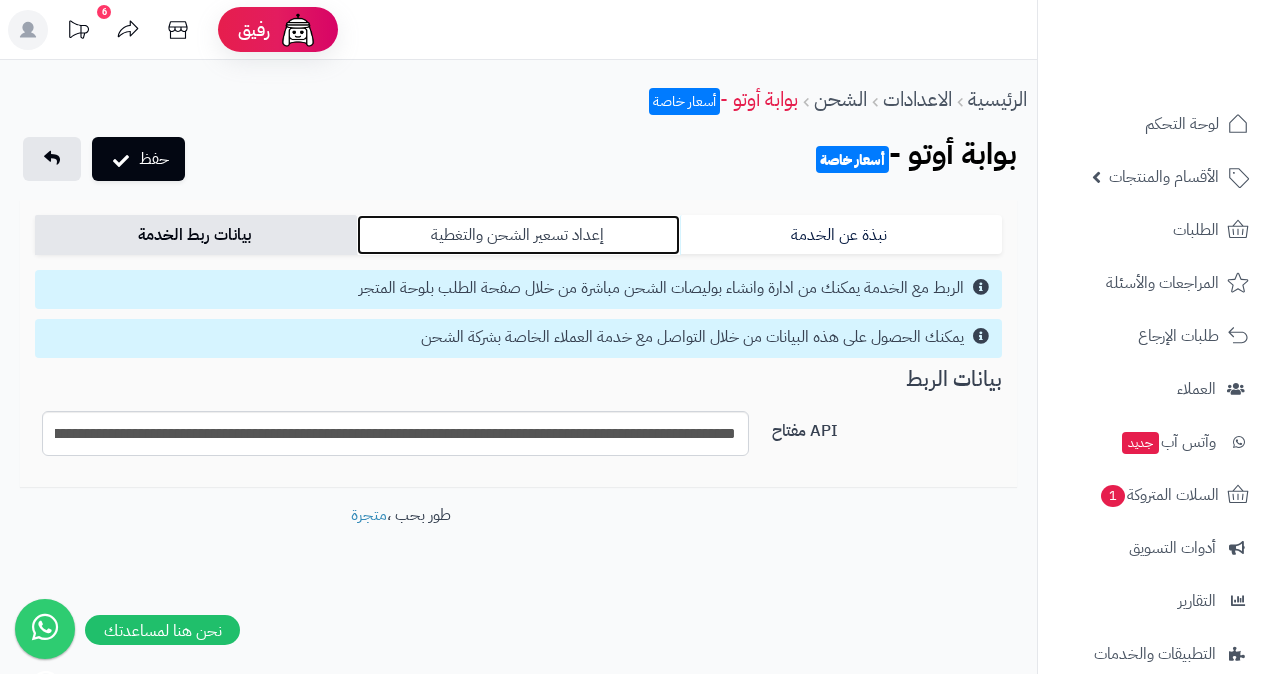 click on "إعداد تسعير الشحن والتغطية" at bounding box center [518, 235] 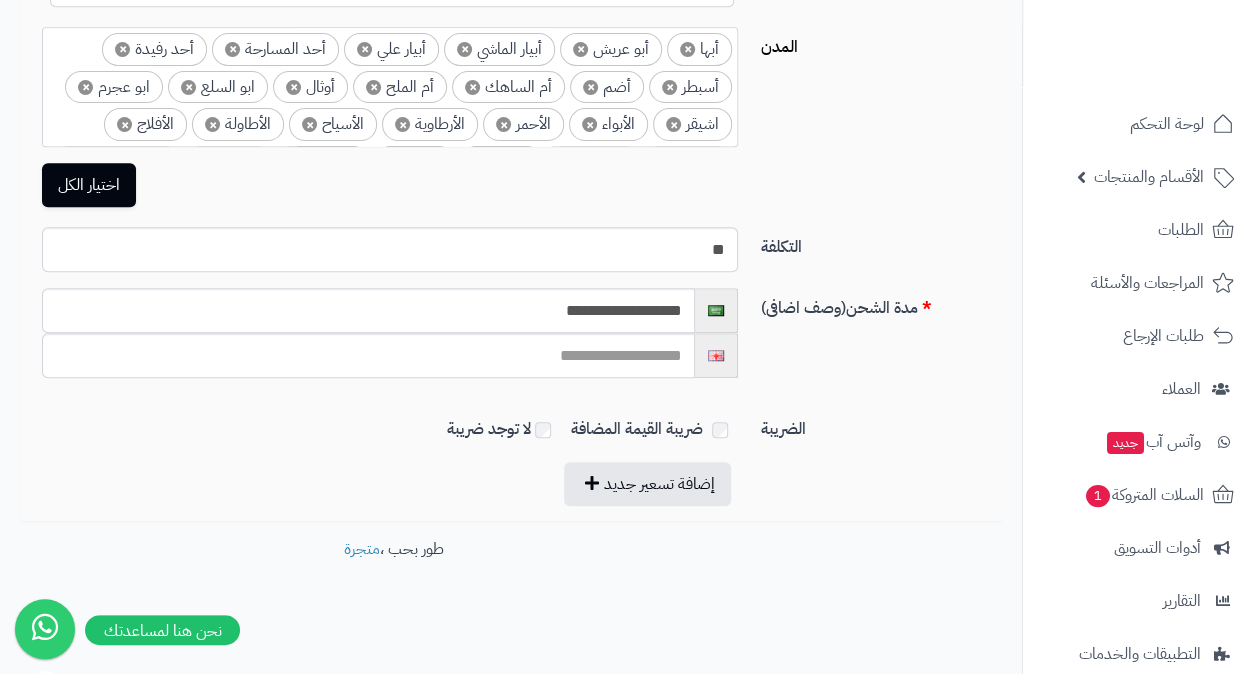 scroll, scrollTop: 662, scrollLeft: 0, axis: vertical 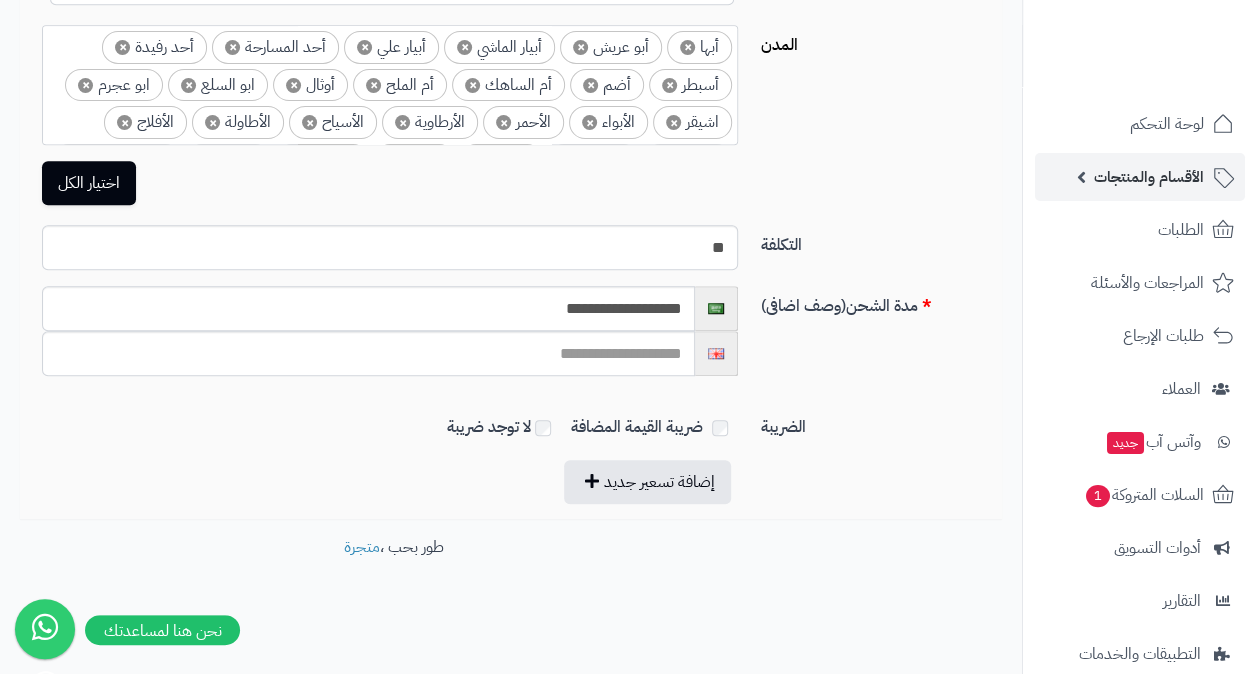 click on "الأقسام والمنتجات" at bounding box center [1149, 177] 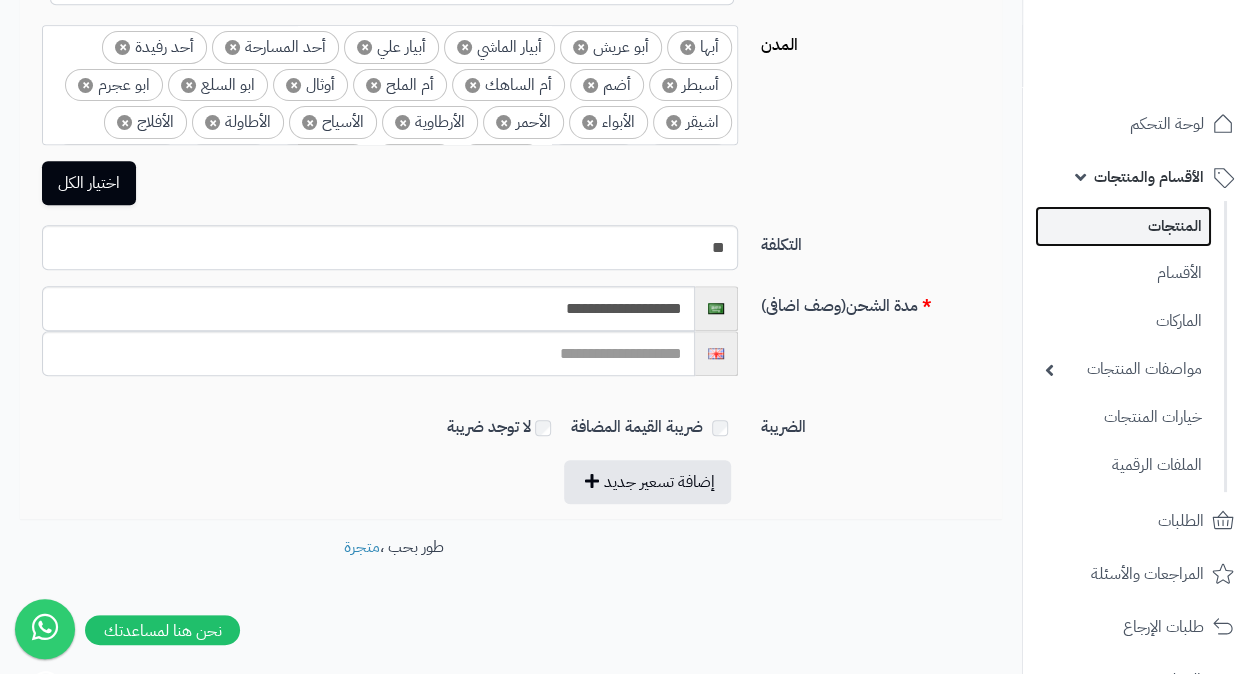 click on "المنتجات" at bounding box center (1123, 226) 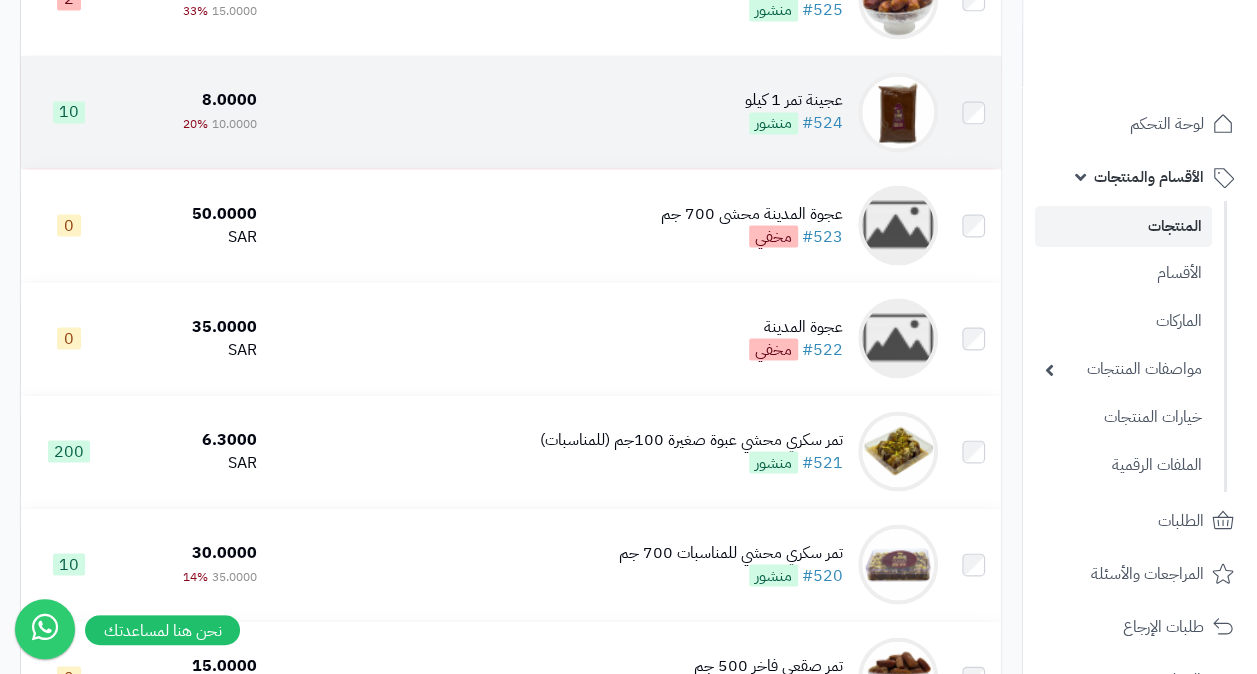 scroll, scrollTop: 1800, scrollLeft: 0, axis: vertical 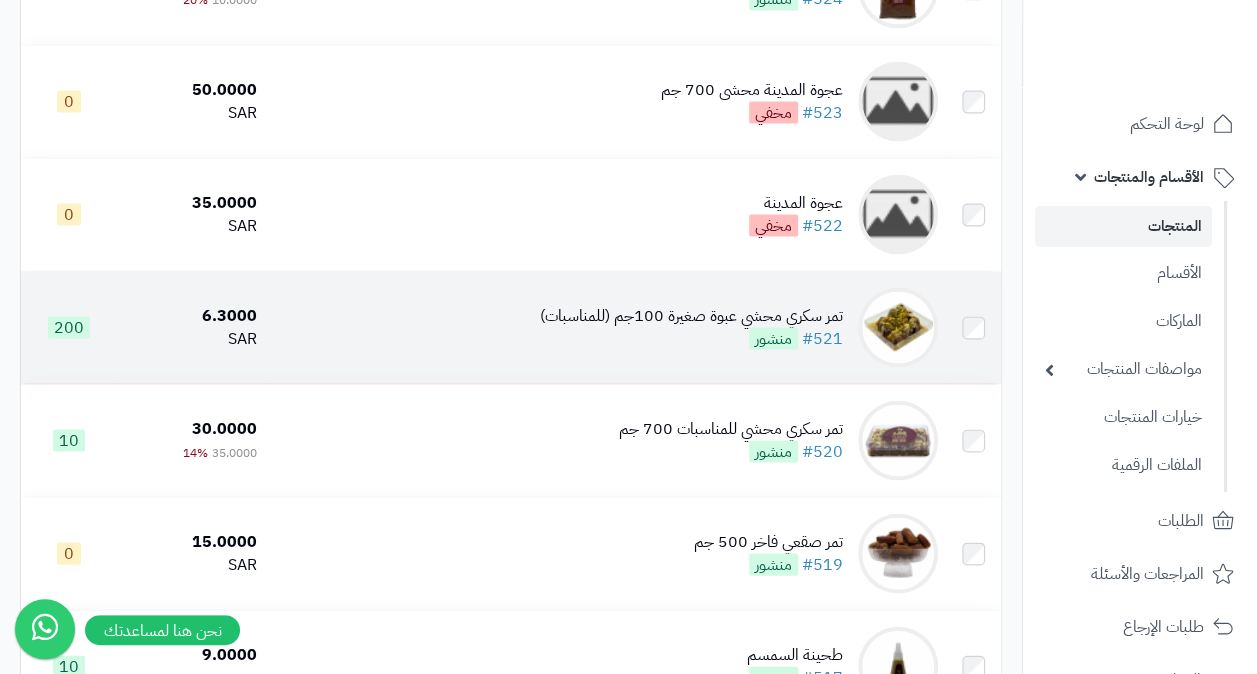 click on "تمر سكري محشي عبوة صغيرة  100جم (للمناسبات)" at bounding box center (691, 315) 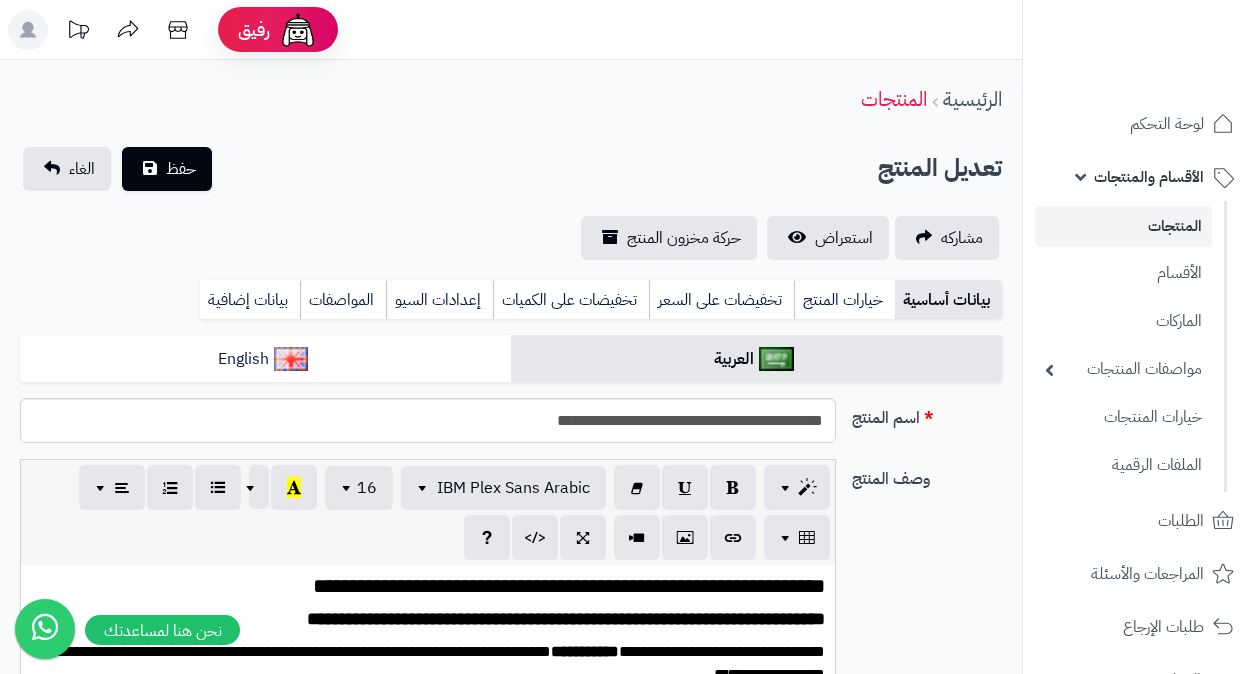 scroll, scrollTop: 0, scrollLeft: 0, axis: both 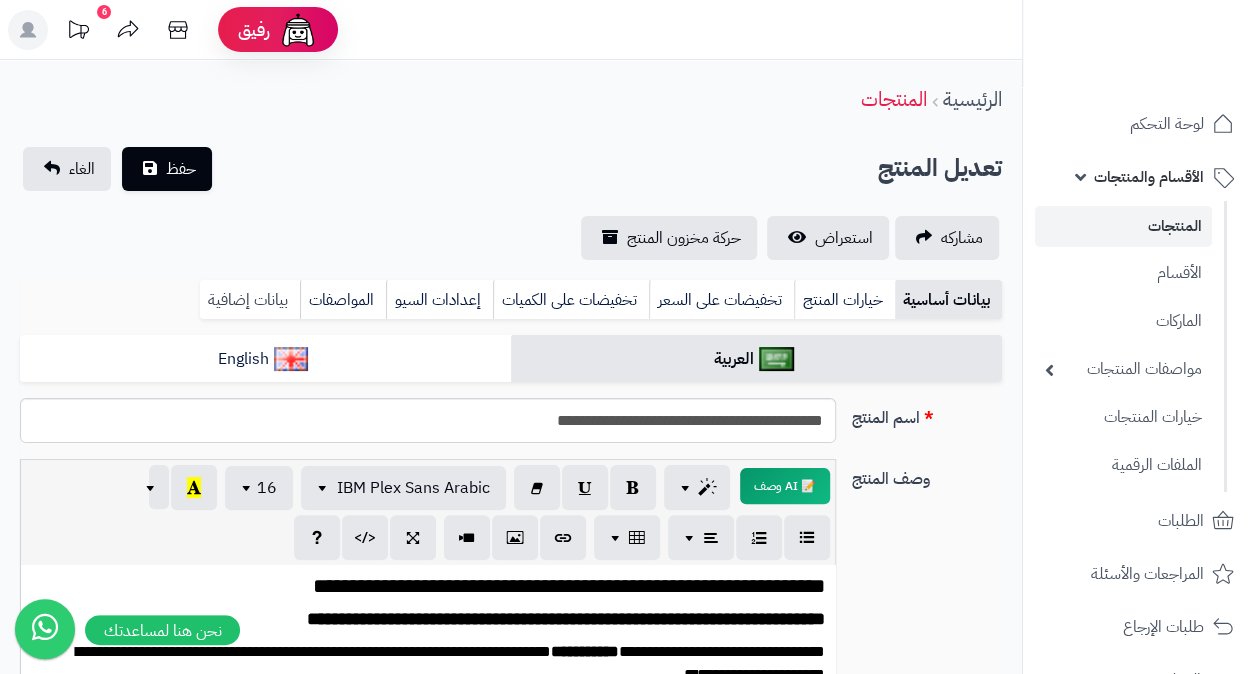 click on "بيانات إضافية" at bounding box center (250, 300) 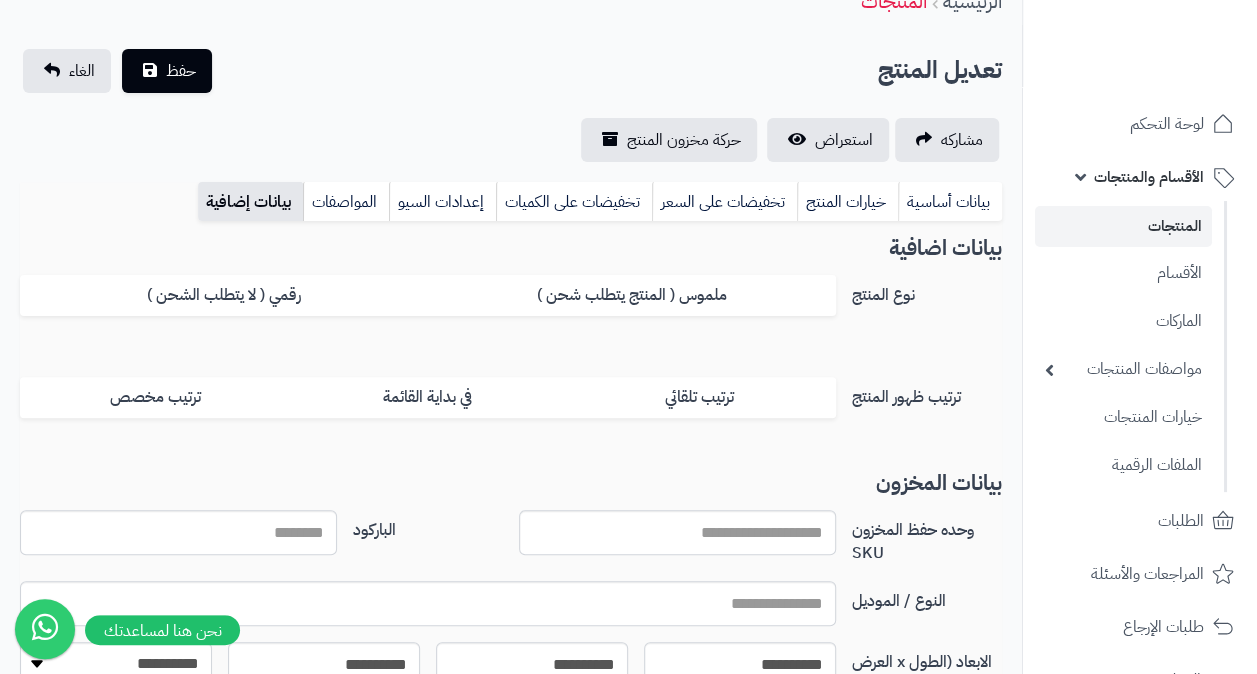 scroll, scrollTop: 58, scrollLeft: 0, axis: vertical 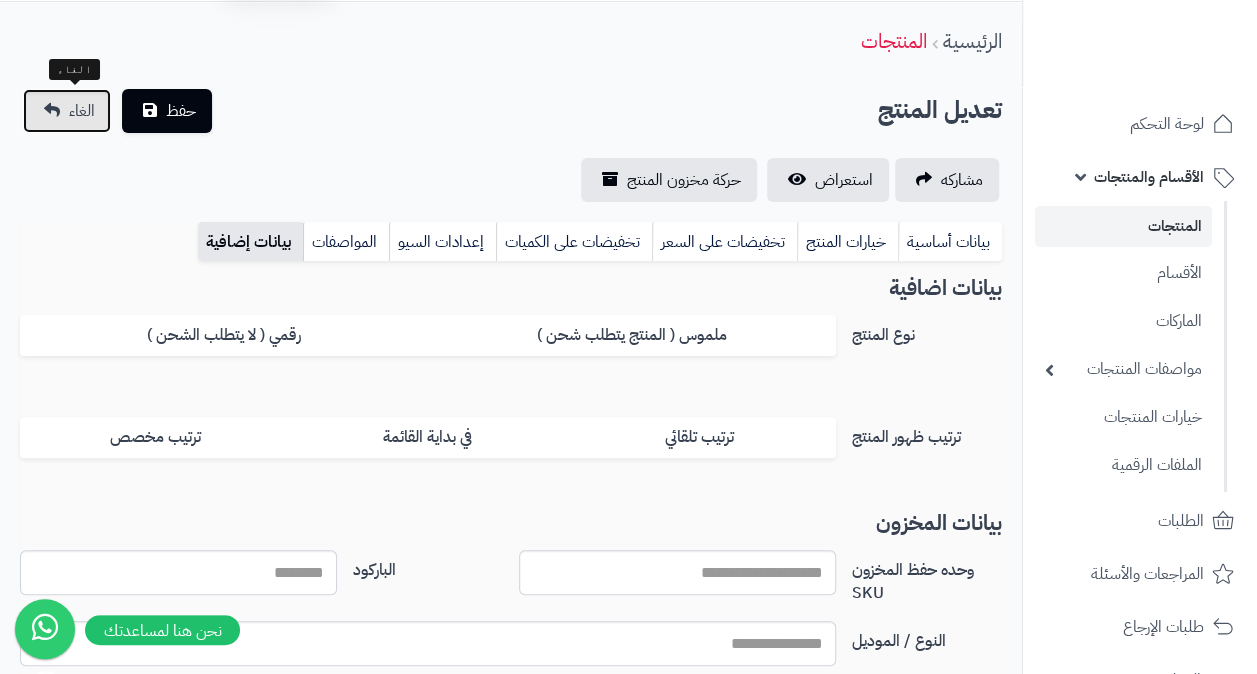 click on "الغاء" at bounding box center (67, 111) 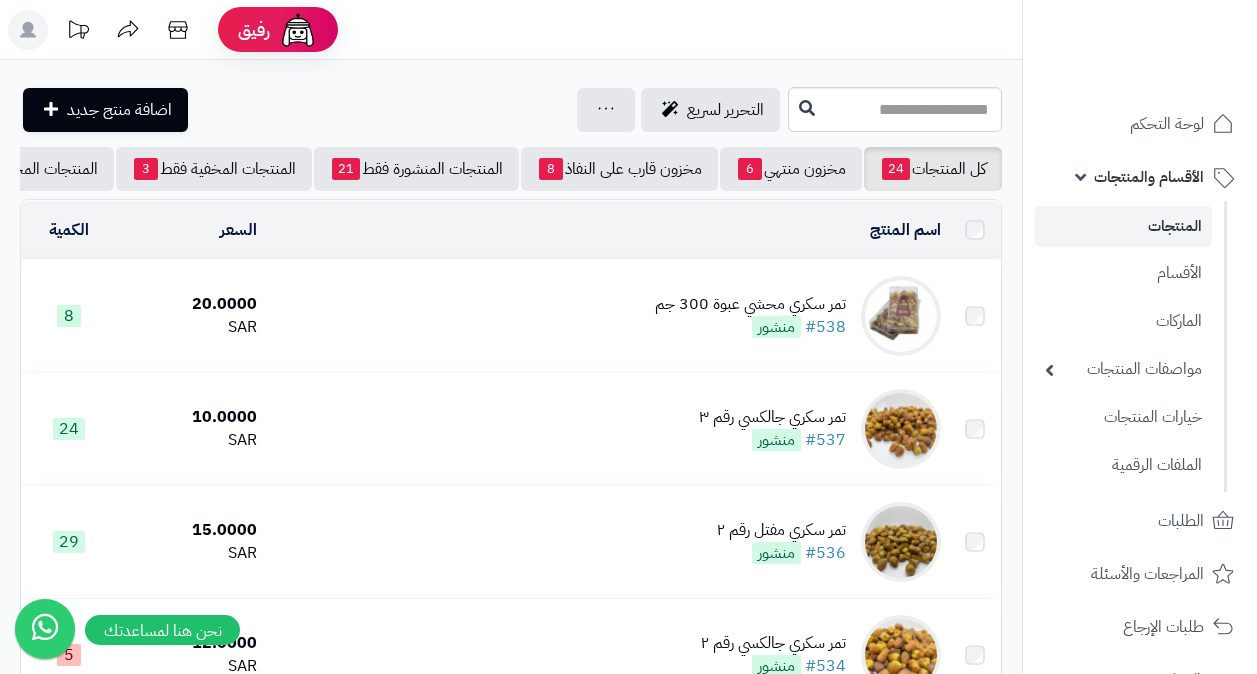 scroll, scrollTop: 0, scrollLeft: 0, axis: both 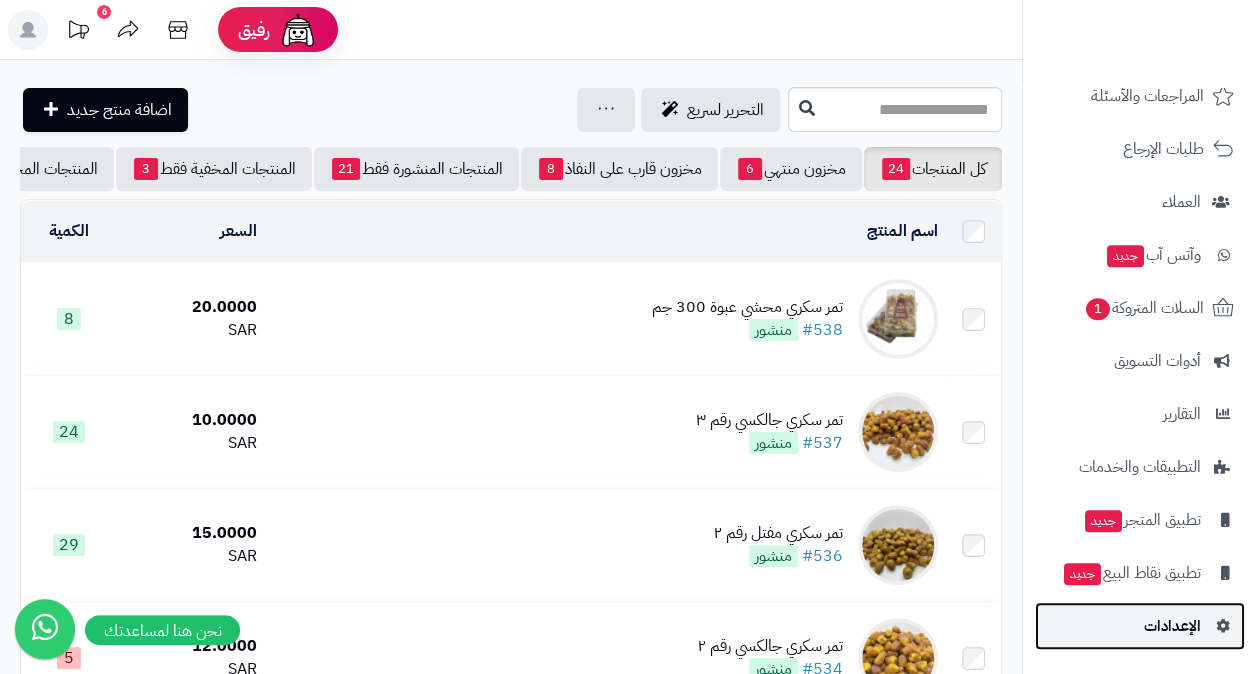 click on "الإعدادات" at bounding box center [1172, 626] 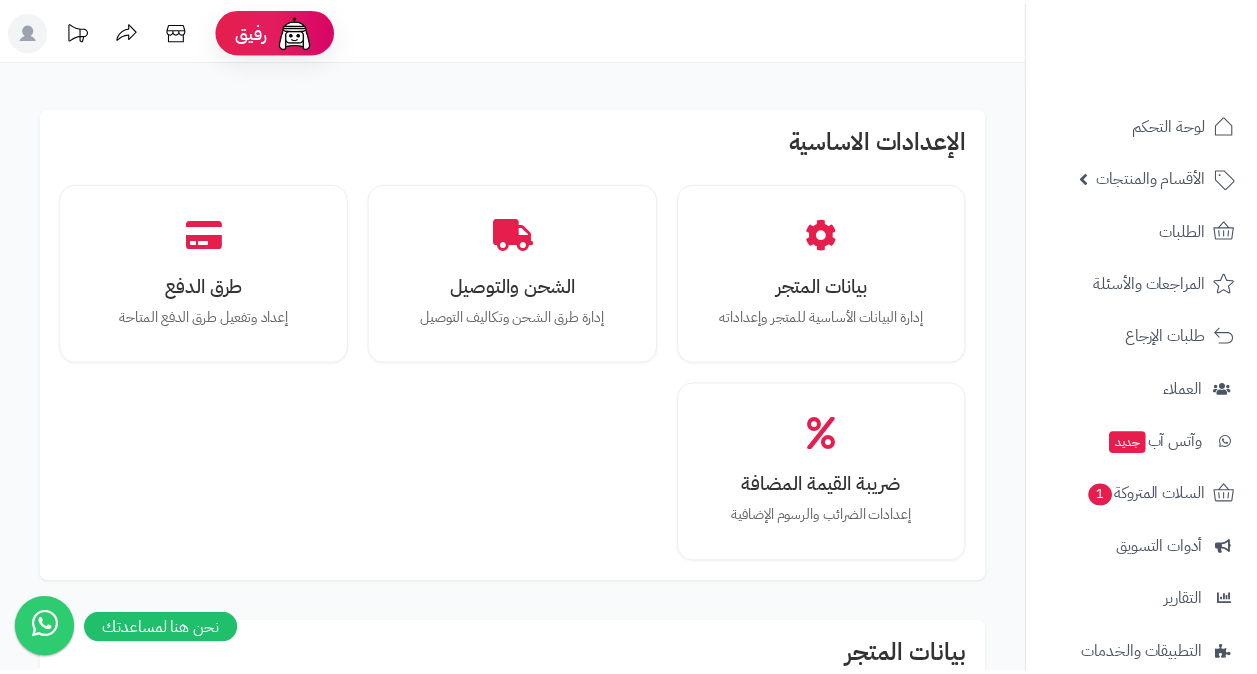 scroll, scrollTop: 0, scrollLeft: 0, axis: both 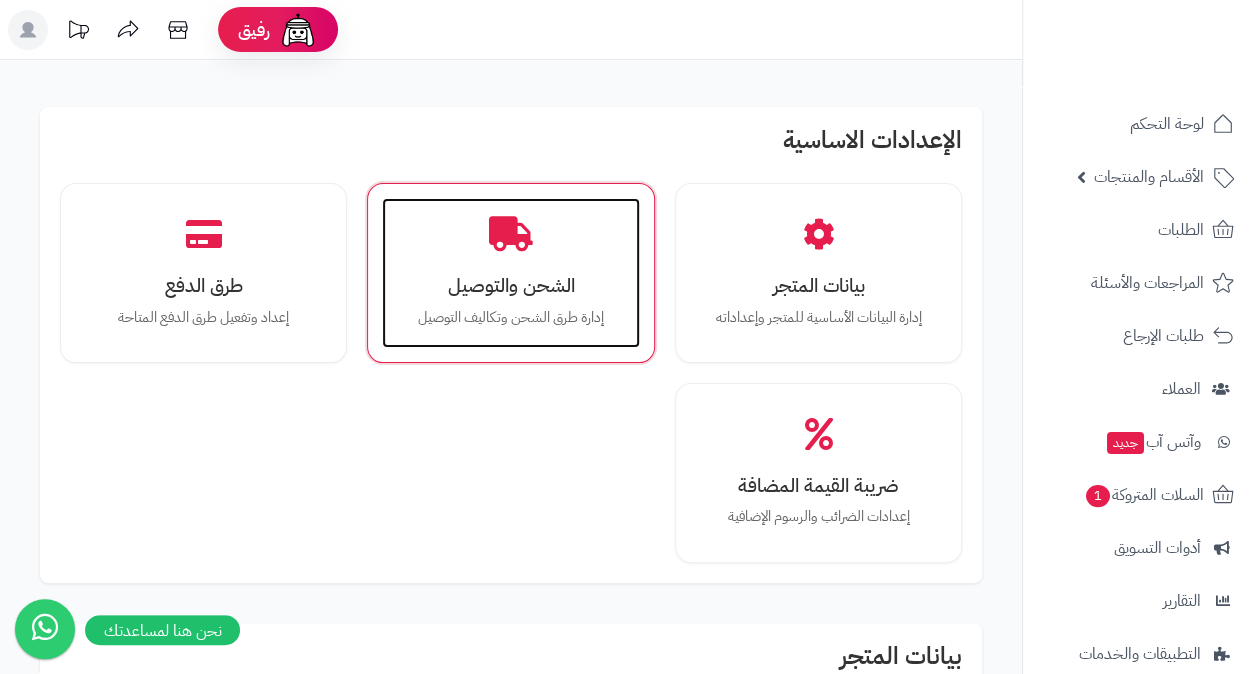 click on "الشحن والتوصيل" at bounding box center (510, 285) 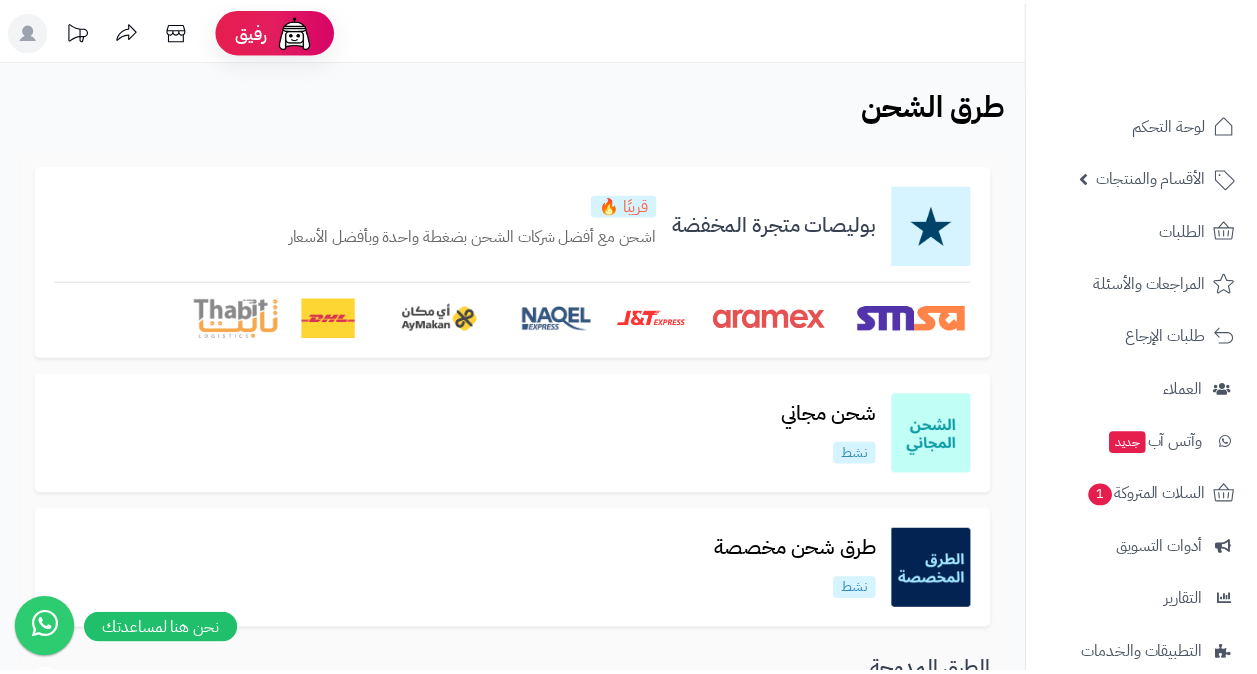 scroll, scrollTop: 0, scrollLeft: 0, axis: both 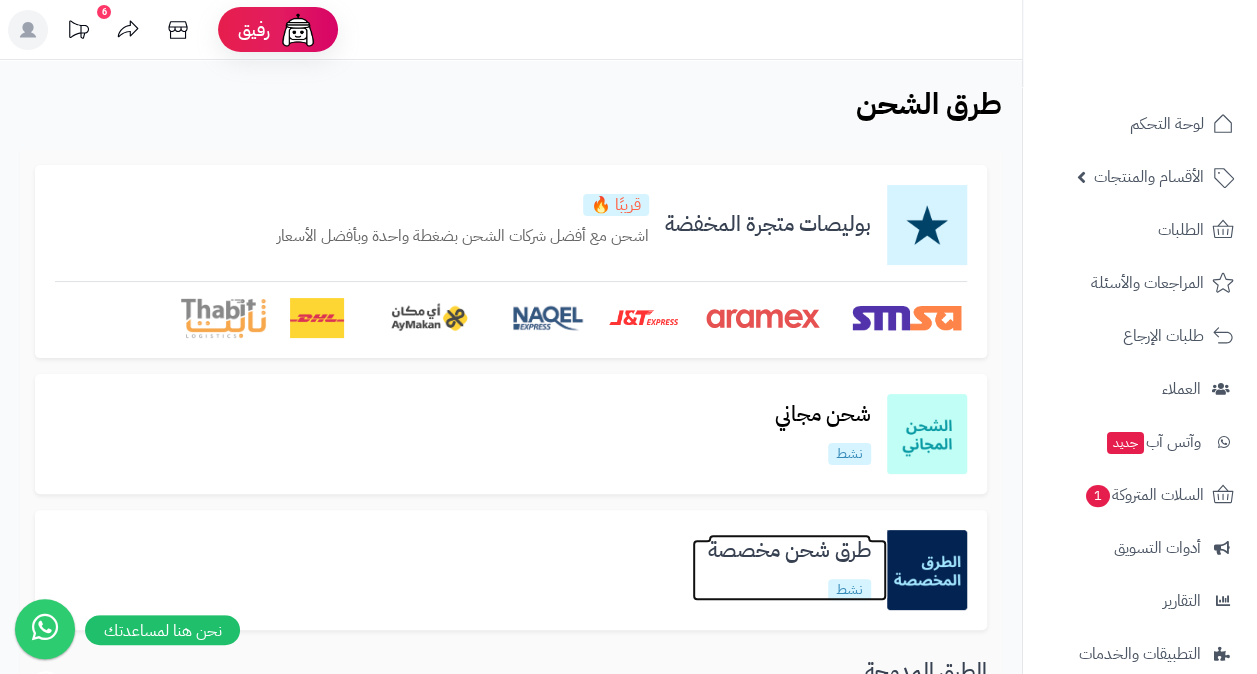 click on "طرق شحن مخصصة" at bounding box center (789, 550) 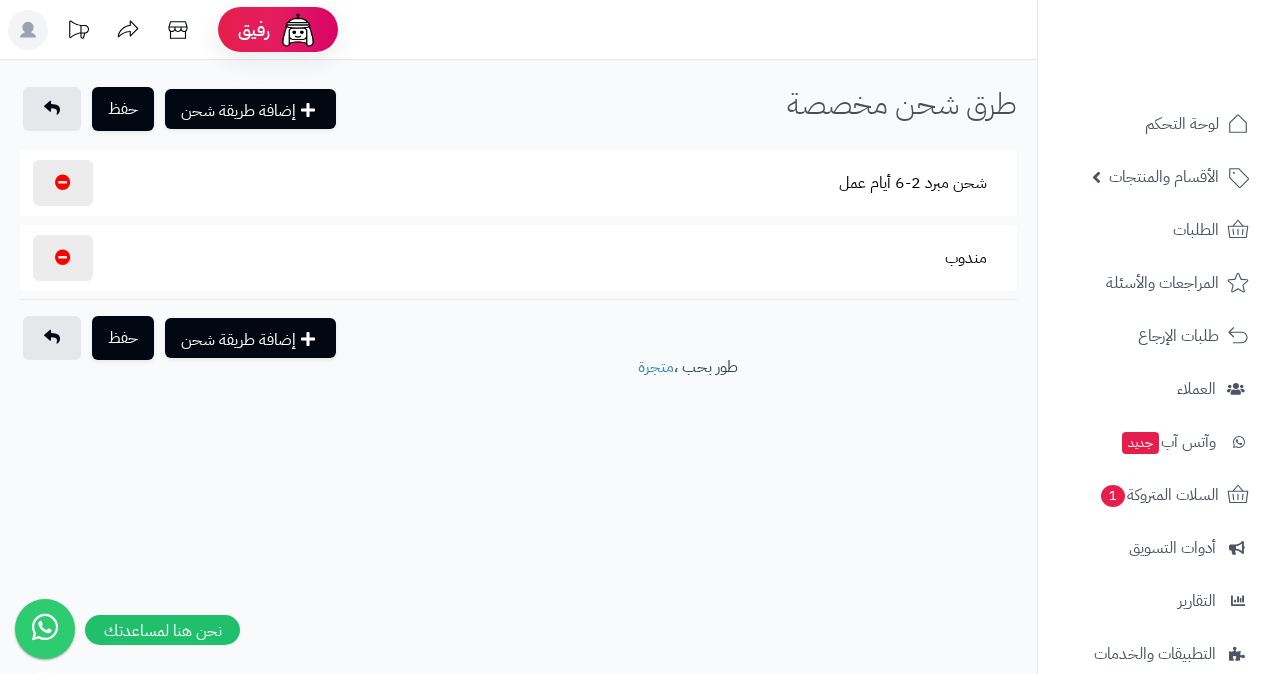 select 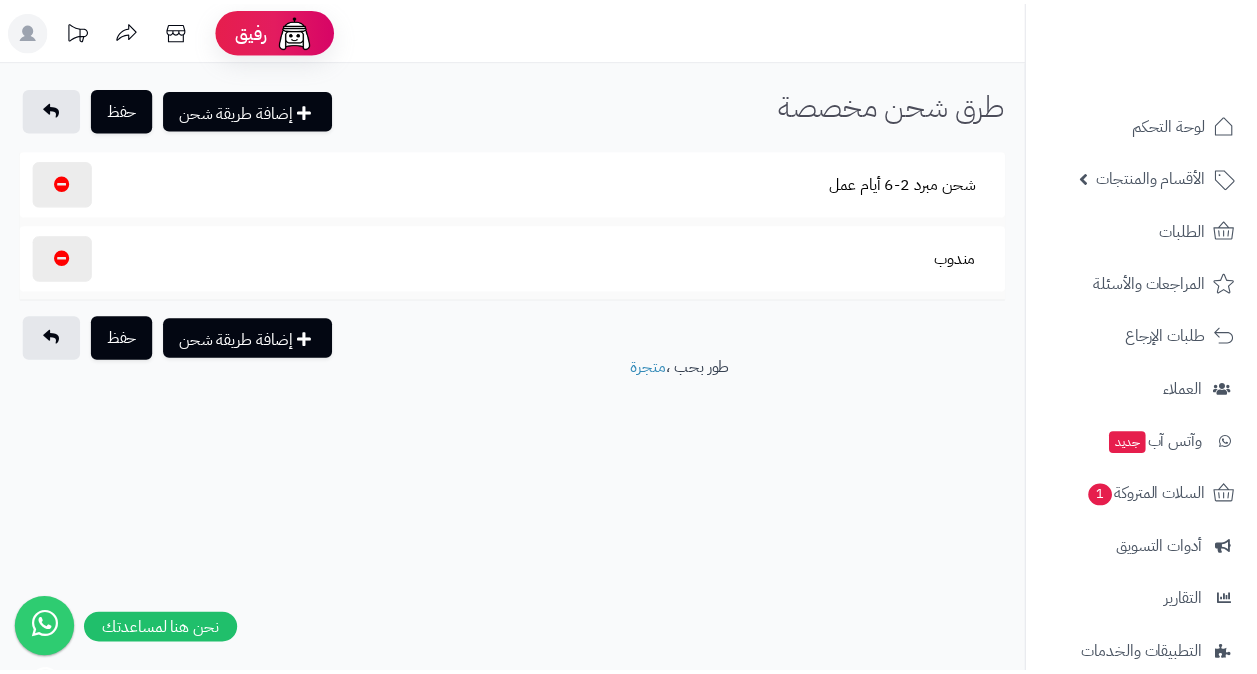 scroll, scrollTop: 0, scrollLeft: 0, axis: both 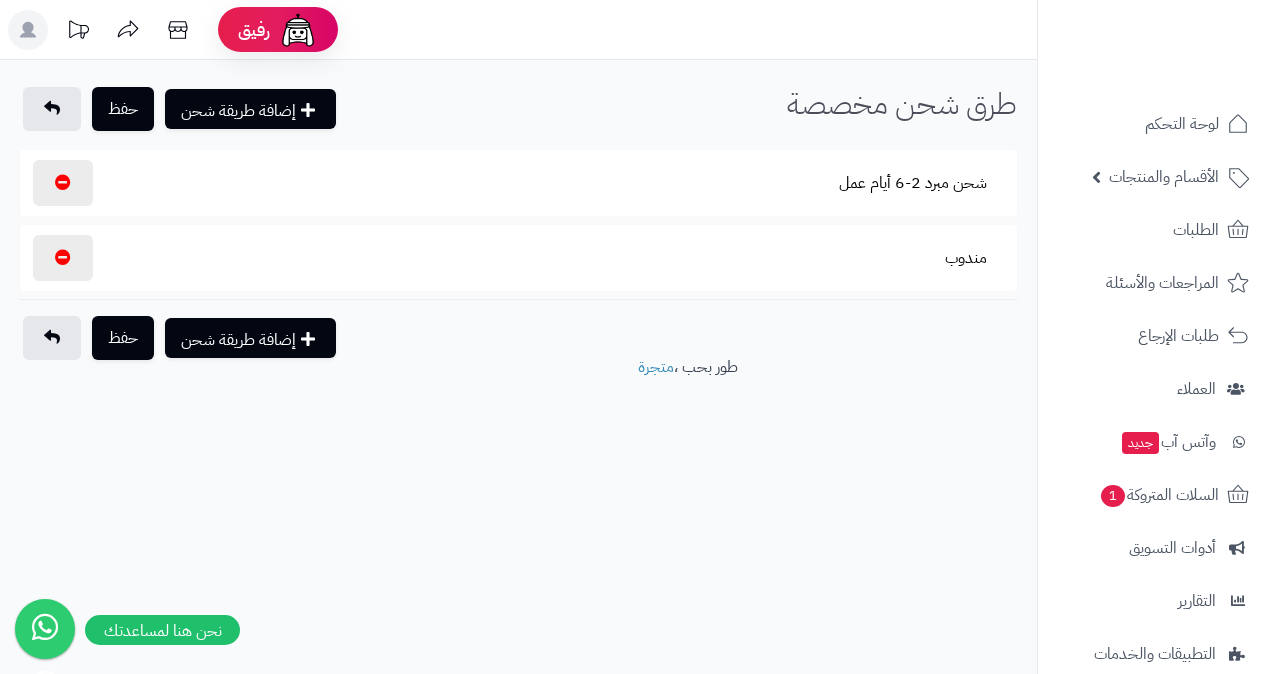 click on "شحن مبرد 2-6 أيام عمل" at bounding box center (518, 183) 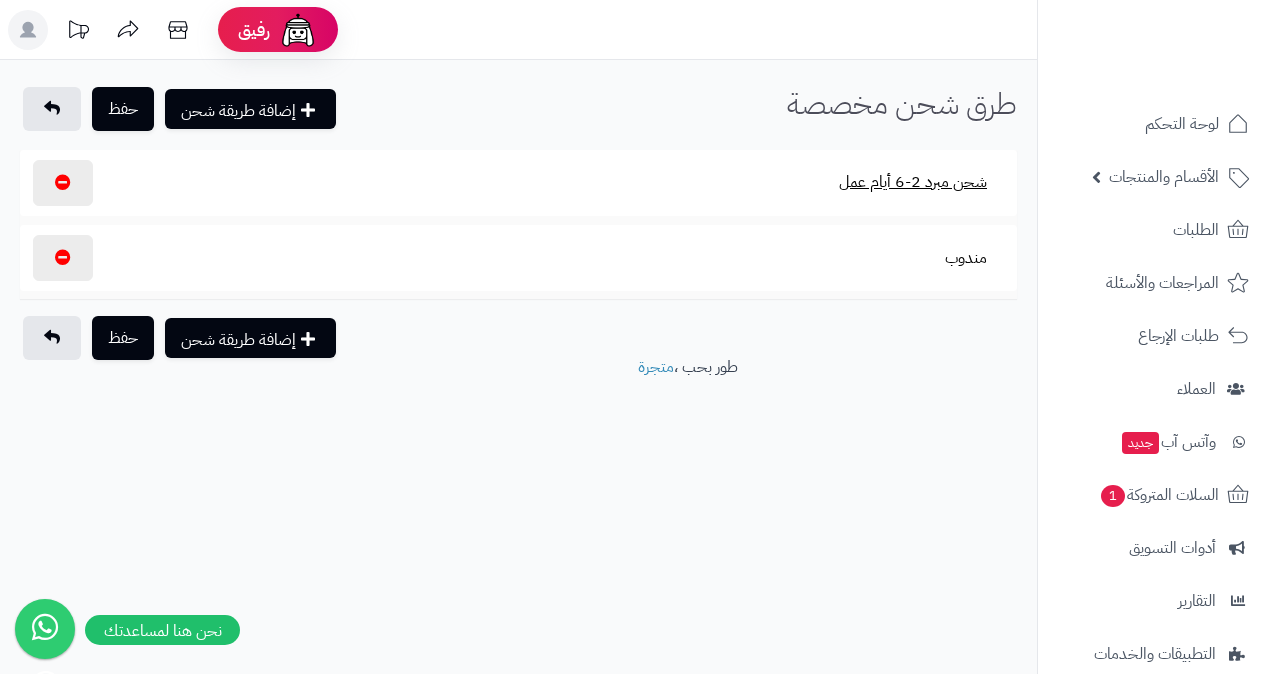 click on "شحن مبرد 2-6 أيام عمل" at bounding box center [913, 182] 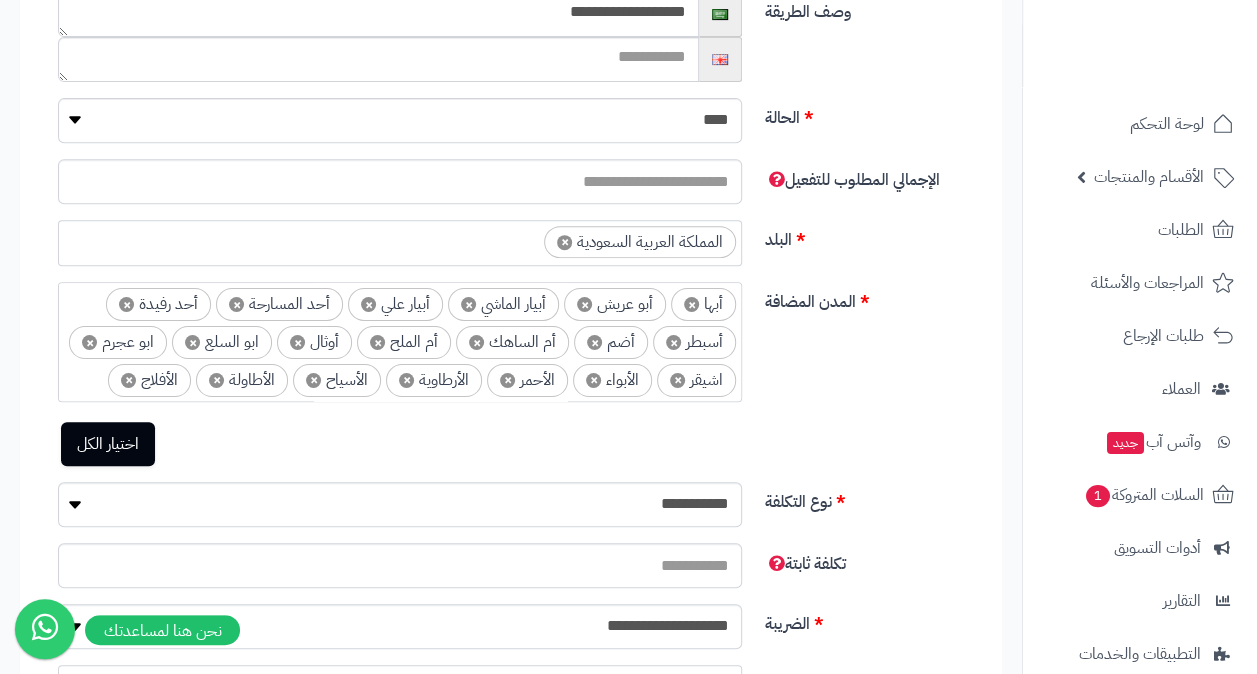 scroll, scrollTop: 400, scrollLeft: 0, axis: vertical 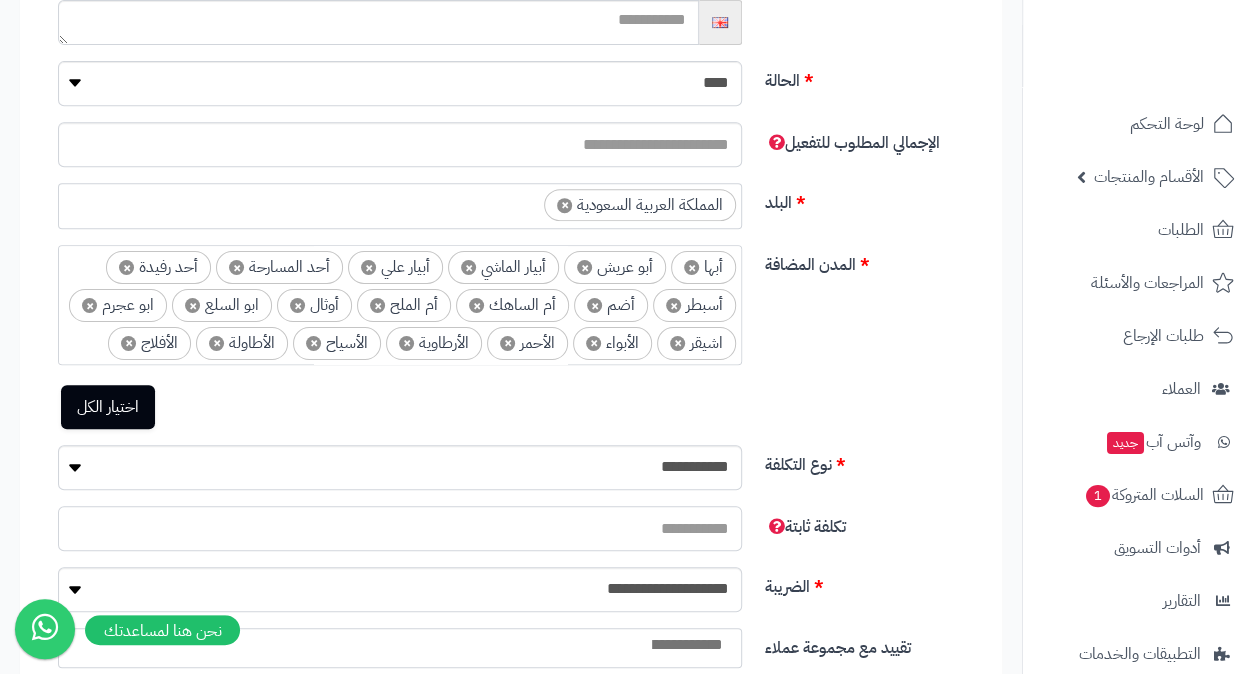 click on "**" at bounding box center [400, 528] 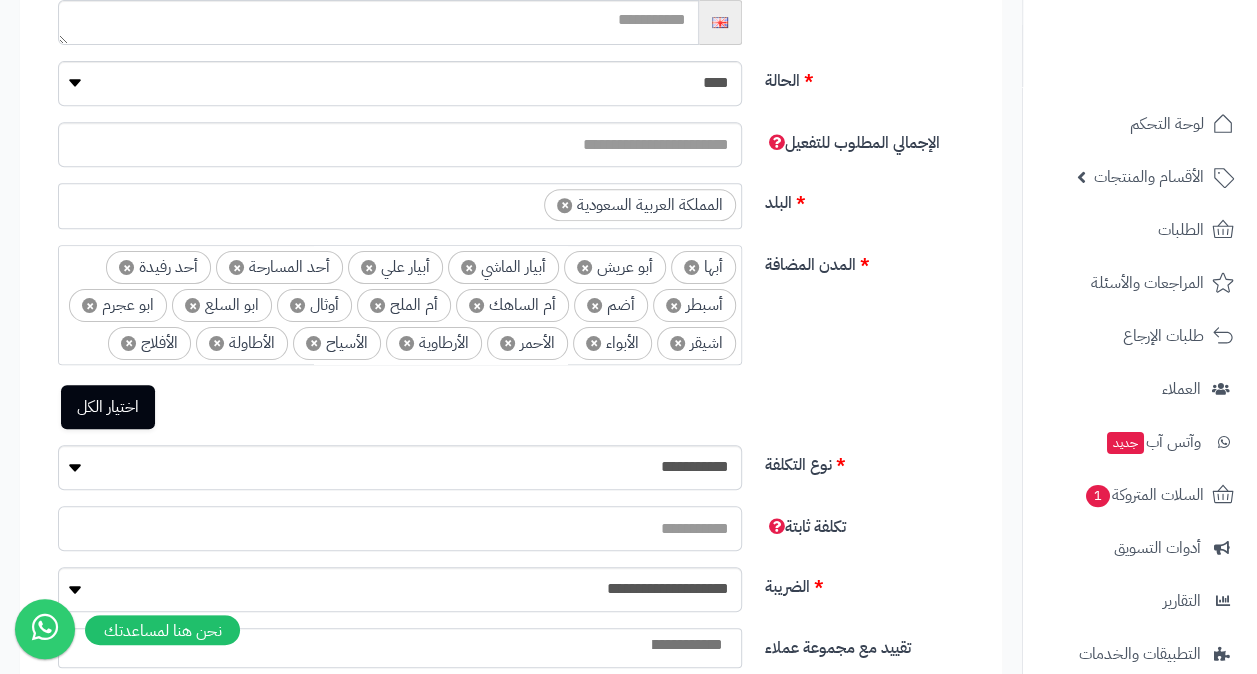 type on "**" 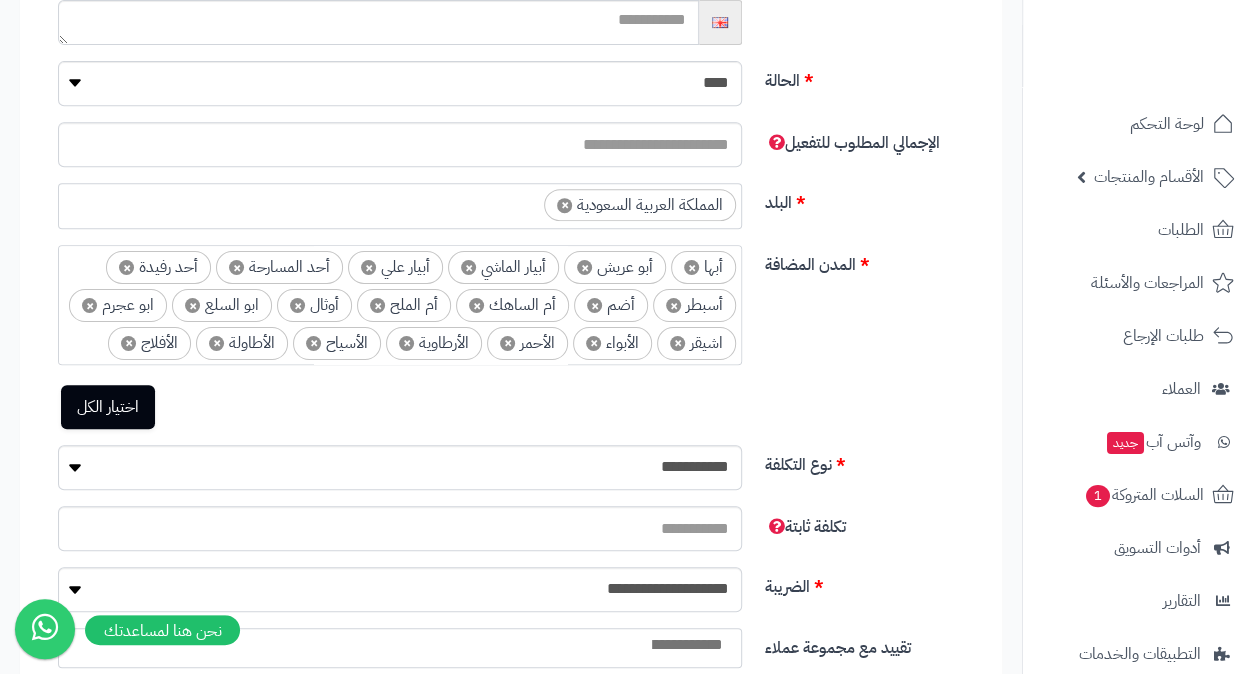 click on "**********" at bounding box center [519, 345] 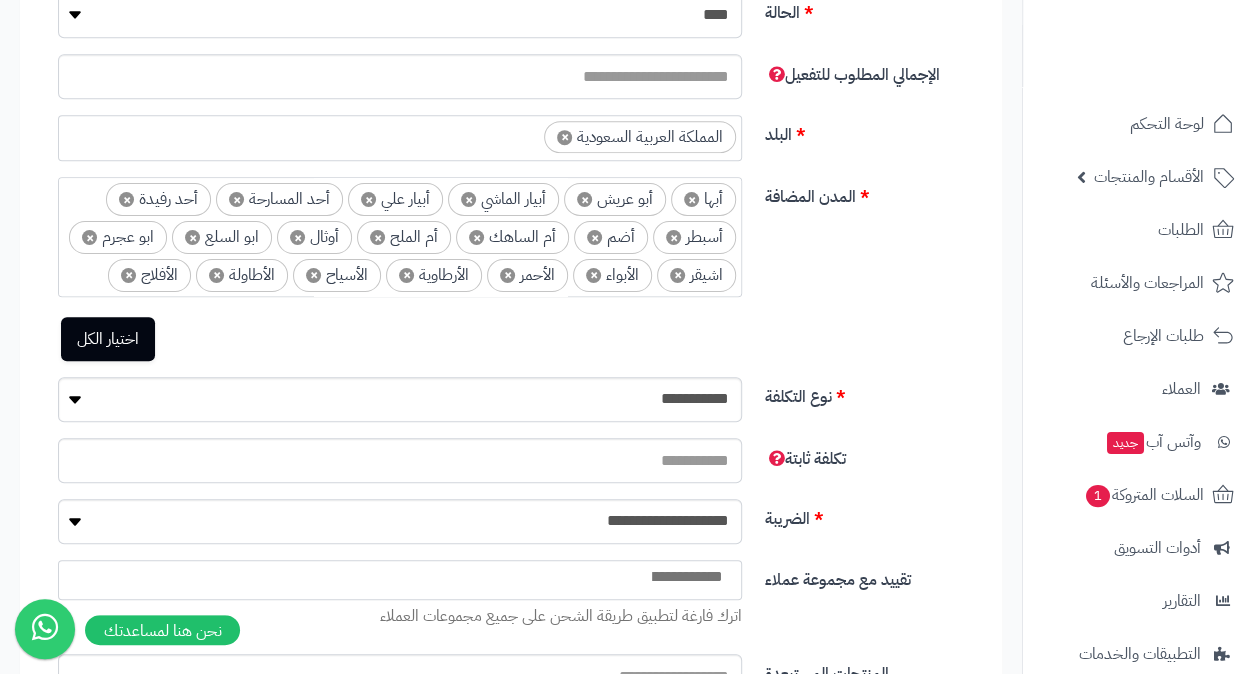 scroll, scrollTop: 500, scrollLeft: 0, axis: vertical 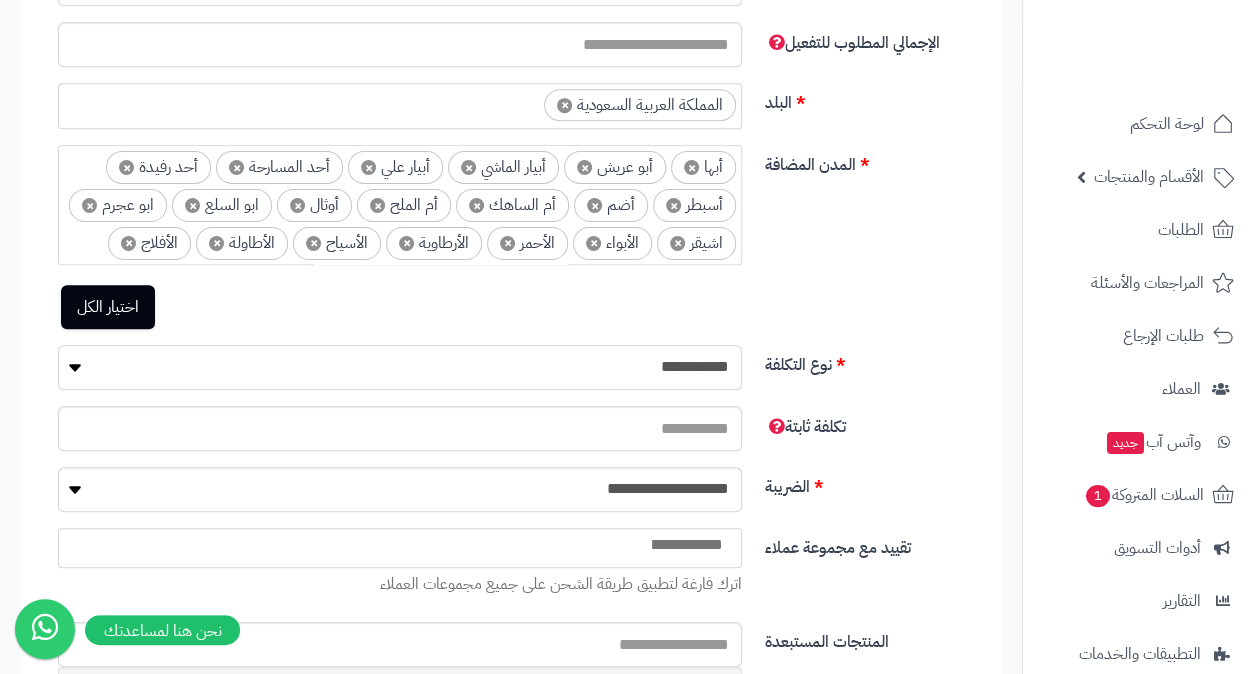 click on "**********" at bounding box center [400, 367] 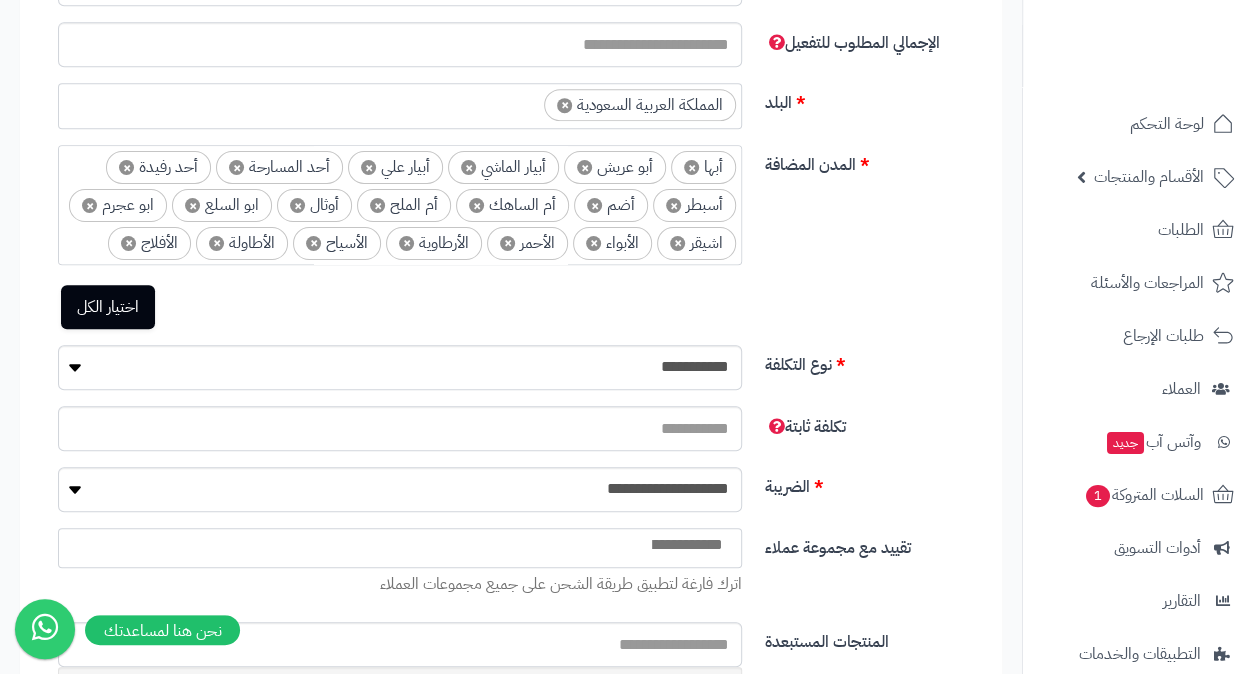 click on "**********" at bounding box center (519, 245) 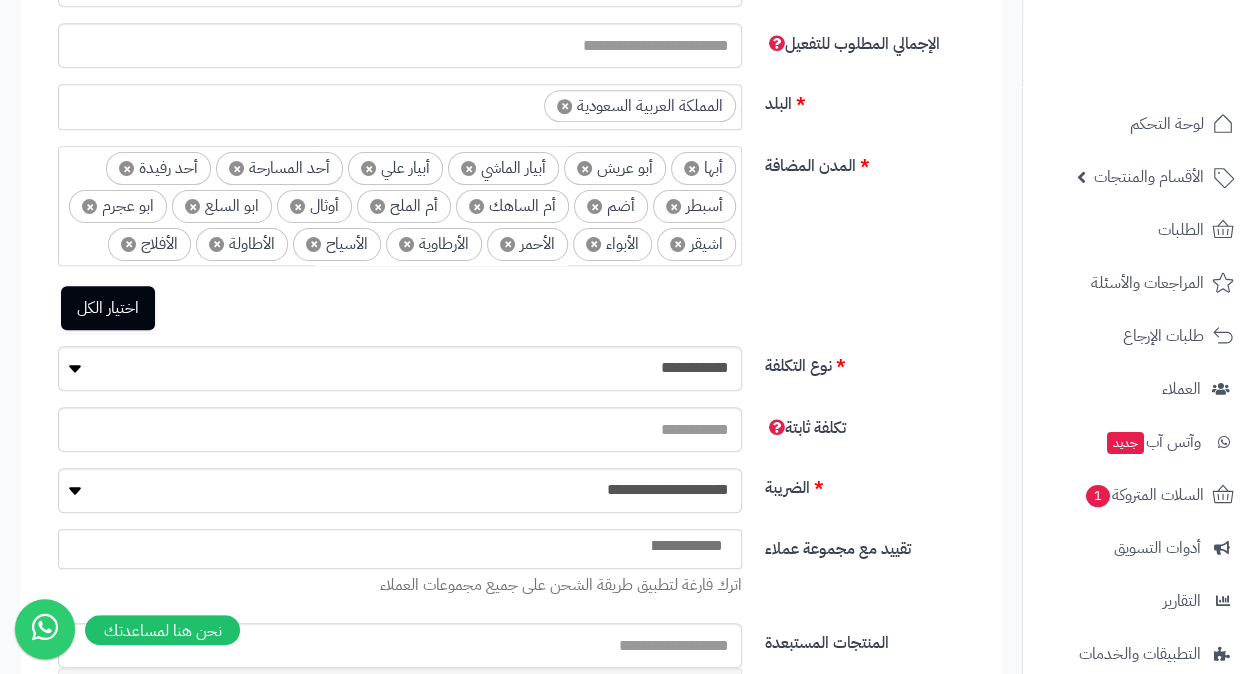 scroll, scrollTop: 600, scrollLeft: 0, axis: vertical 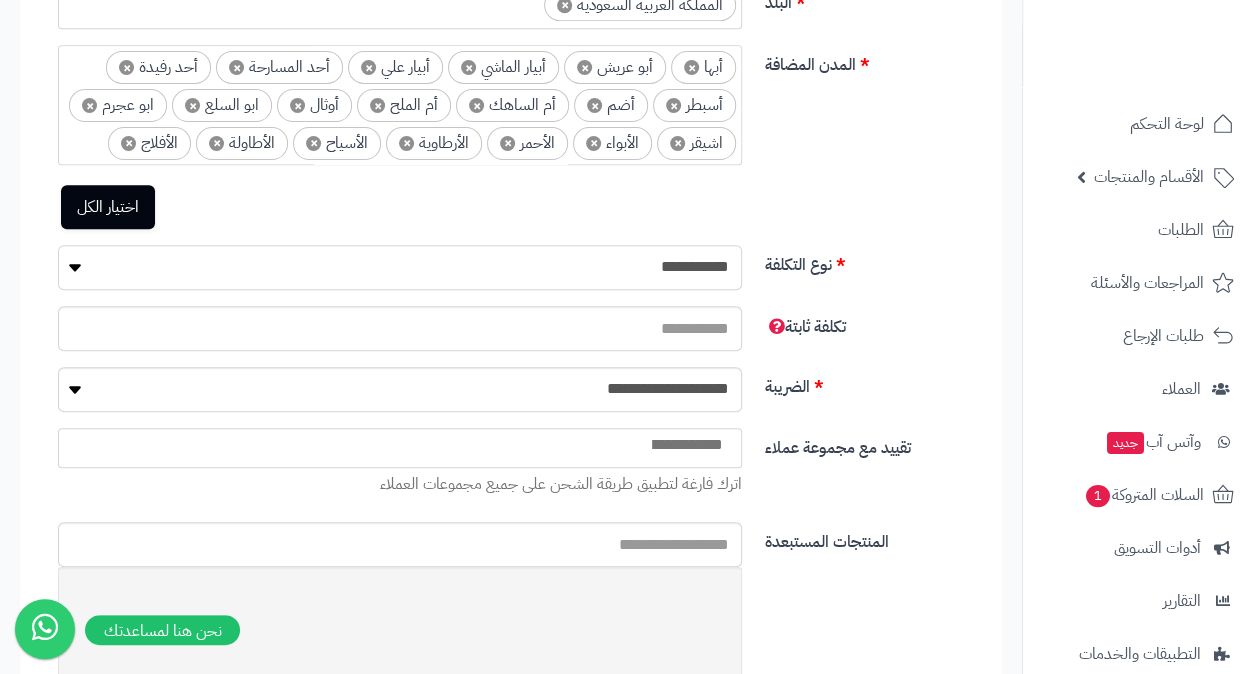 click on "**********" at bounding box center [400, 267] 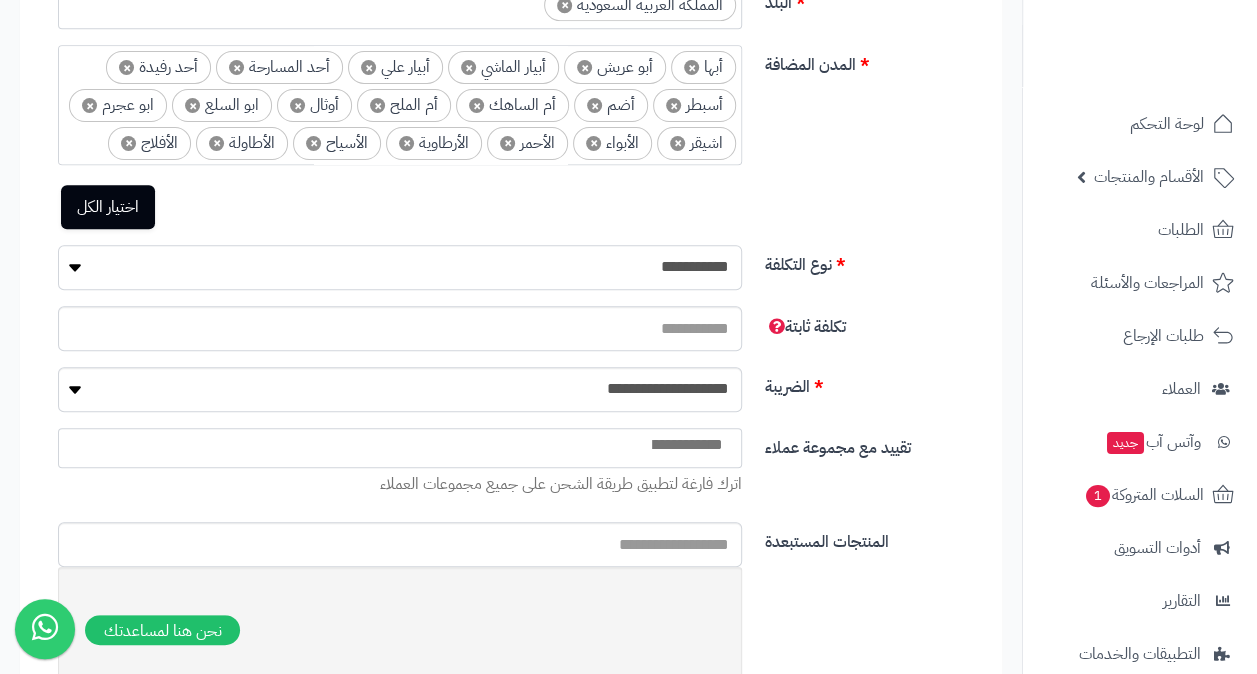 click on "**********" at bounding box center [400, 267] 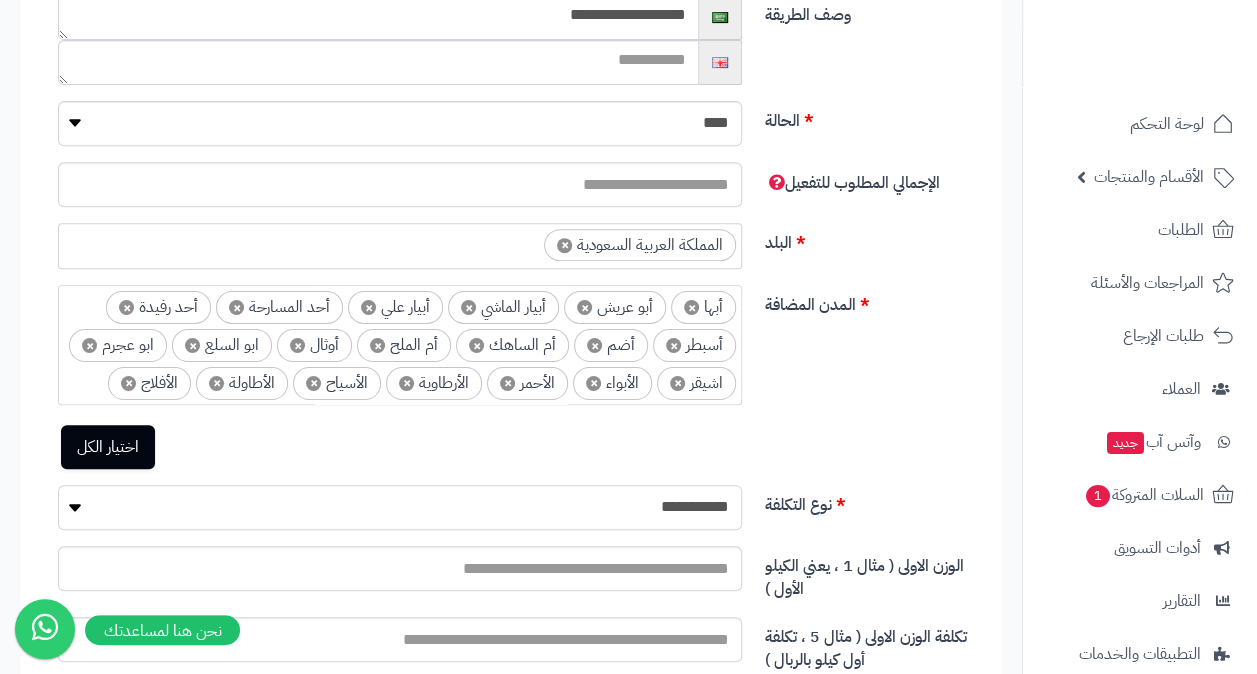 scroll, scrollTop: 600, scrollLeft: 0, axis: vertical 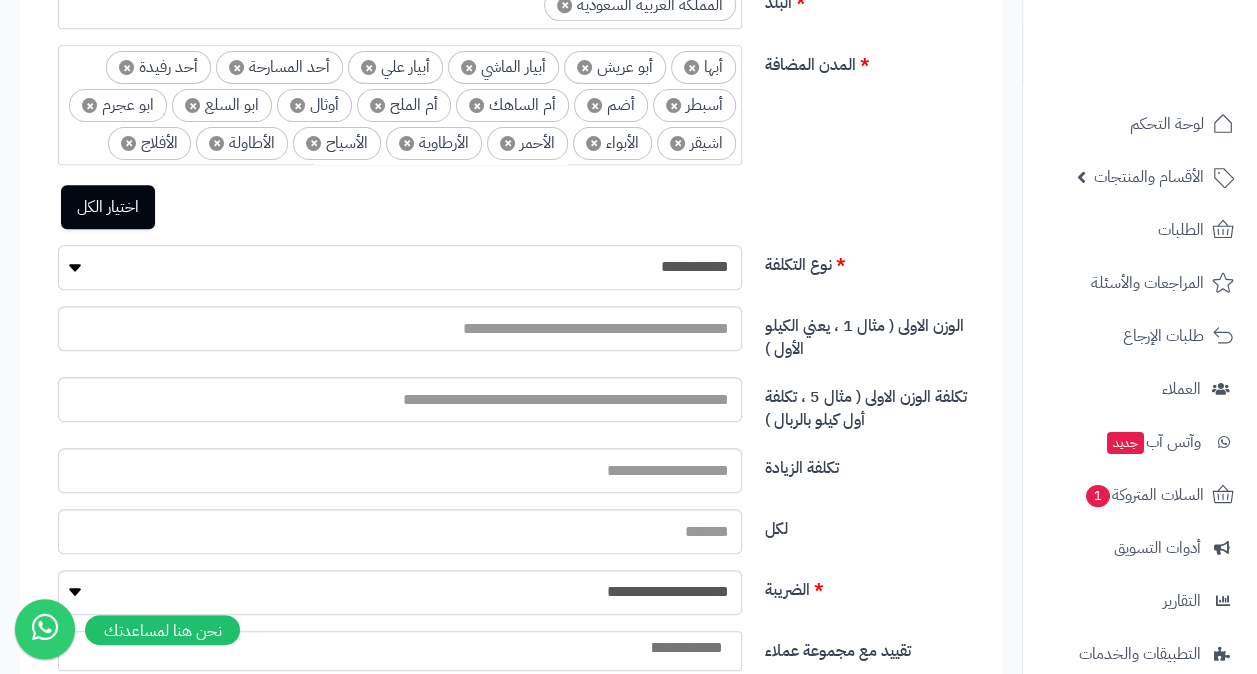 click on "**********" at bounding box center [400, 267] 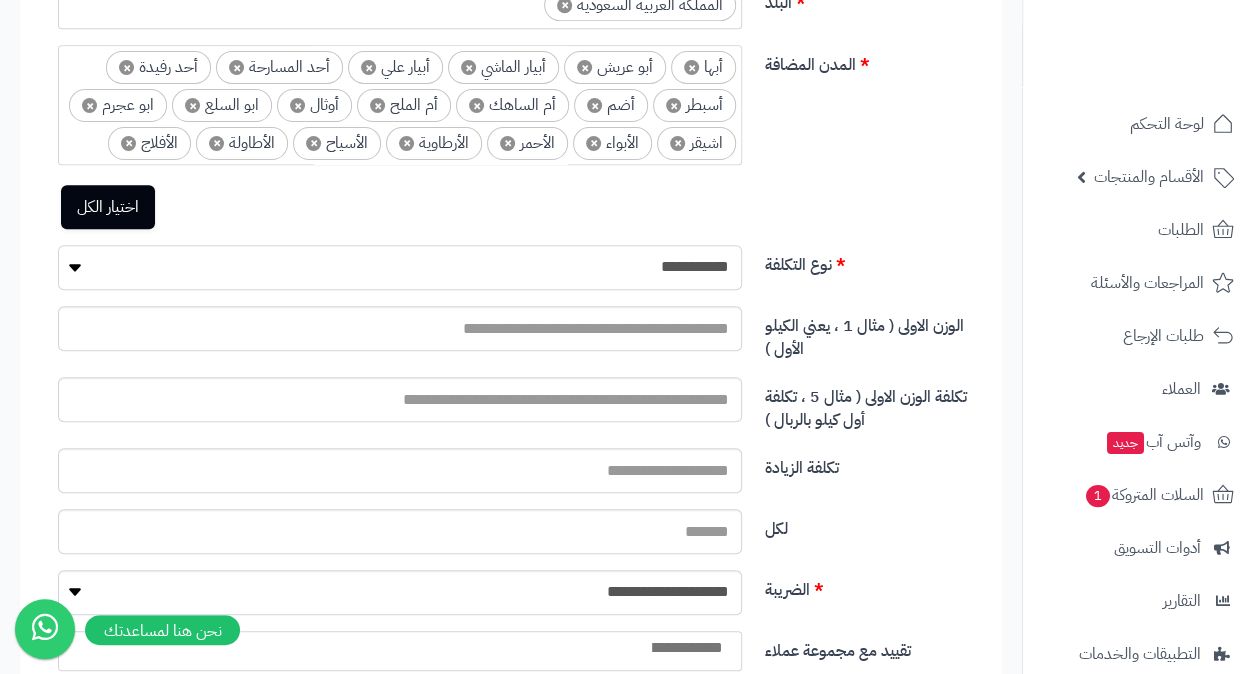 select on "****" 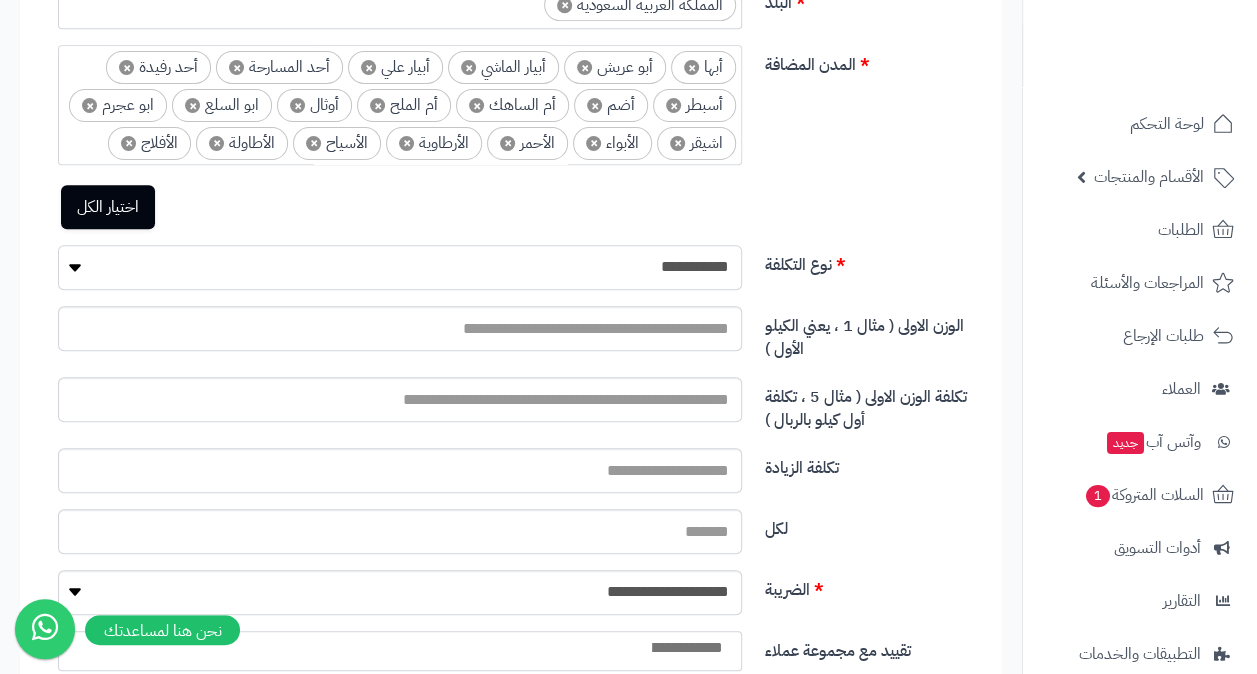 click on "**********" at bounding box center [400, 267] 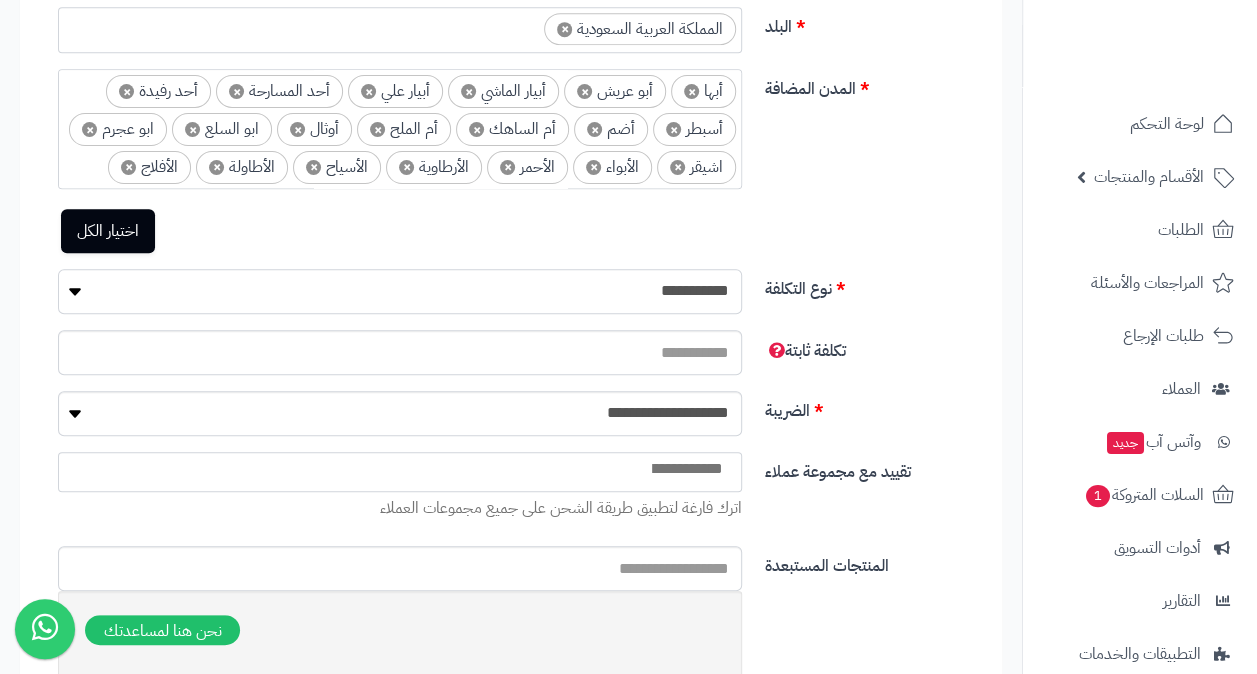 scroll, scrollTop: 700, scrollLeft: 0, axis: vertical 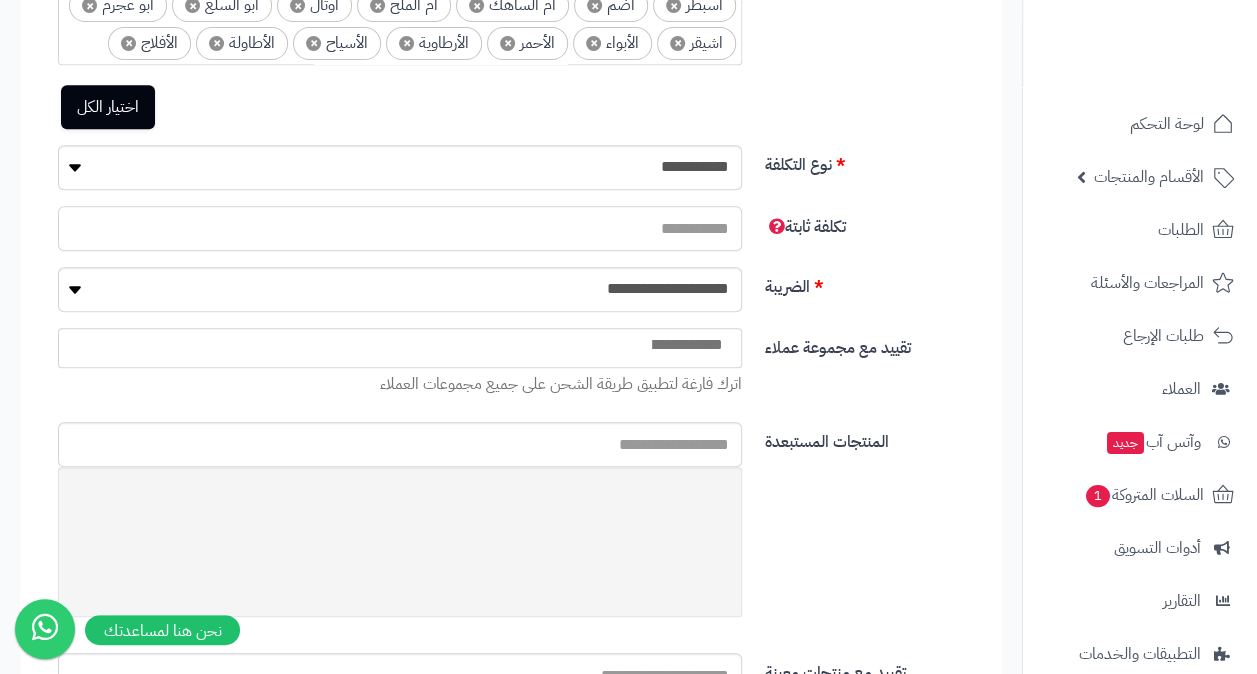 click at bounding box center [400, 228] 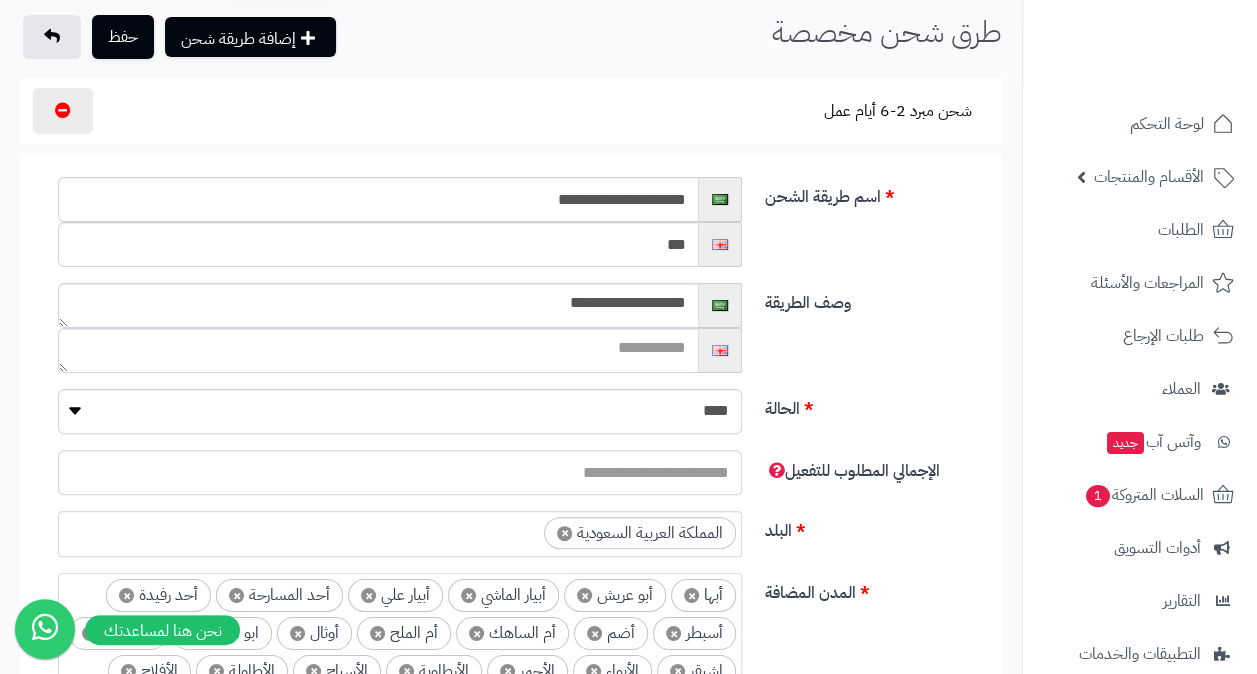 scroll, scrollTop: 0, scrollLeft: 0, axis: both 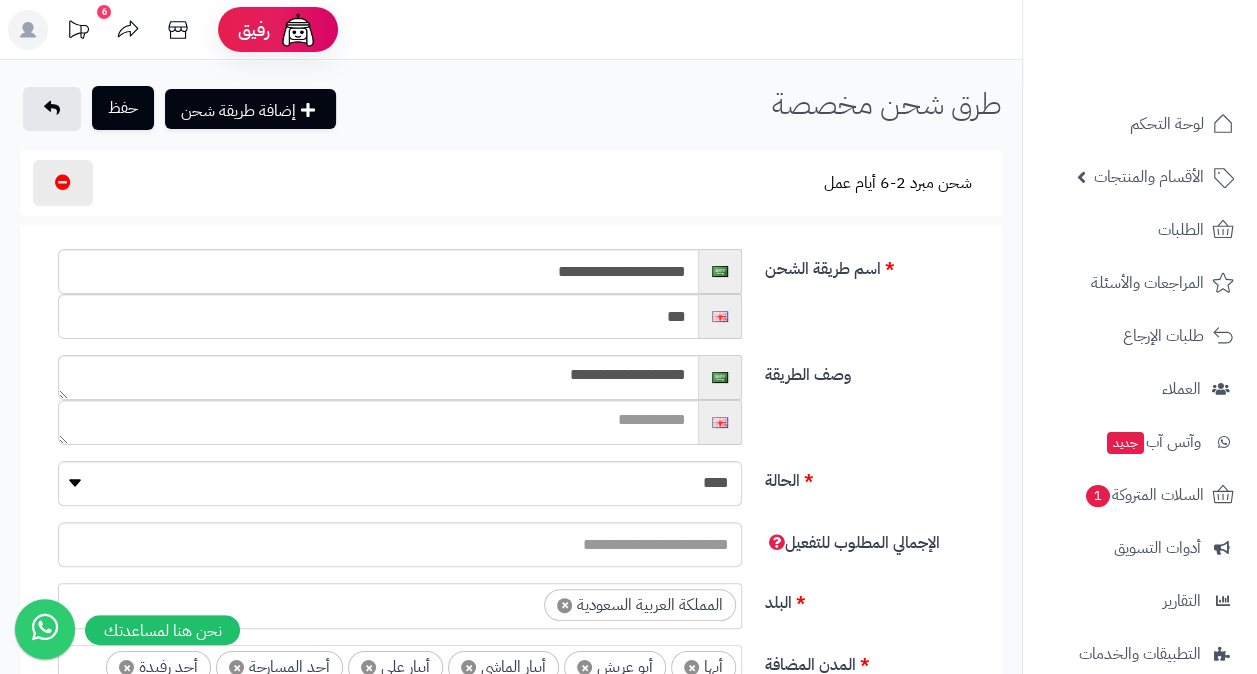type on "*****" 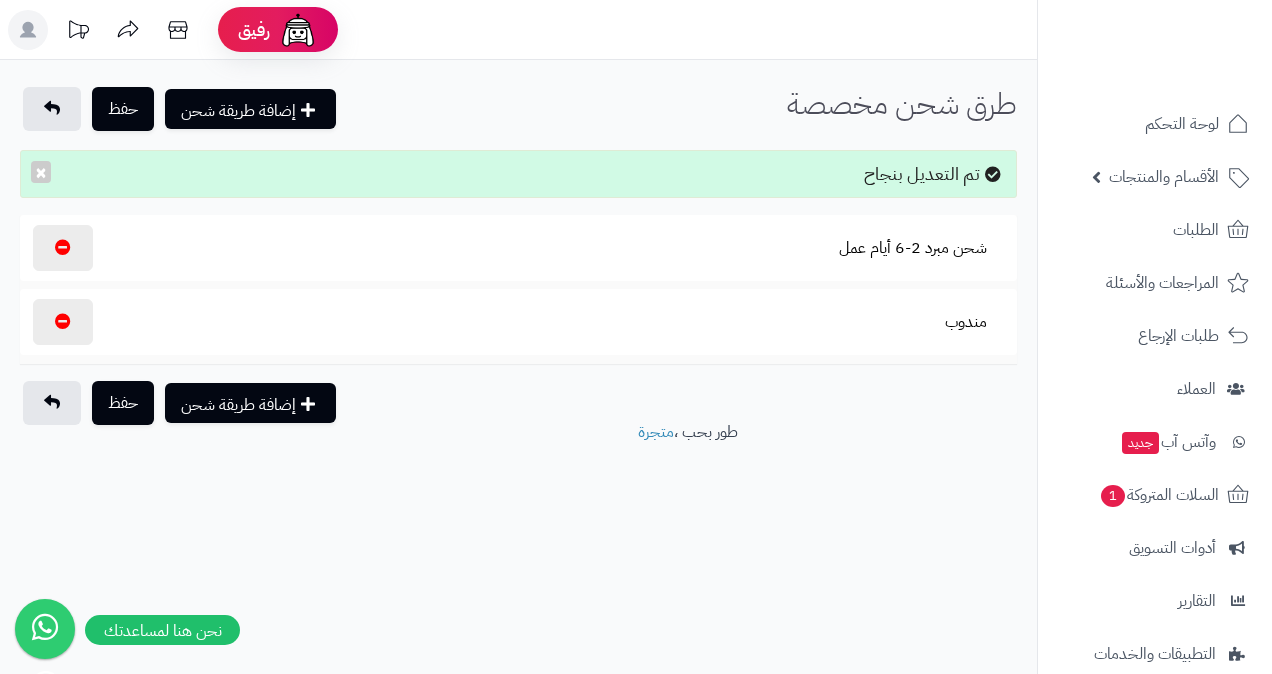 scroll, scrollTop: 0, scrollLeft: 0, axis: both 